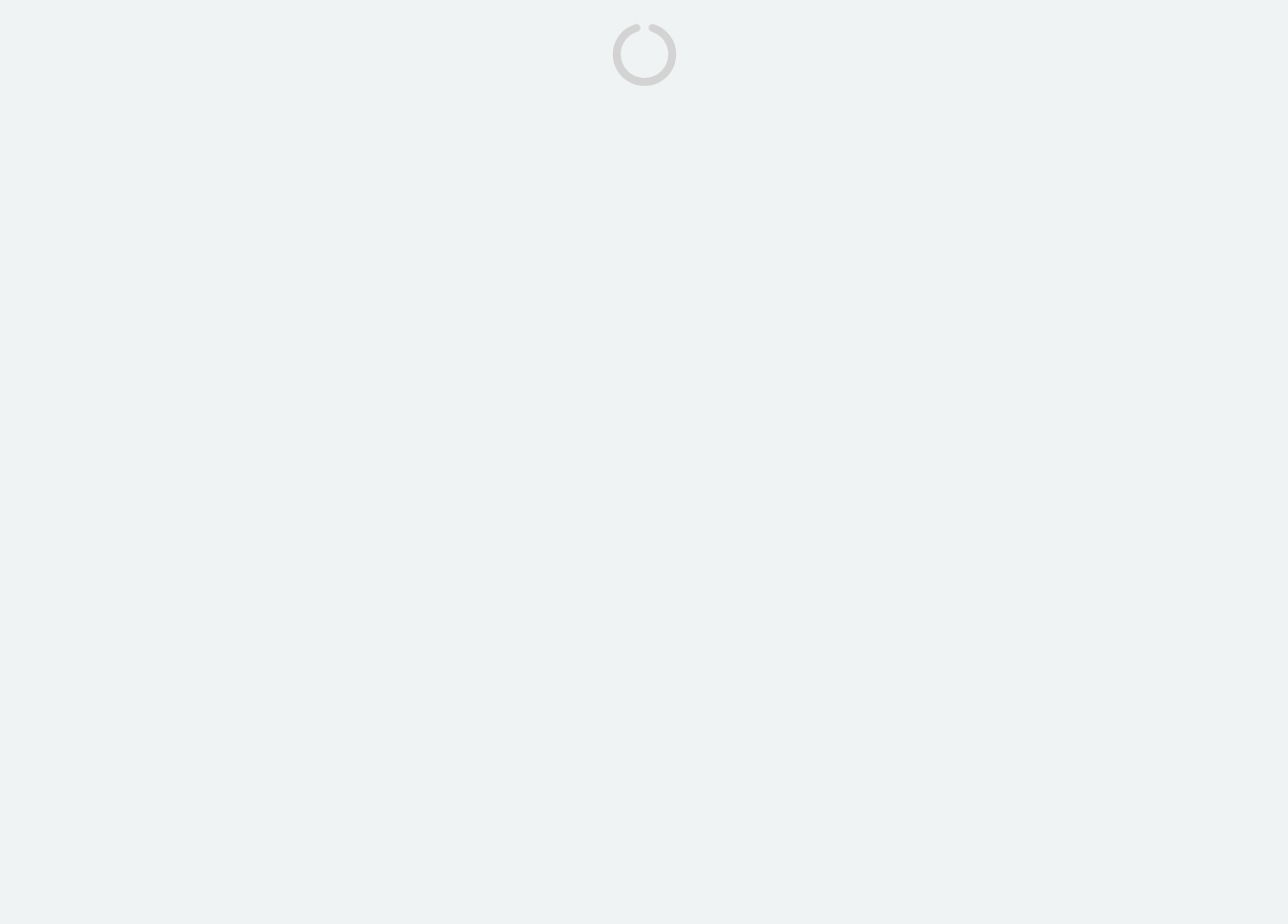 scroll, scrollTop: 0, scrollLeft: 0, axis: both 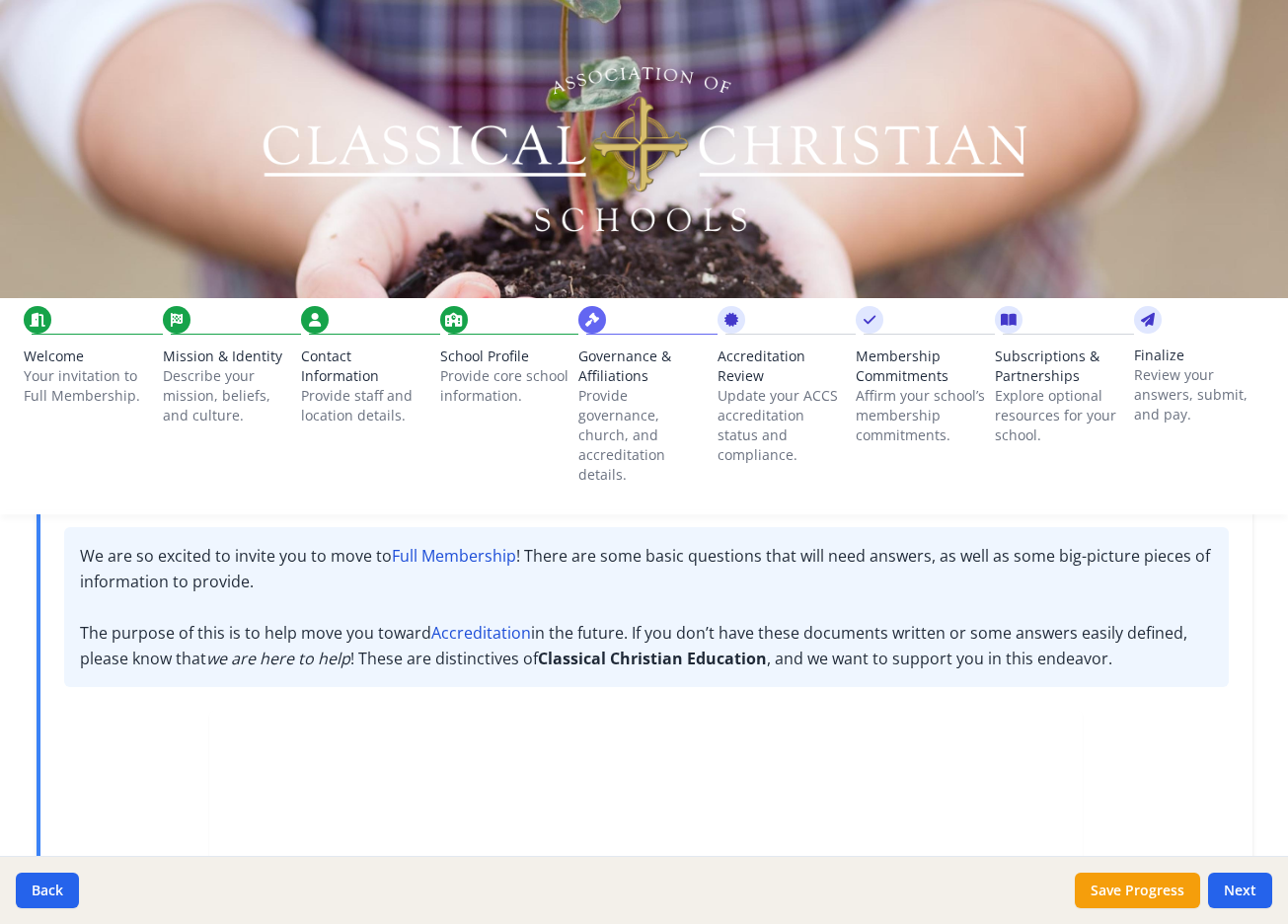 click at bounding box center [177, 320] 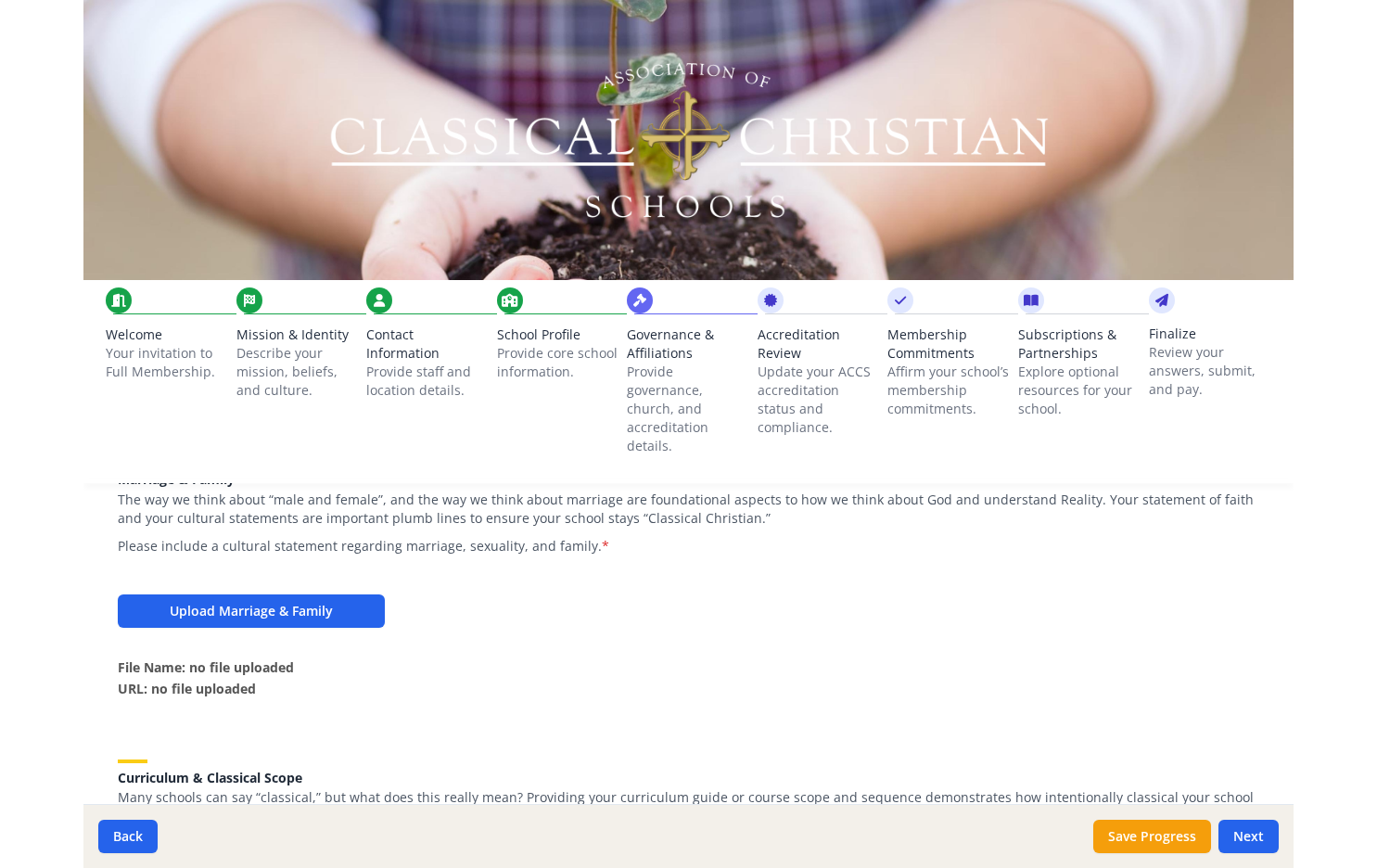 scroll, scrollTop: 1960, scrollLeft: 0, axis: vertical 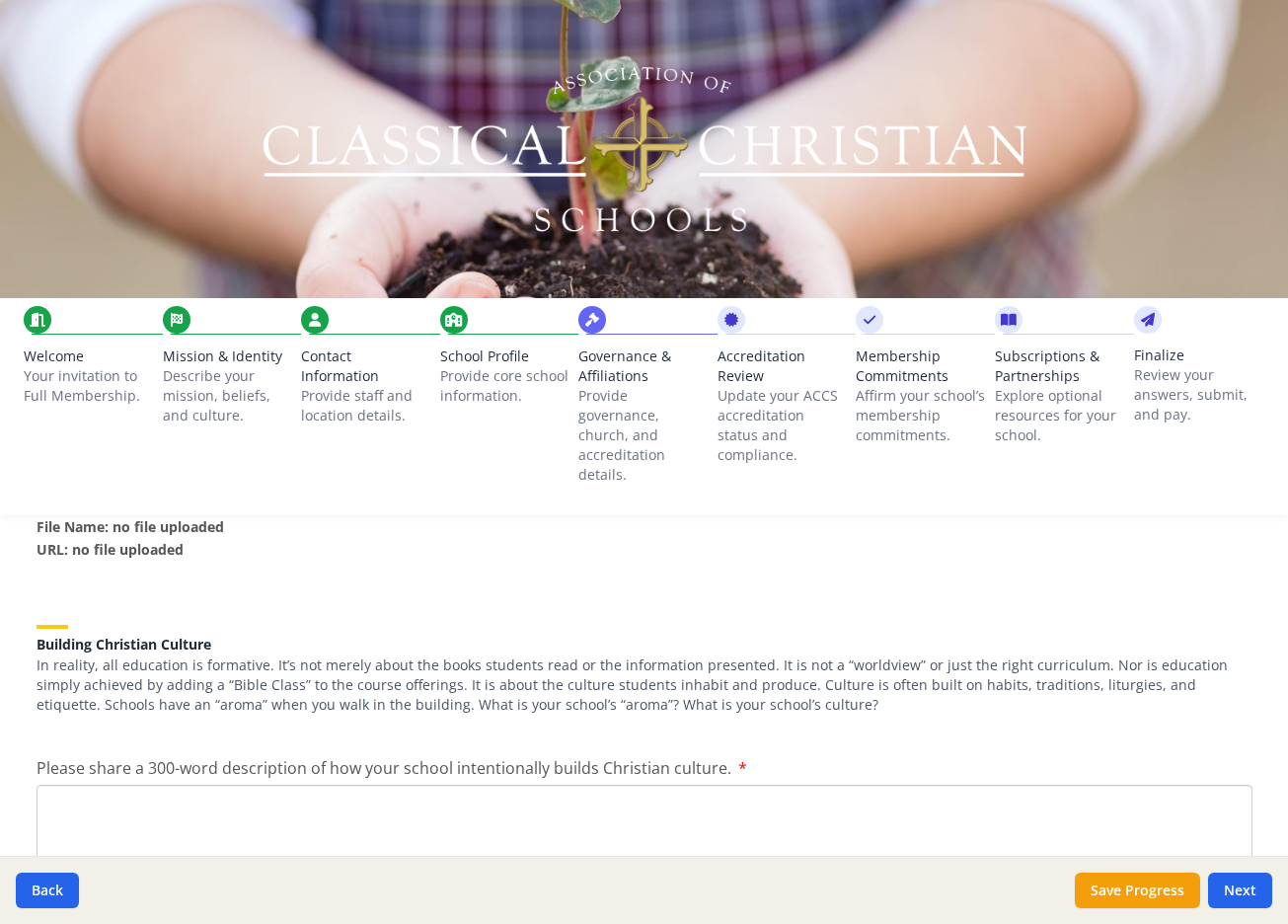 click on "School Profile   Provide core school information." at bounding box center (505, 370) 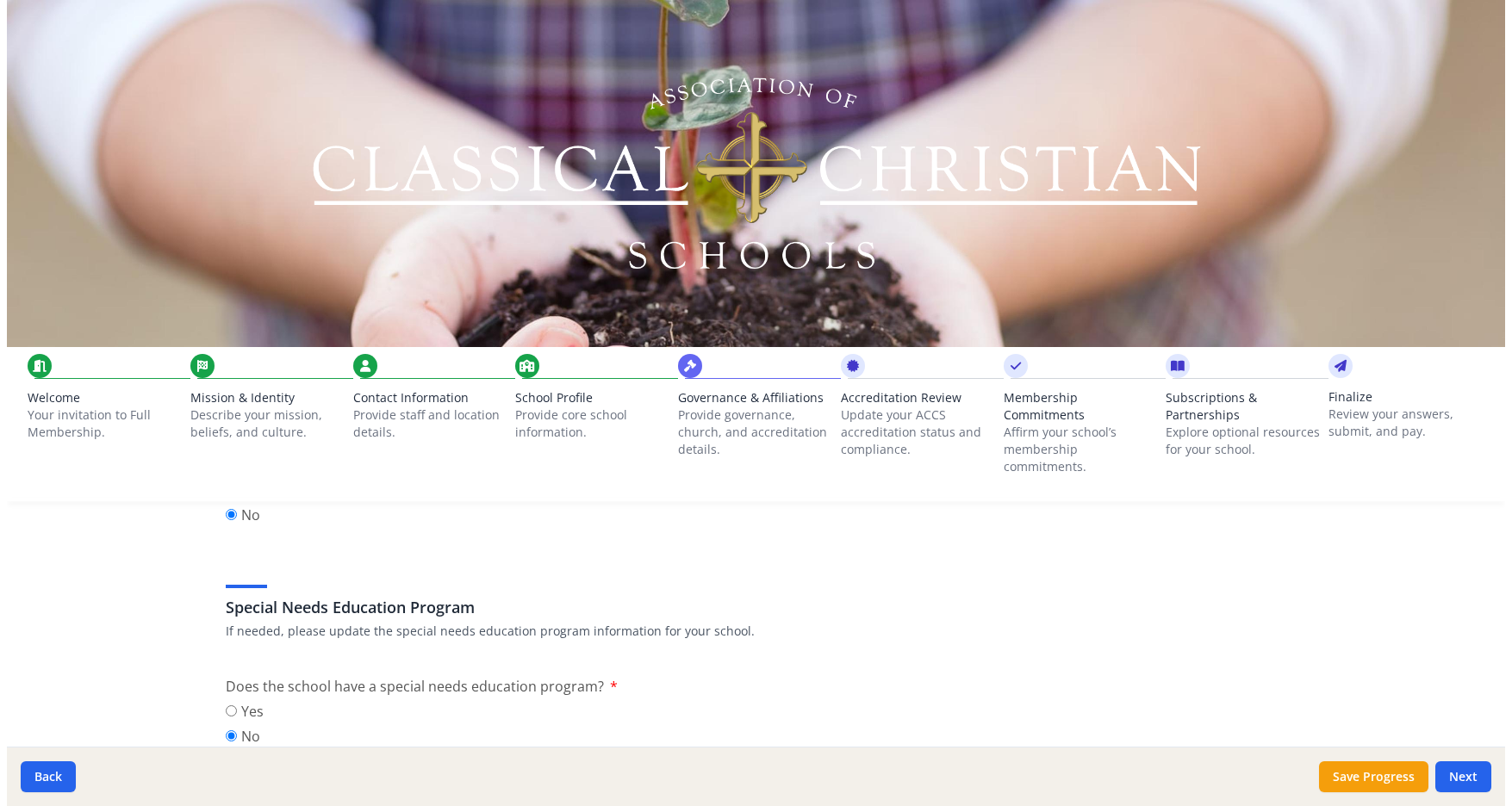 scroll, scrollTop: 1858, scrollLeft: 0, axis: vertical 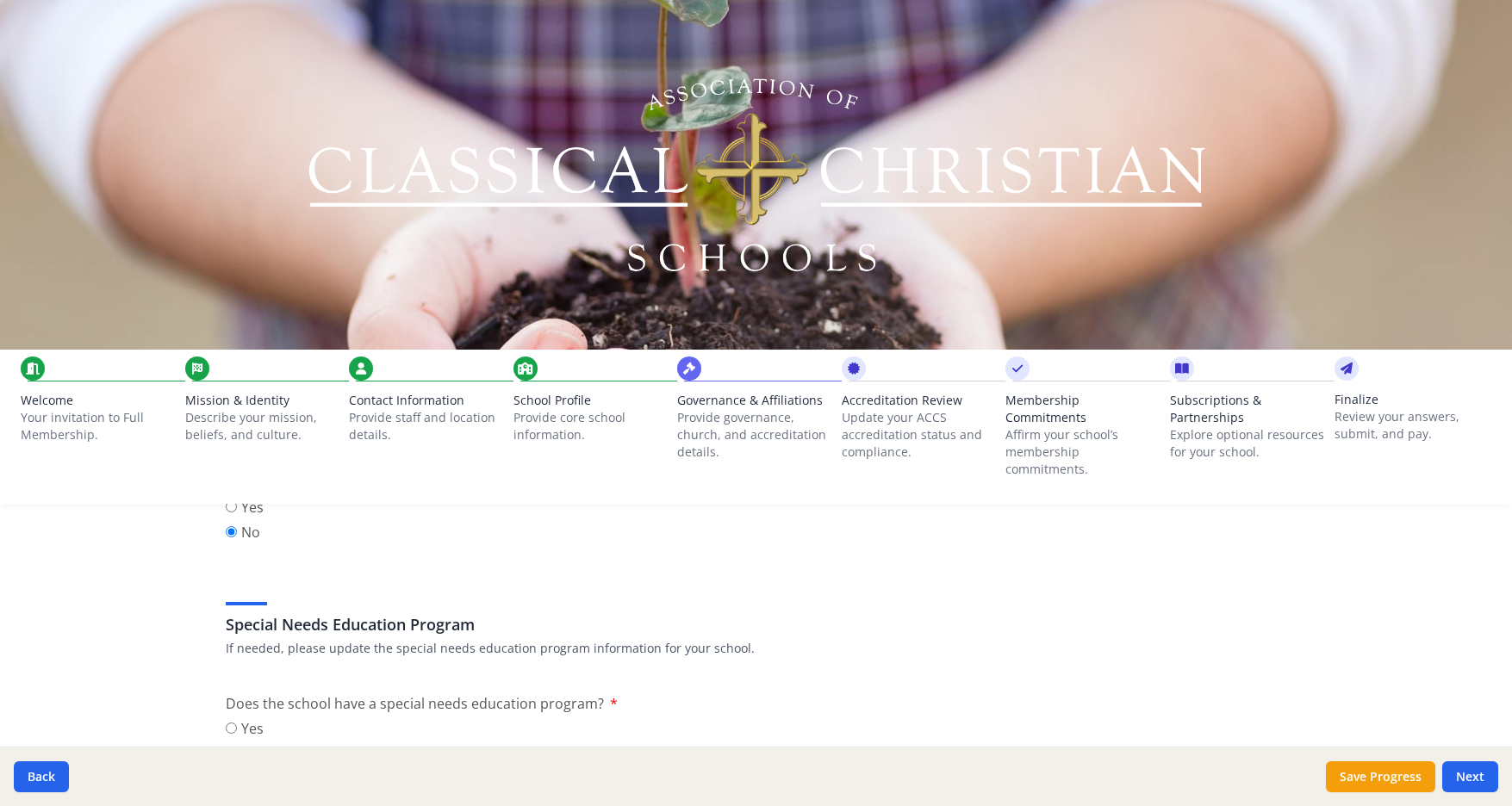 click on "Governance & Affiliations" at bounding box center (756, 400) 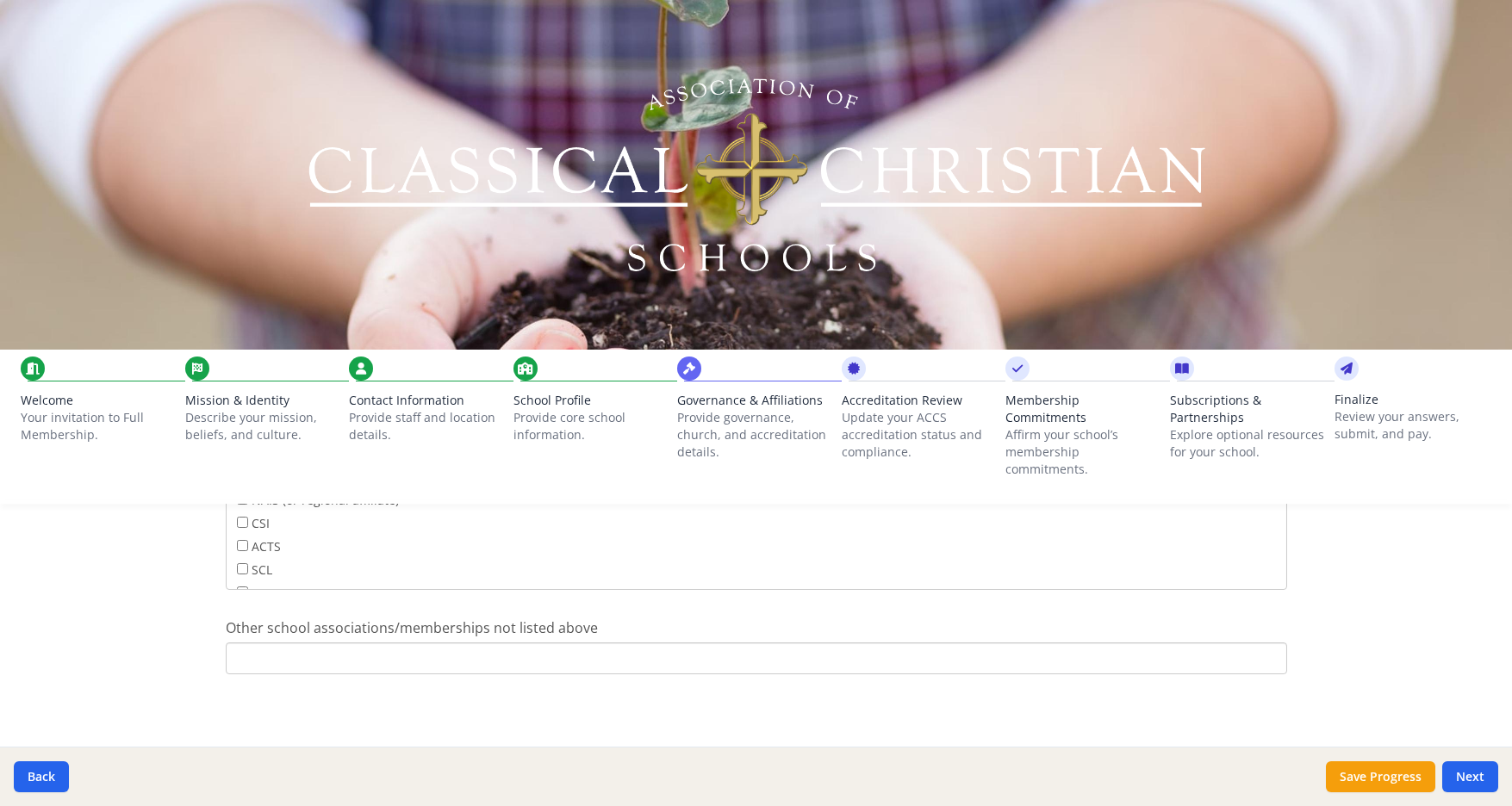 scroll, scrollTop: 1124, scrollLeft: 0, axis: vertical 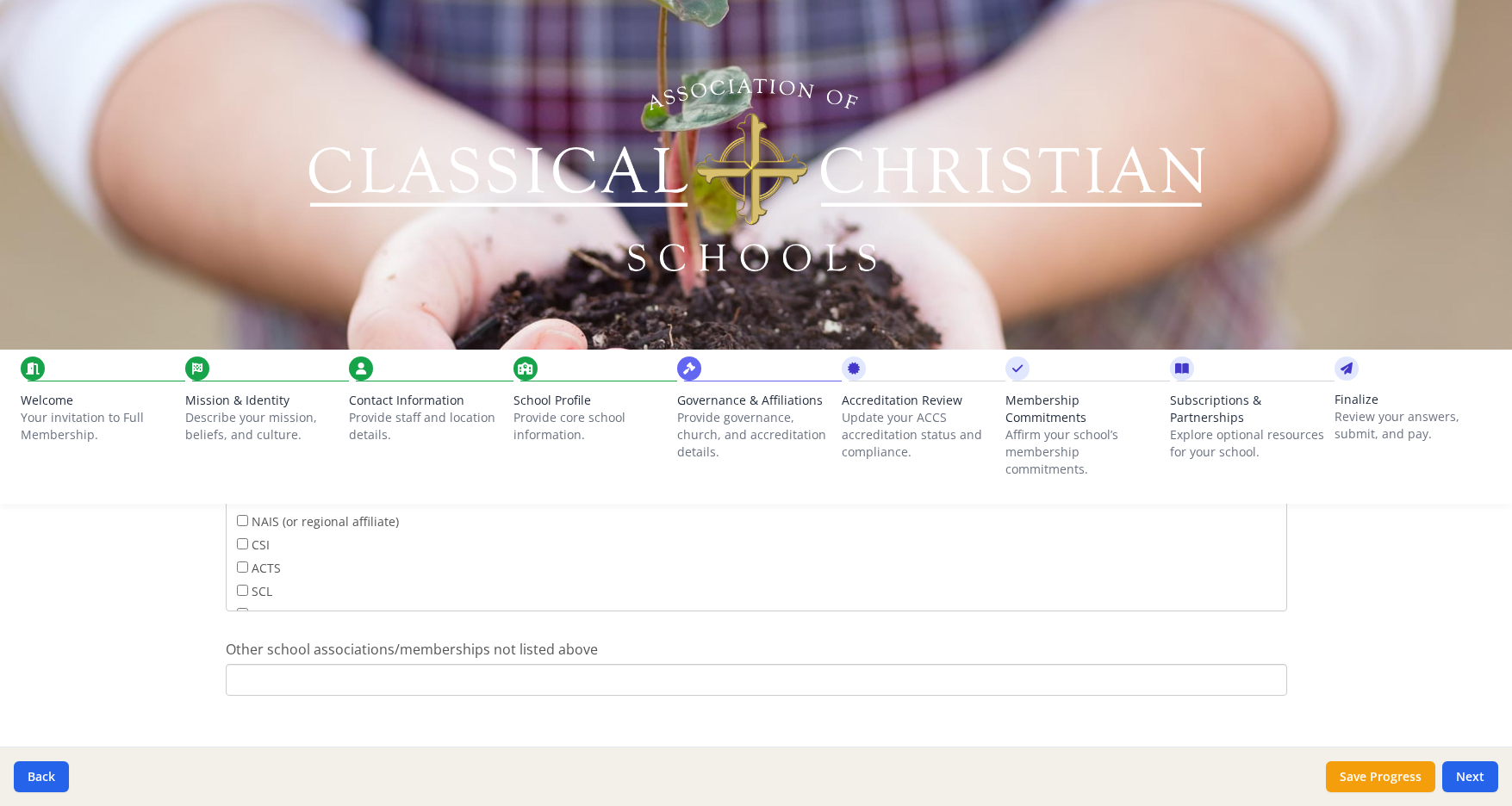 click on "Accreditation Review" at bounding box center (920, 400) 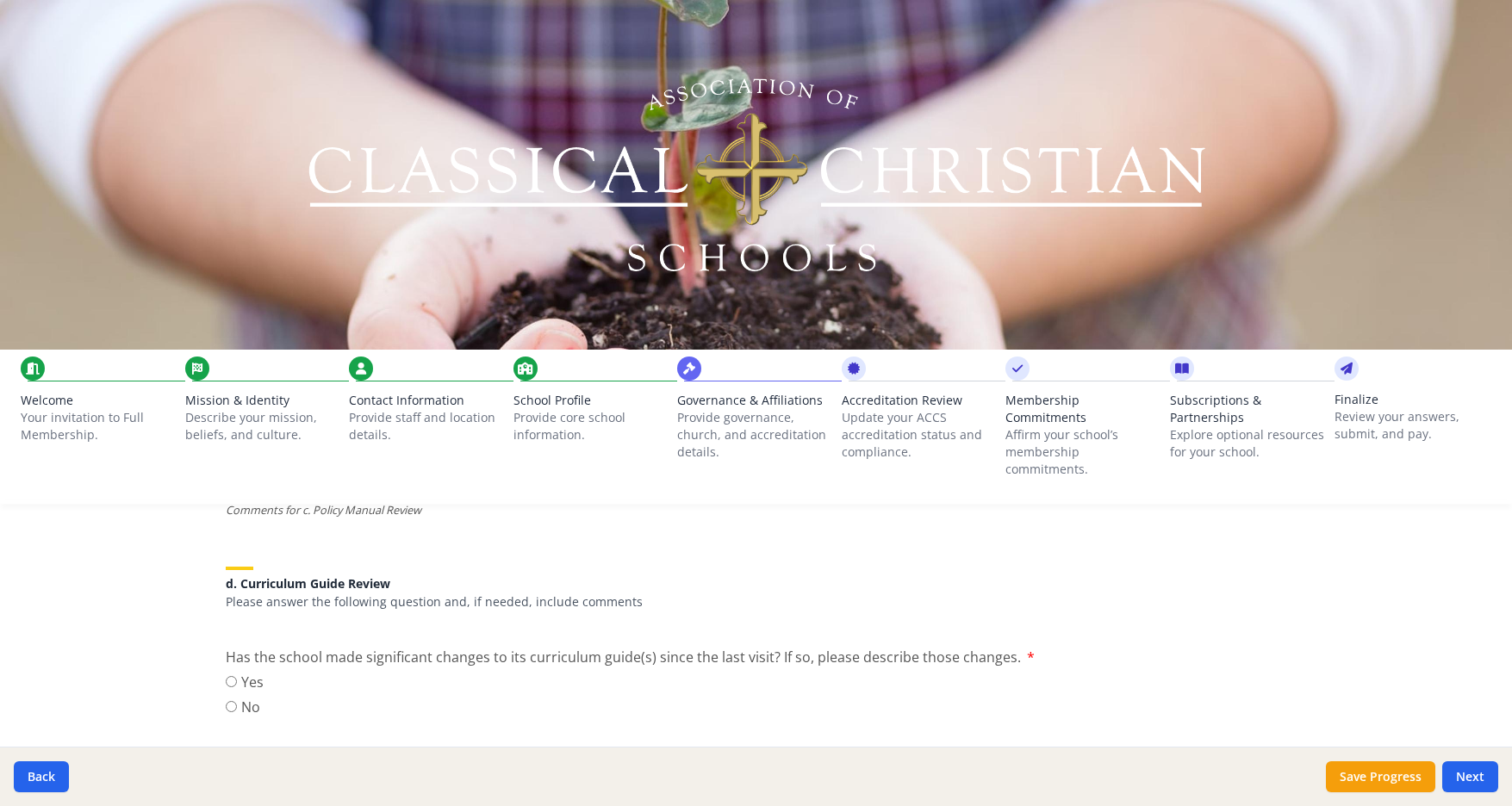 click on "Affirm your school’s membership commitments." at bounding box center [1084, 452] 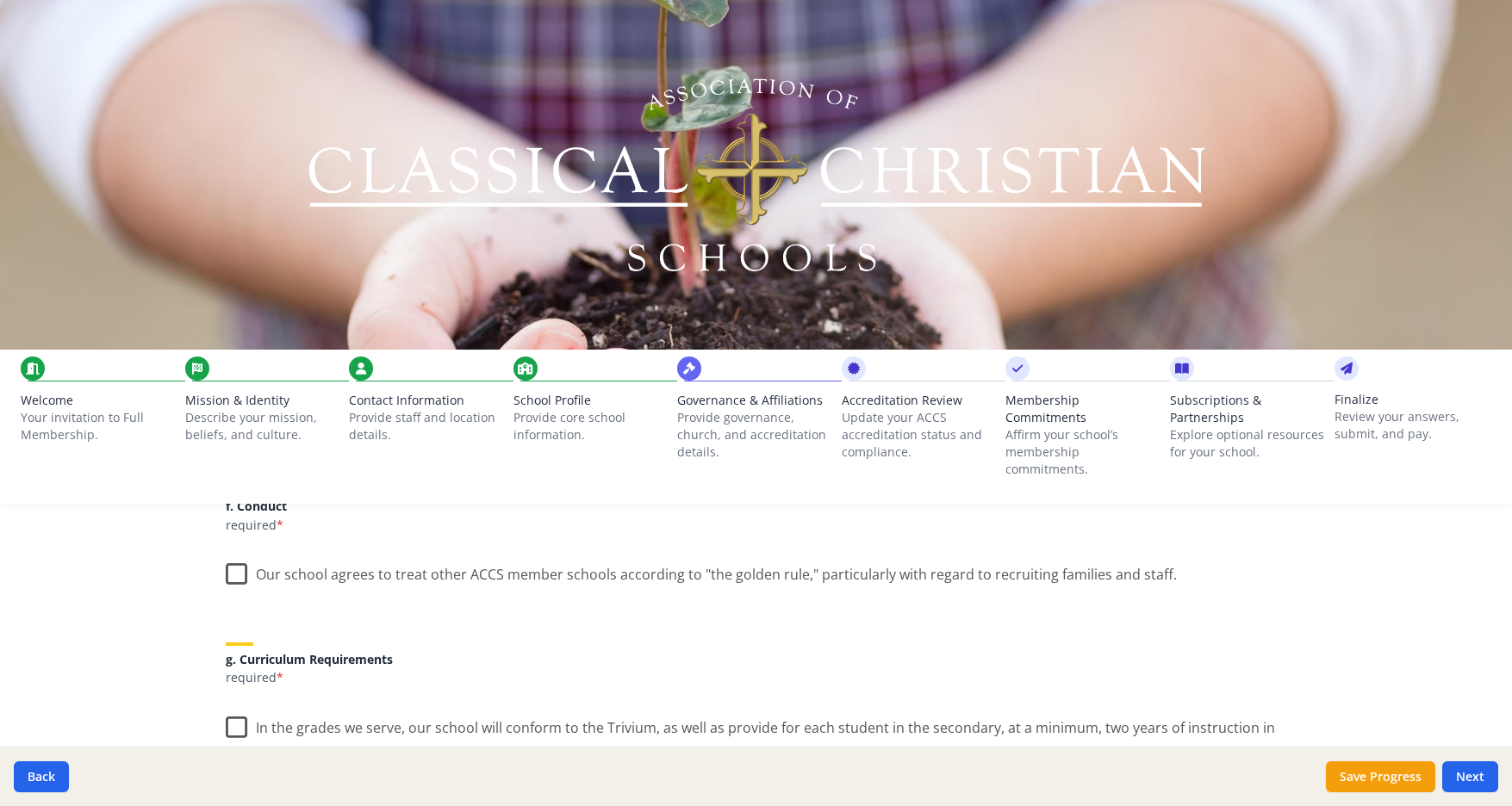 click on "Subscriptions & Partnerships" at bounding box center (1248, 409) 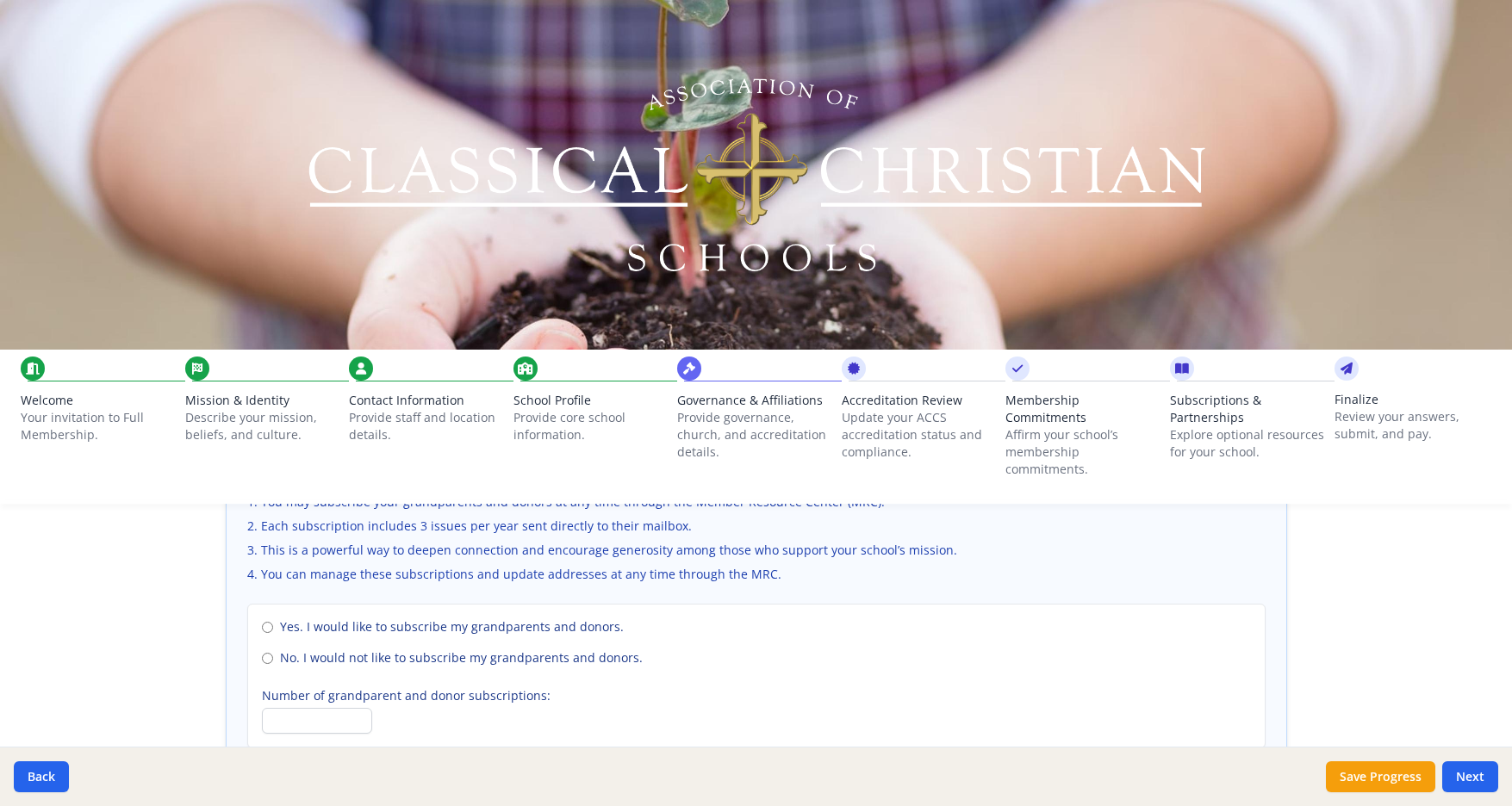 click on "Review your answers, submit, and pay." at bounding box center (1413, 425) 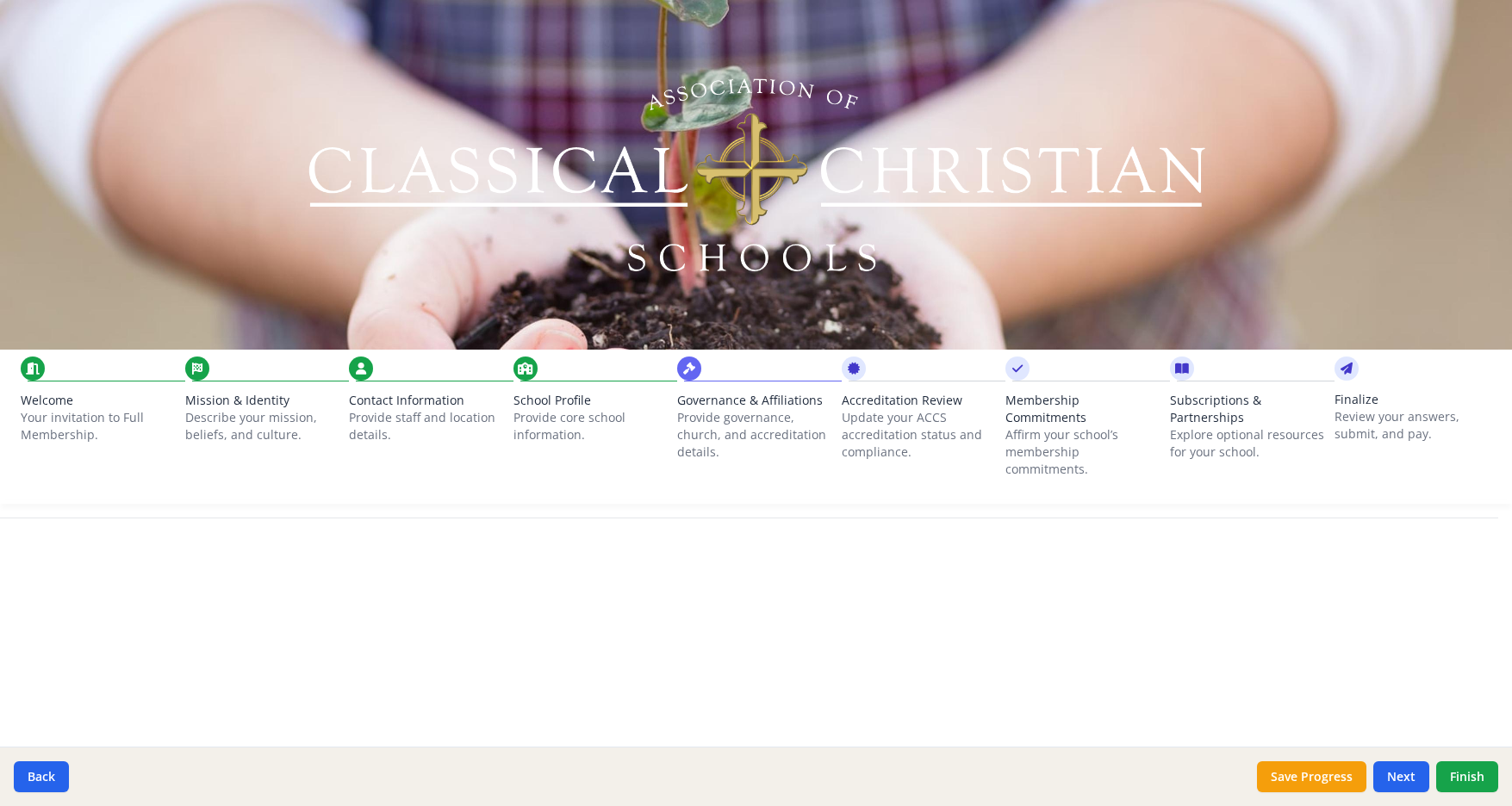 scroll, scrollTop: 0, scrollLeft: 0, axis: both 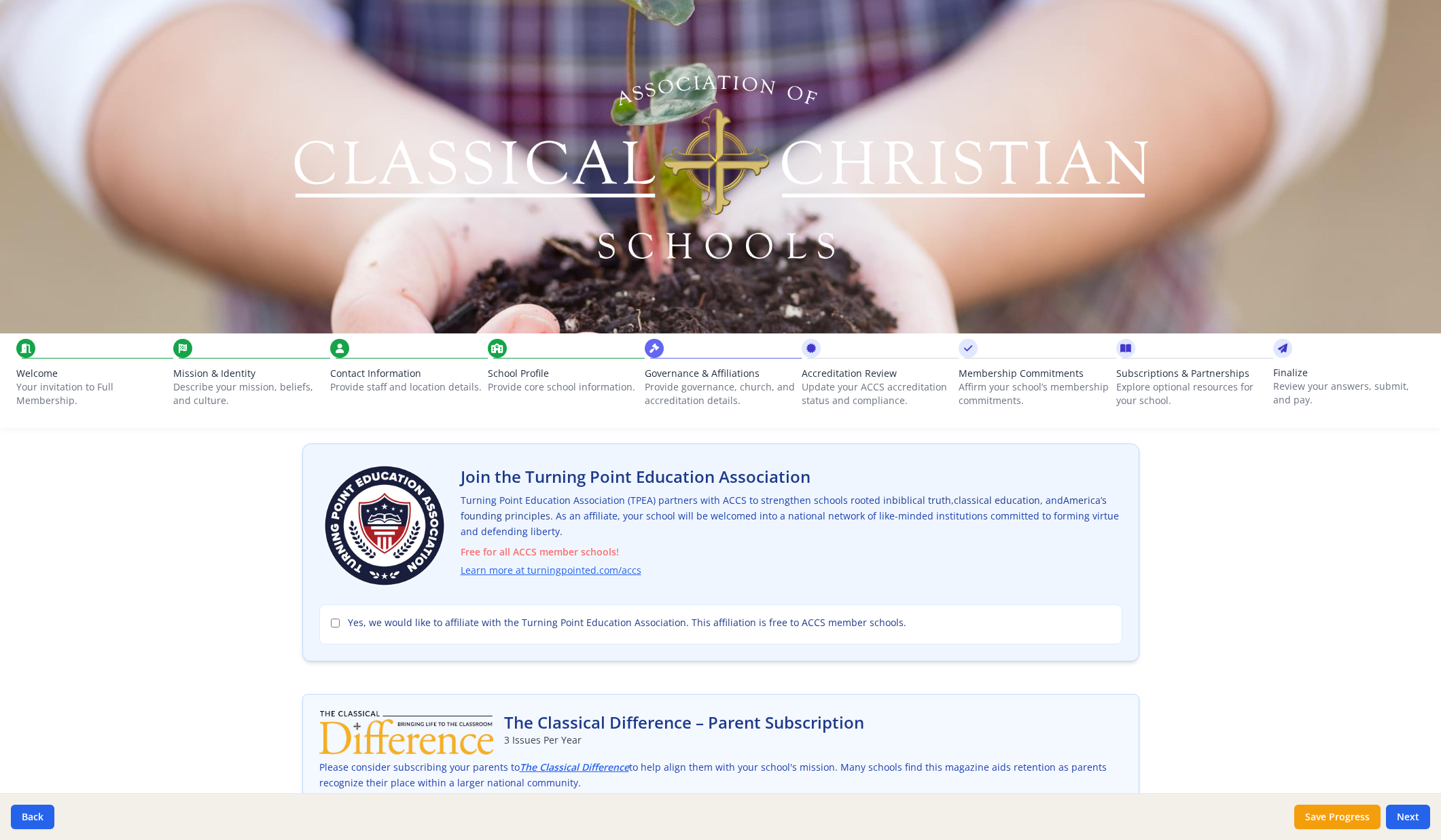 click on "Describe your mission, beliefs, and culture." at bounding box center (249, 394) 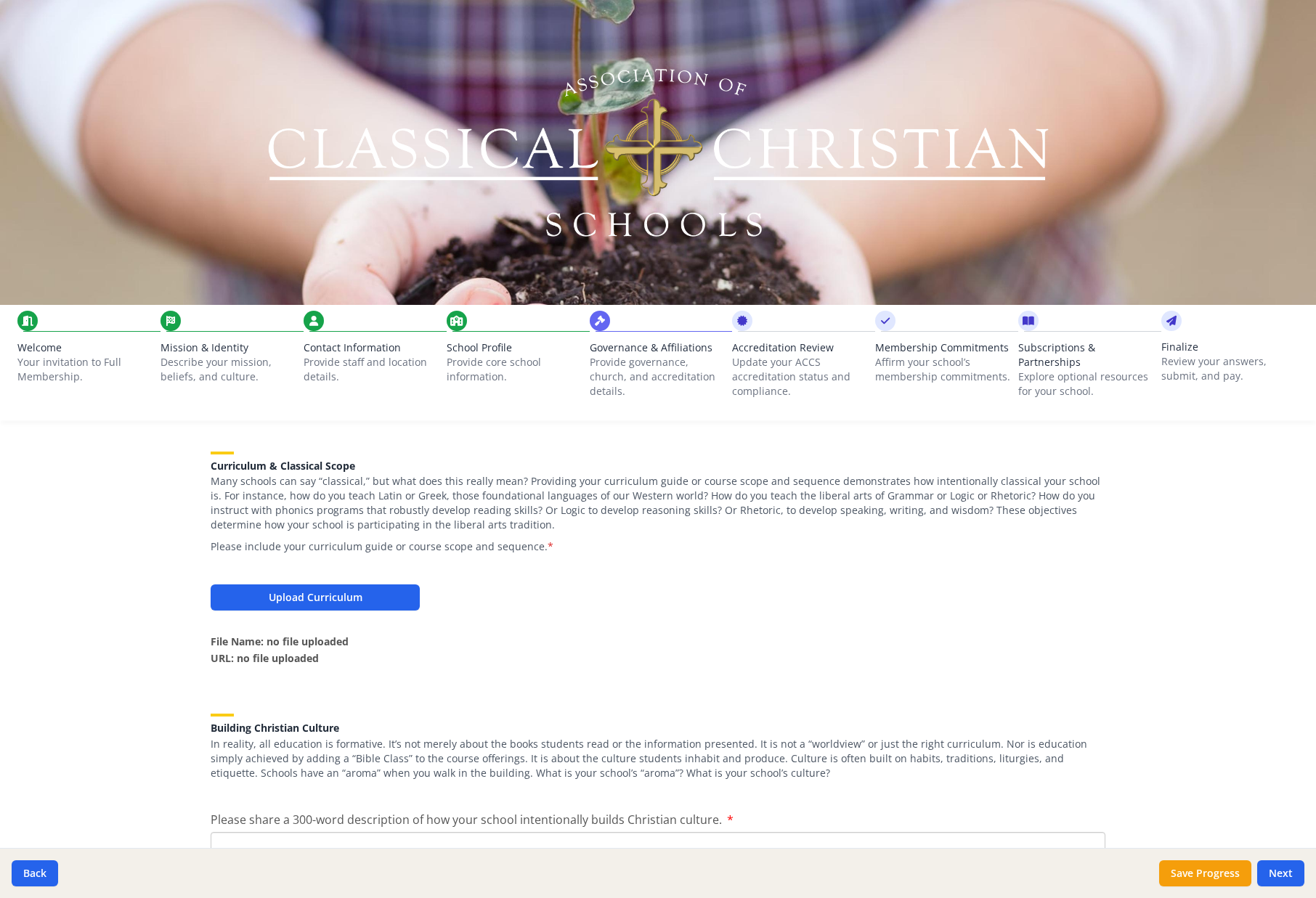 scroll, scrollTop: 0, scrollLeft: 0, axis: both 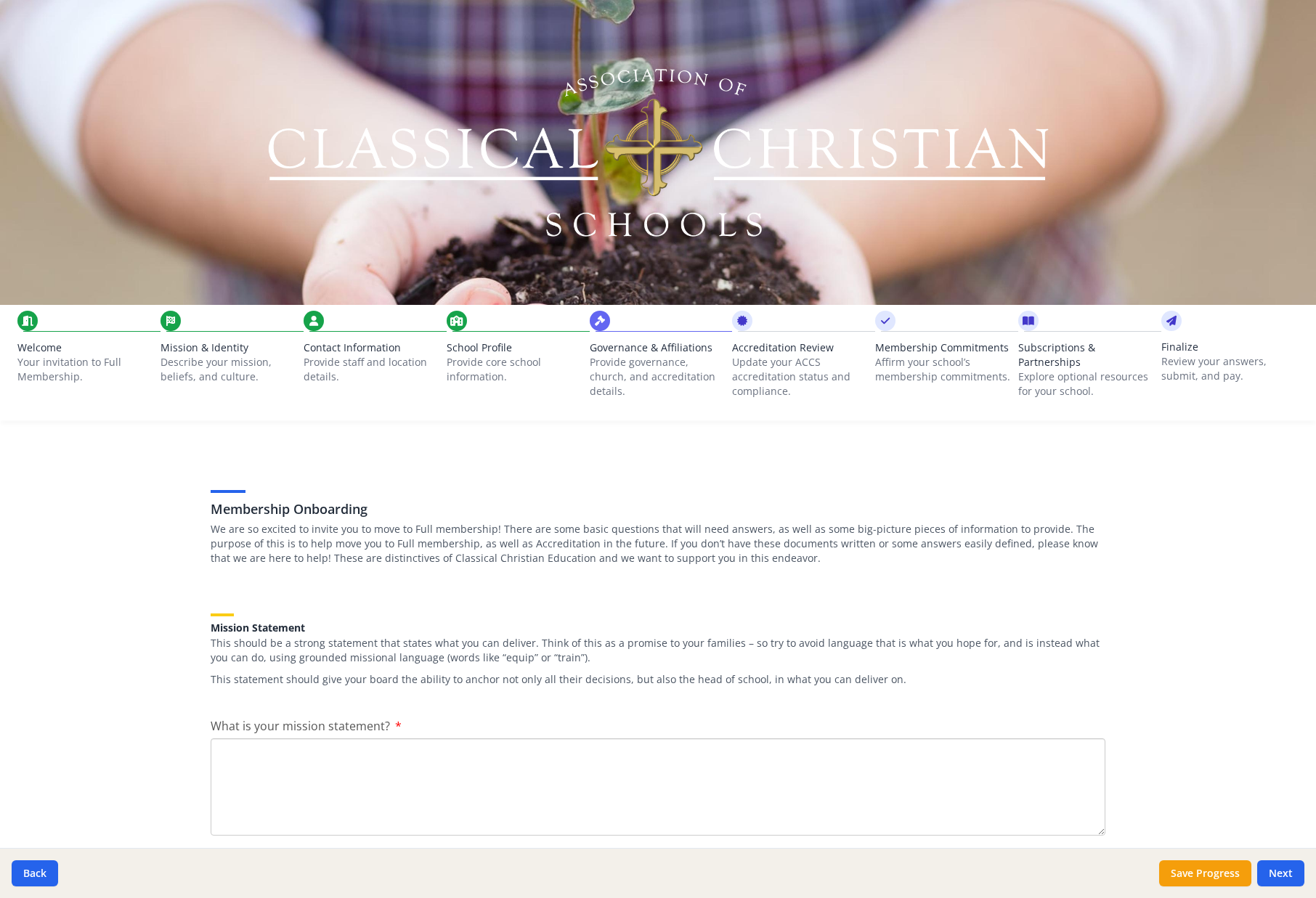 click on "Welcome   Your invitation to Full Membership." at bounding box center [86, 373] 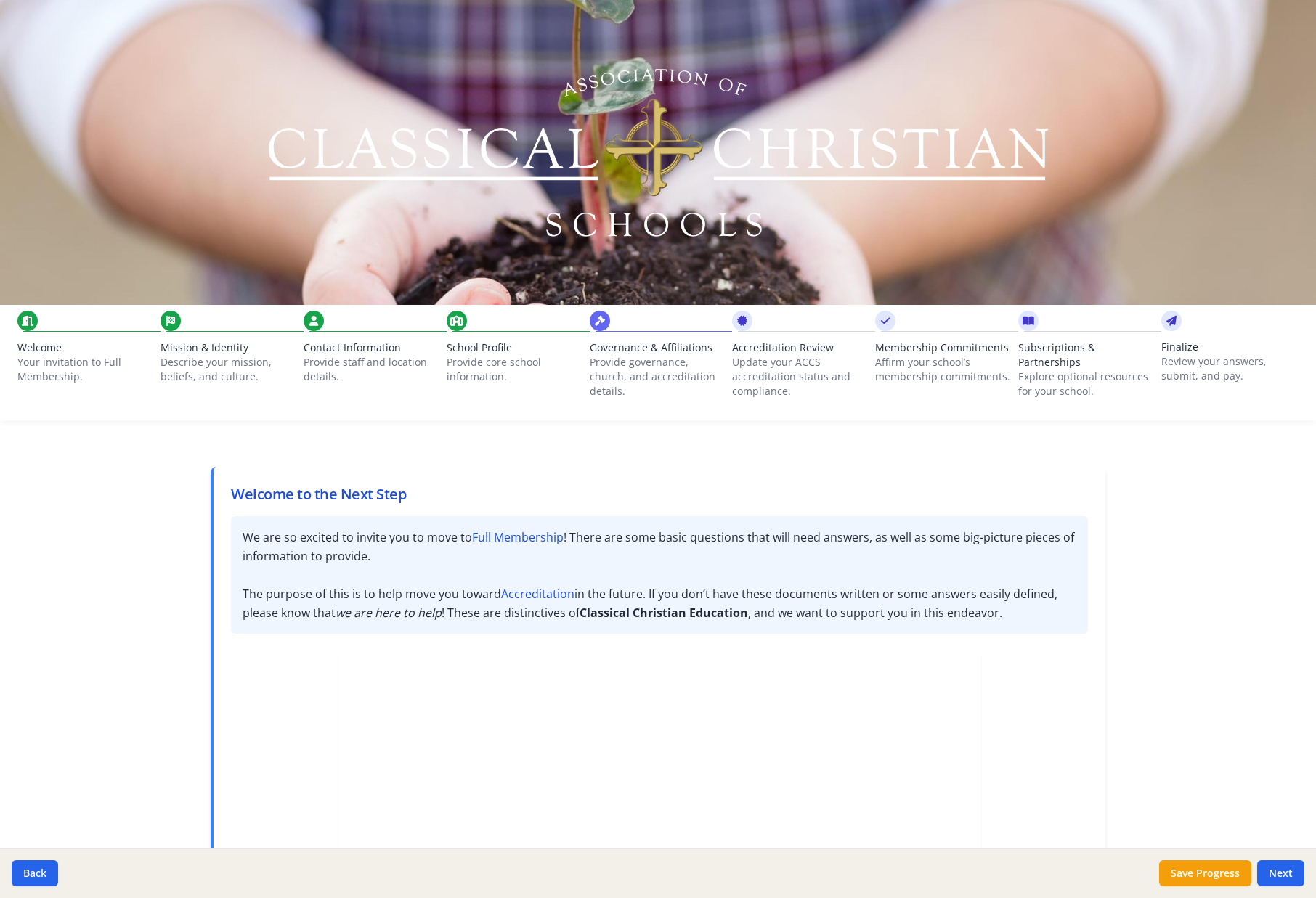 click on "Describe your mission, beliefs, and culture." at bounding box center [229, 370] 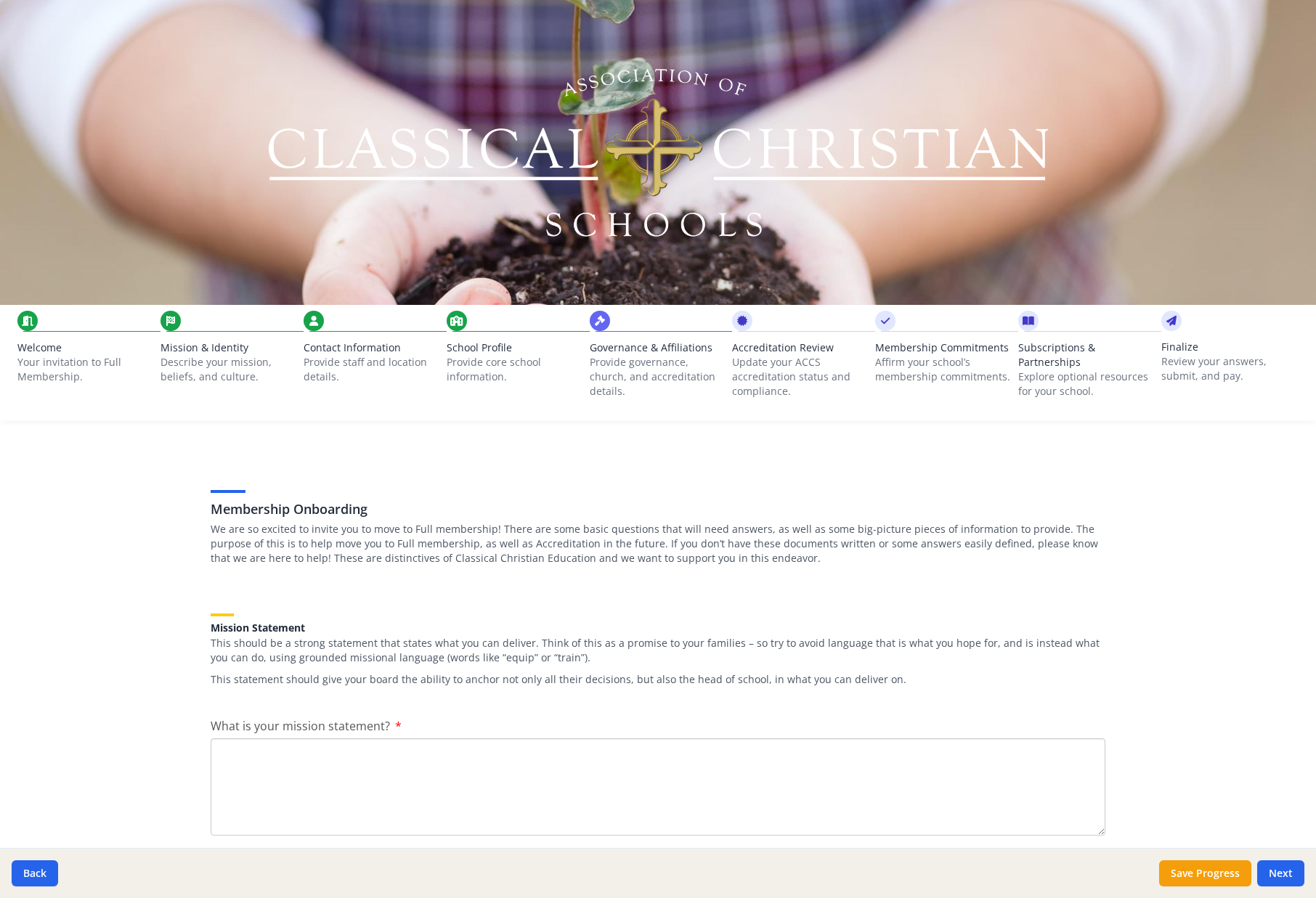 click on "Provide staff and location details." at bounding box center (372, 370) 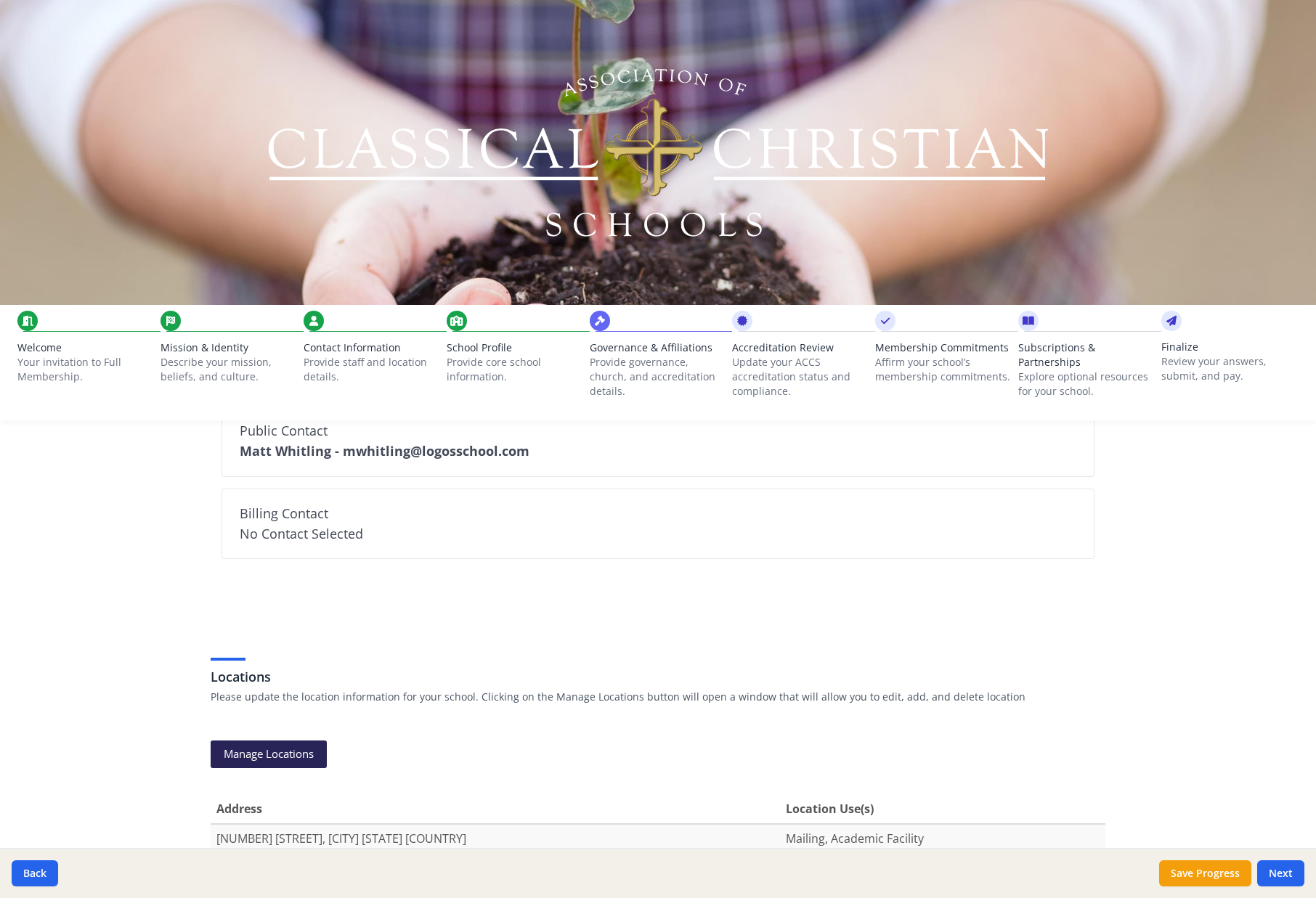scroll, scrollTop: 0, scrollLeft: 0, axis: both 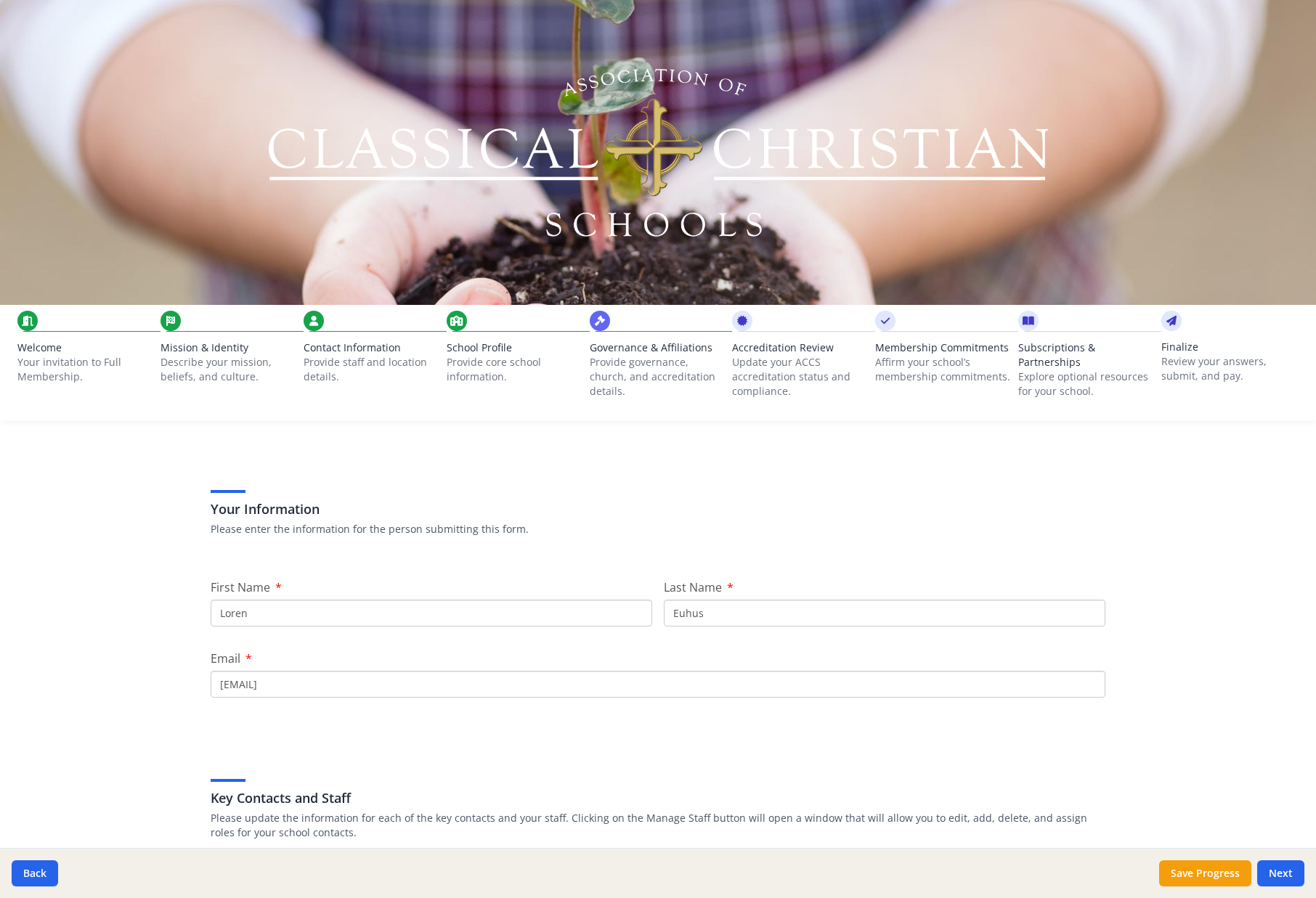 click on "Your invitation to Full Membership." at bounding box center [86, 370] 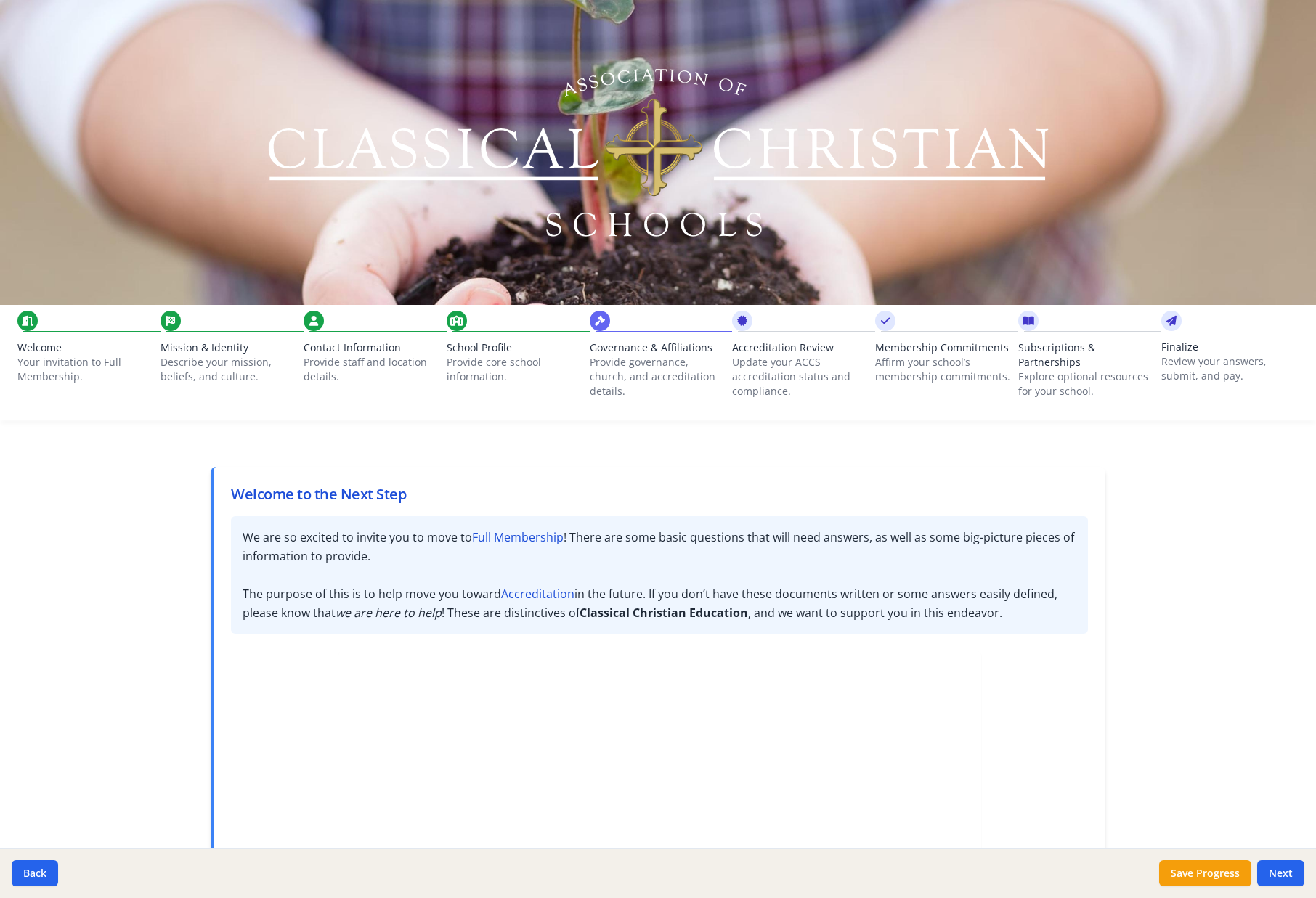 click on "Describe your mission, beliefs, and culture." at bounding box center [229, 370] 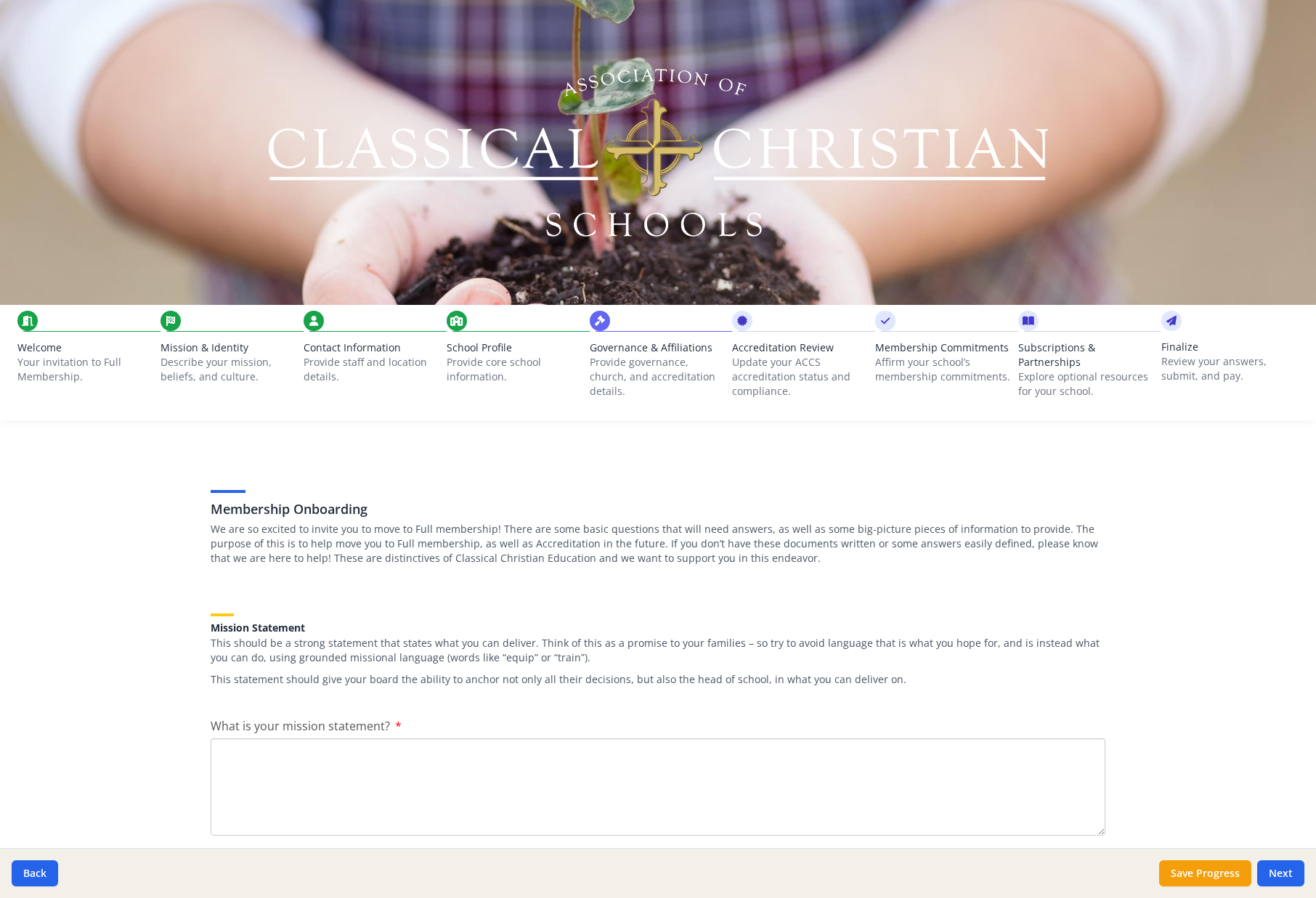 click on "Provide staff and location details." at bounding box center [372, 370] 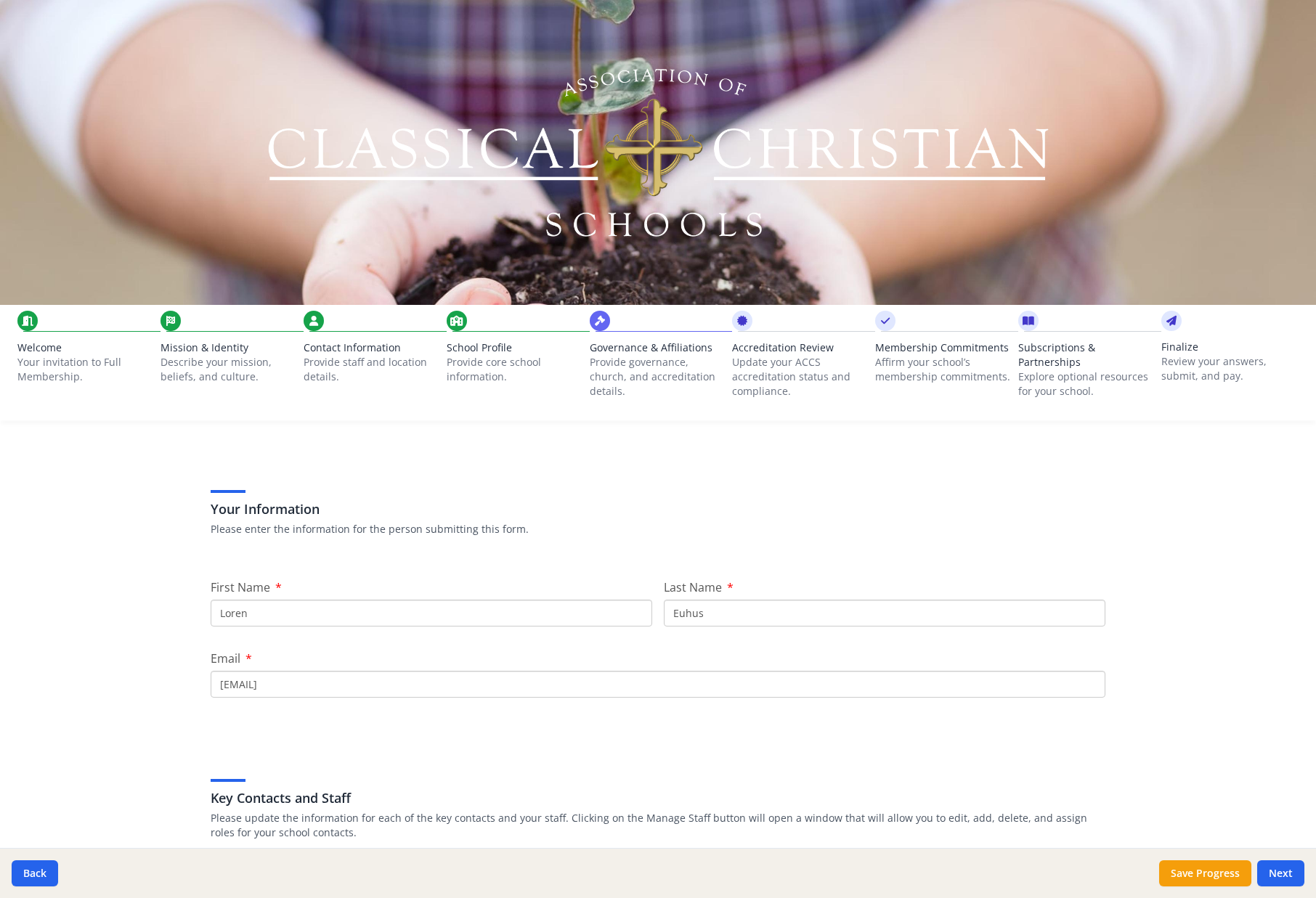 click on "Provide core school information." at bounding box center (515, 370) 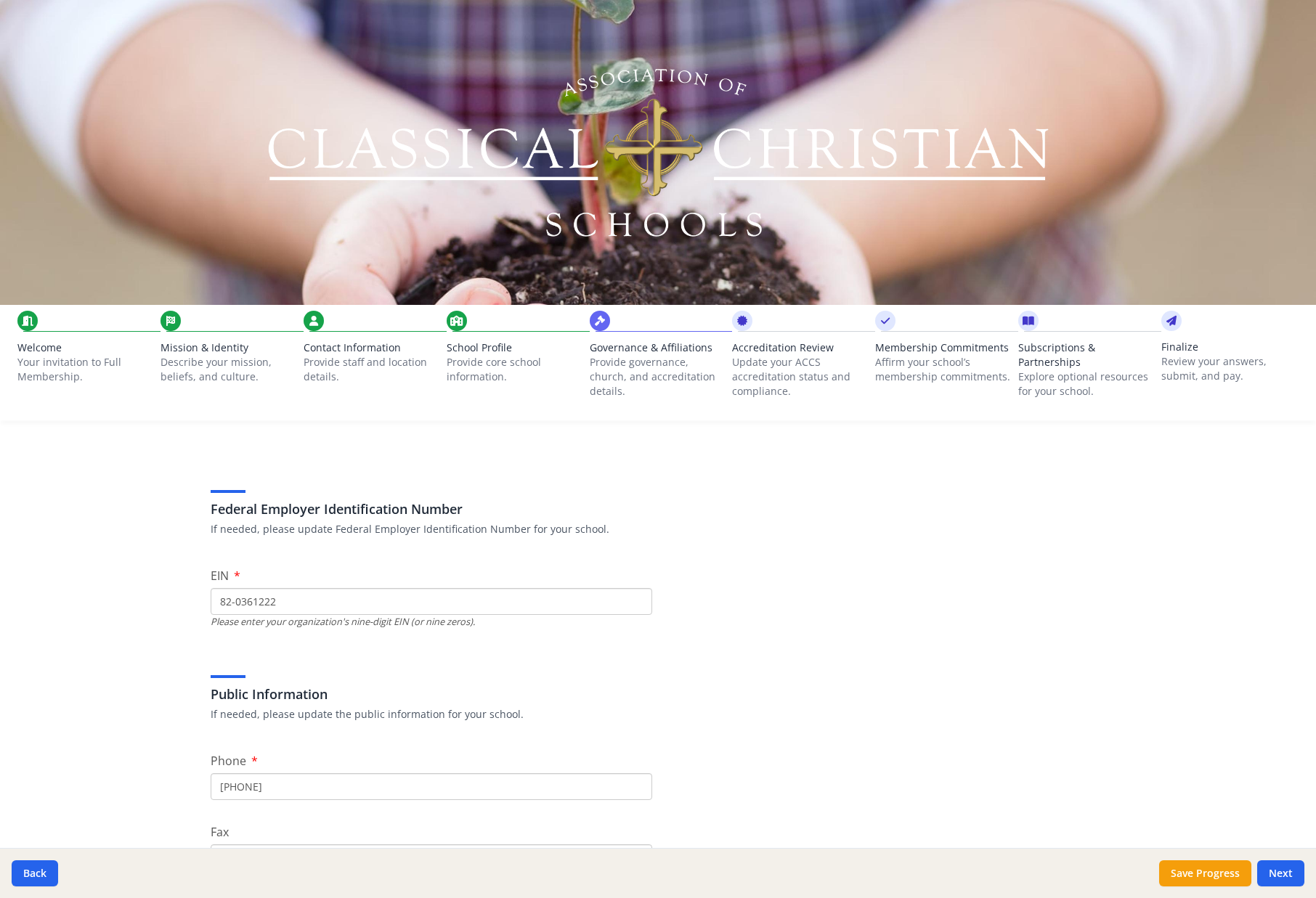 click on "Provide governance, church, and accreditation details." at bounding box center (658, 377) 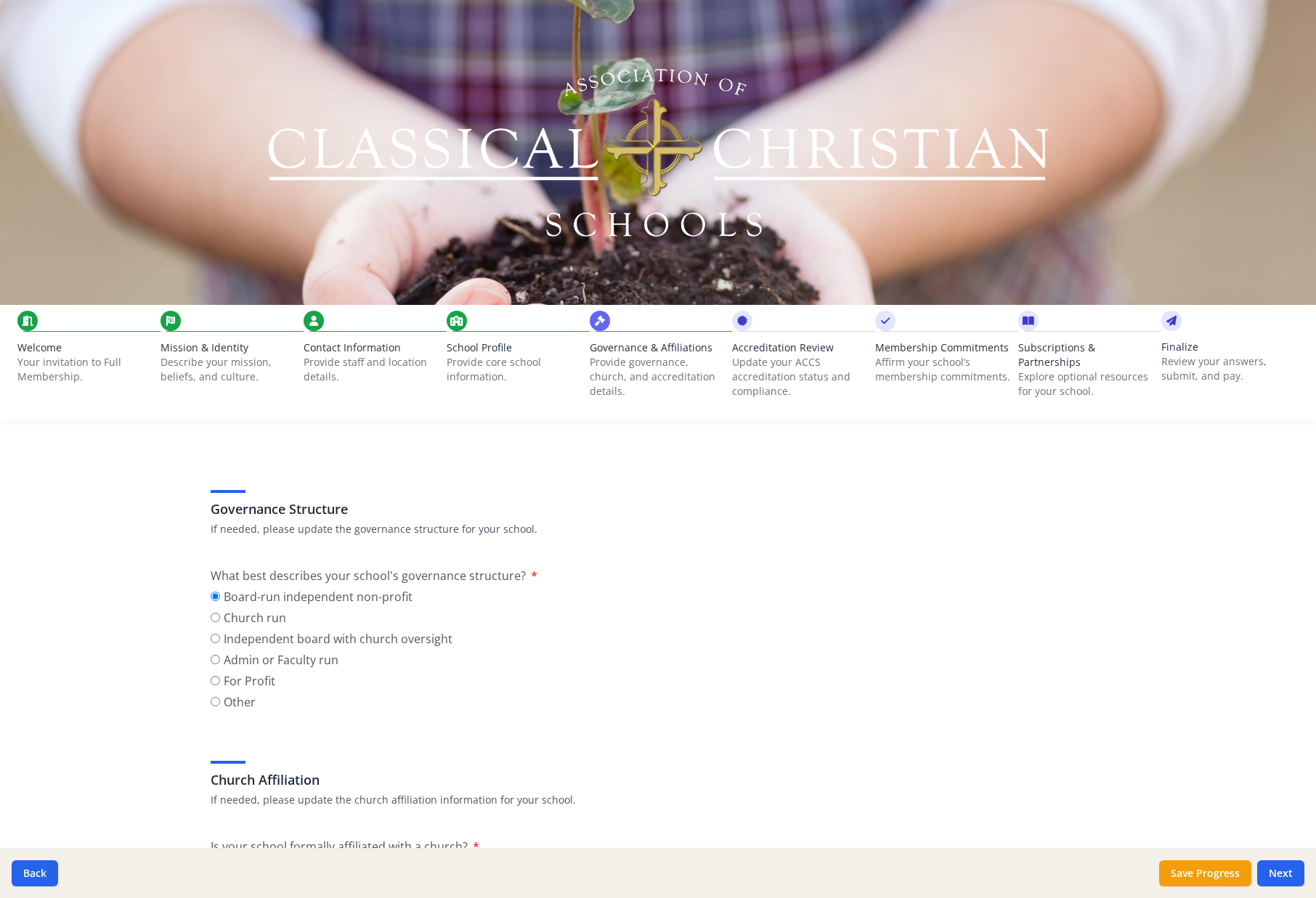 click on "Update your ACCS accreditation status and compliance." at bounding box center (800, 377) 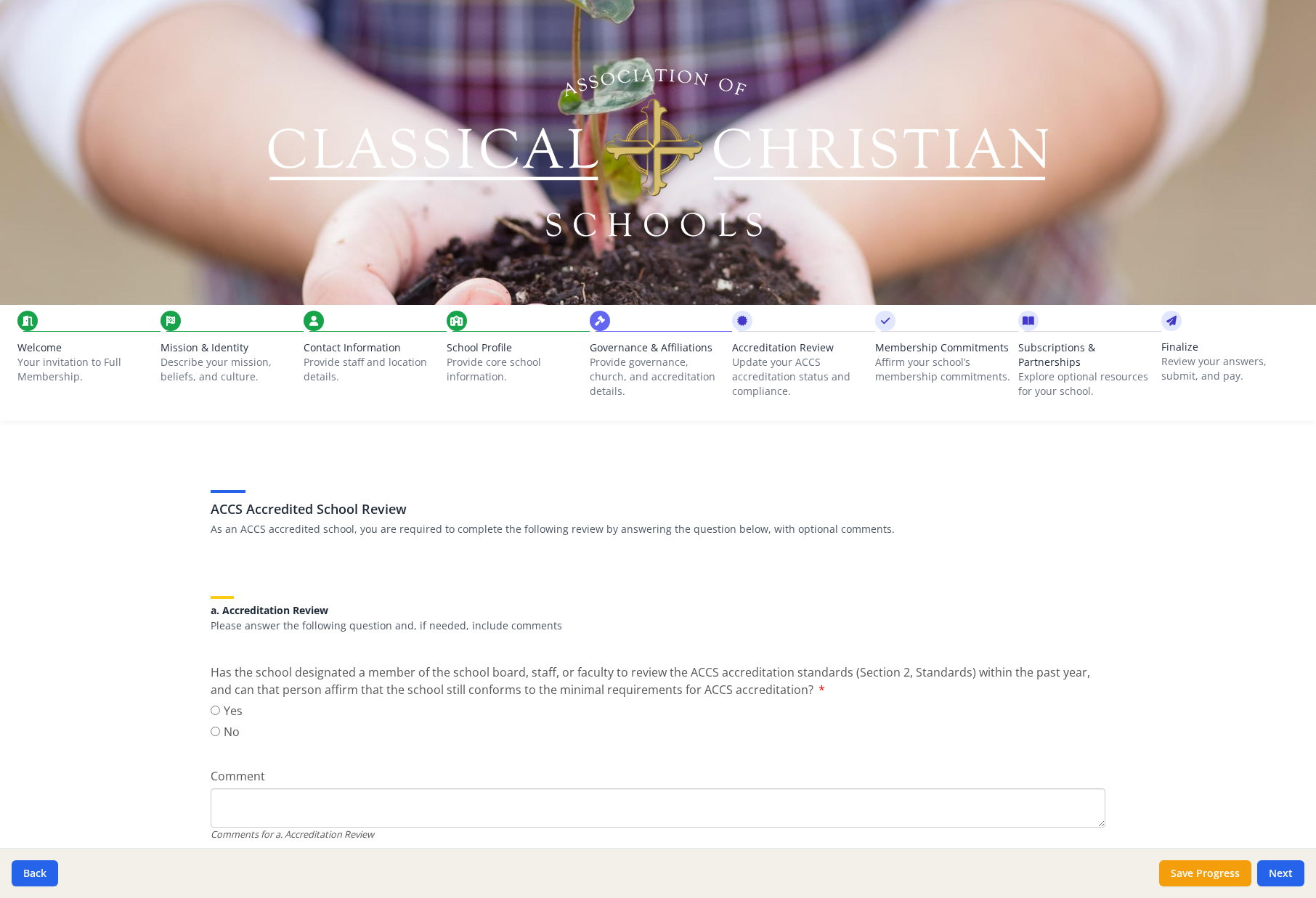 click on "Affirm your school’s membership commitments." at bounding box center [943, 370] 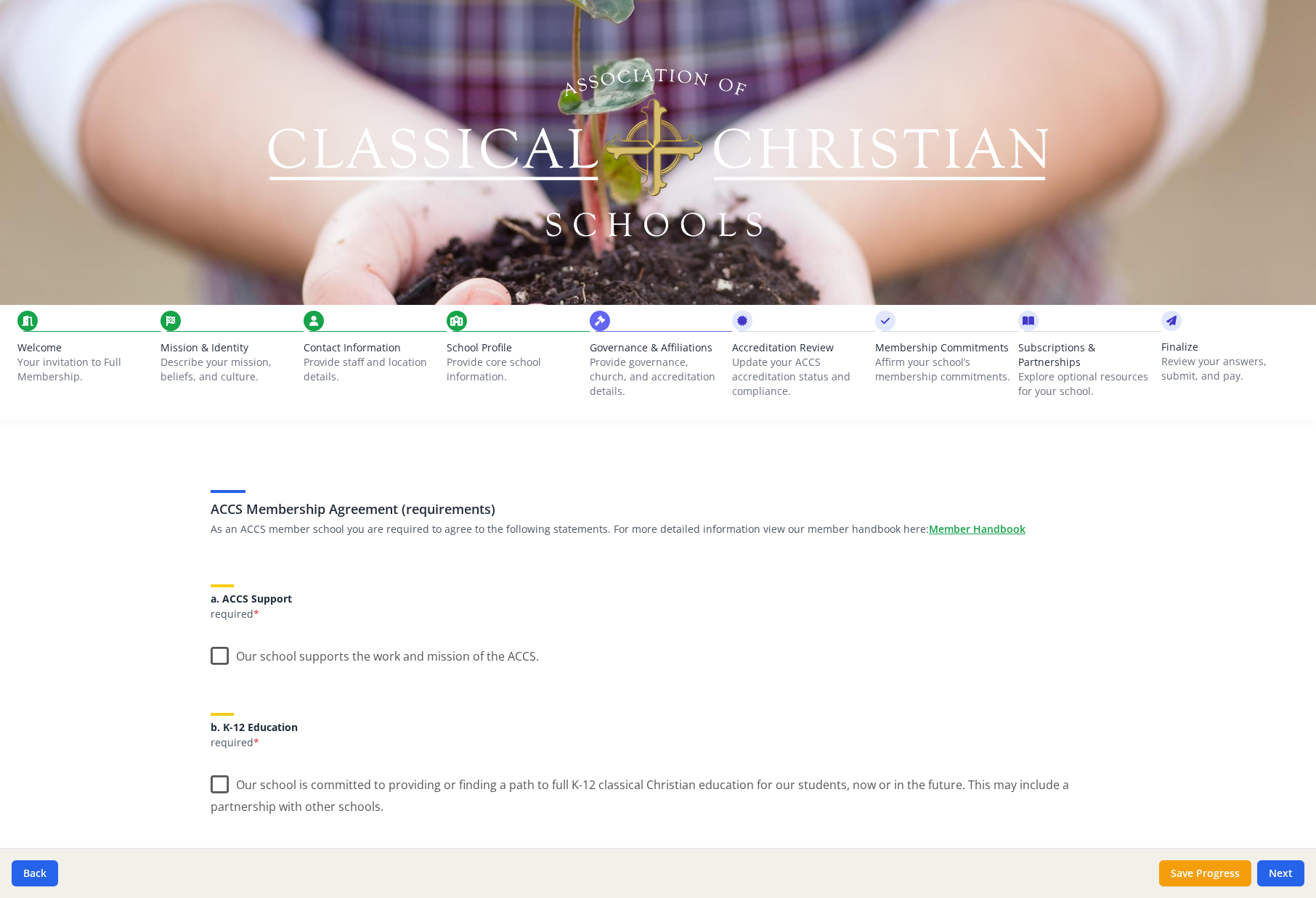 click on "Subscriptions & Partnerships" at bounding box center (1086, 355) 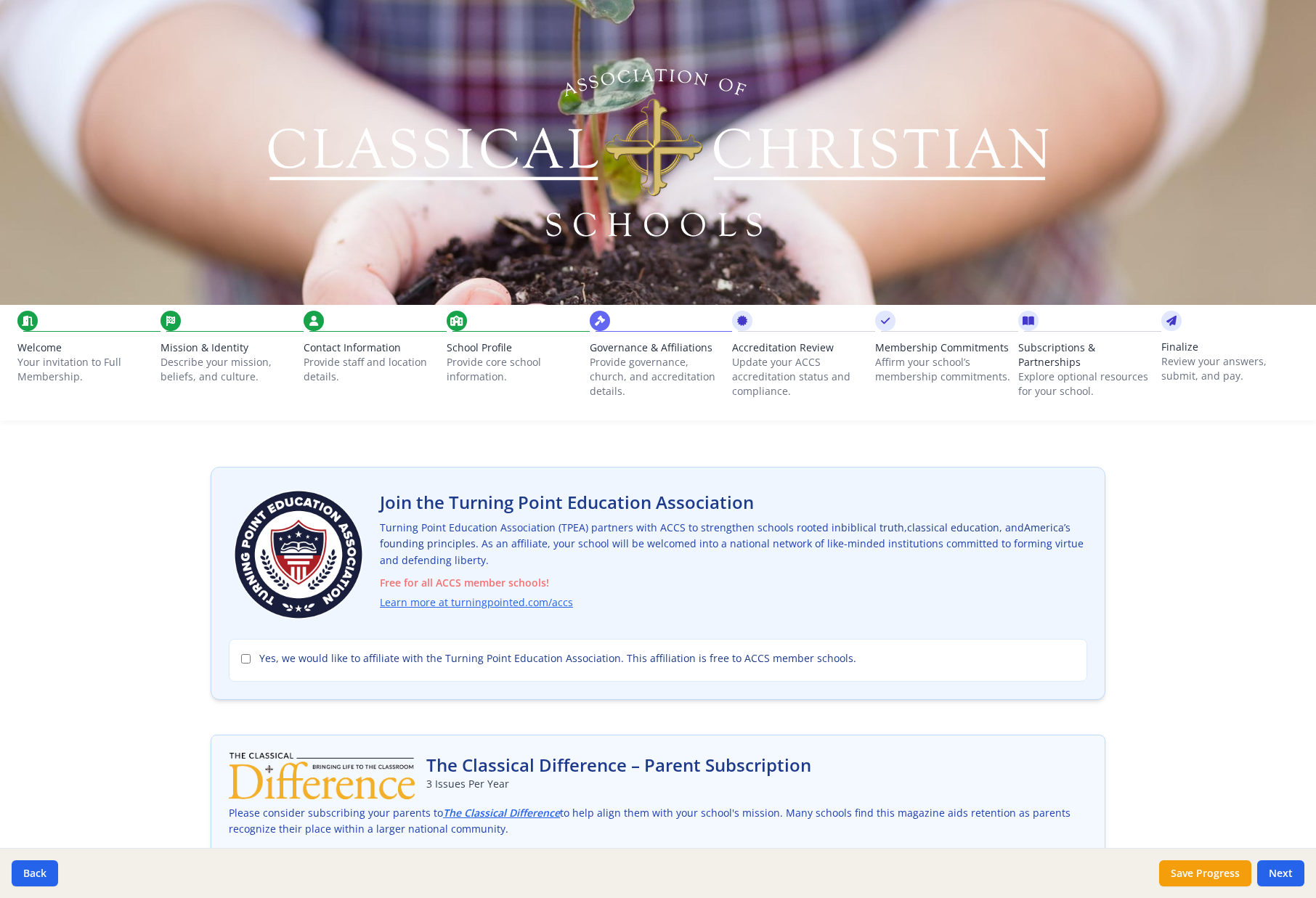 click on "Review your answers, submit, and pay." at bounding box center [1230, 369] 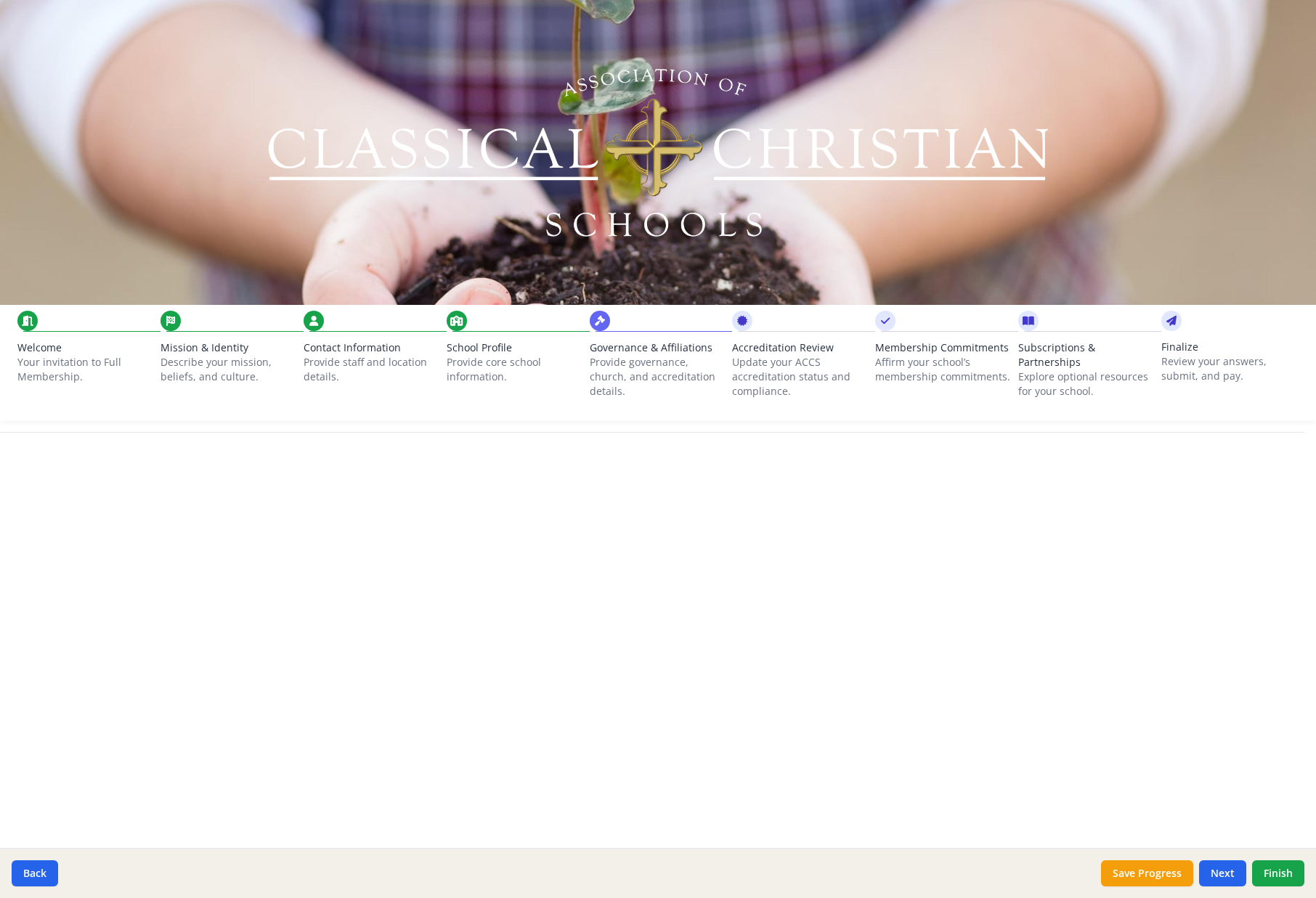 click on "Explore optional resources for your school." at bounding box center (1086, 384) 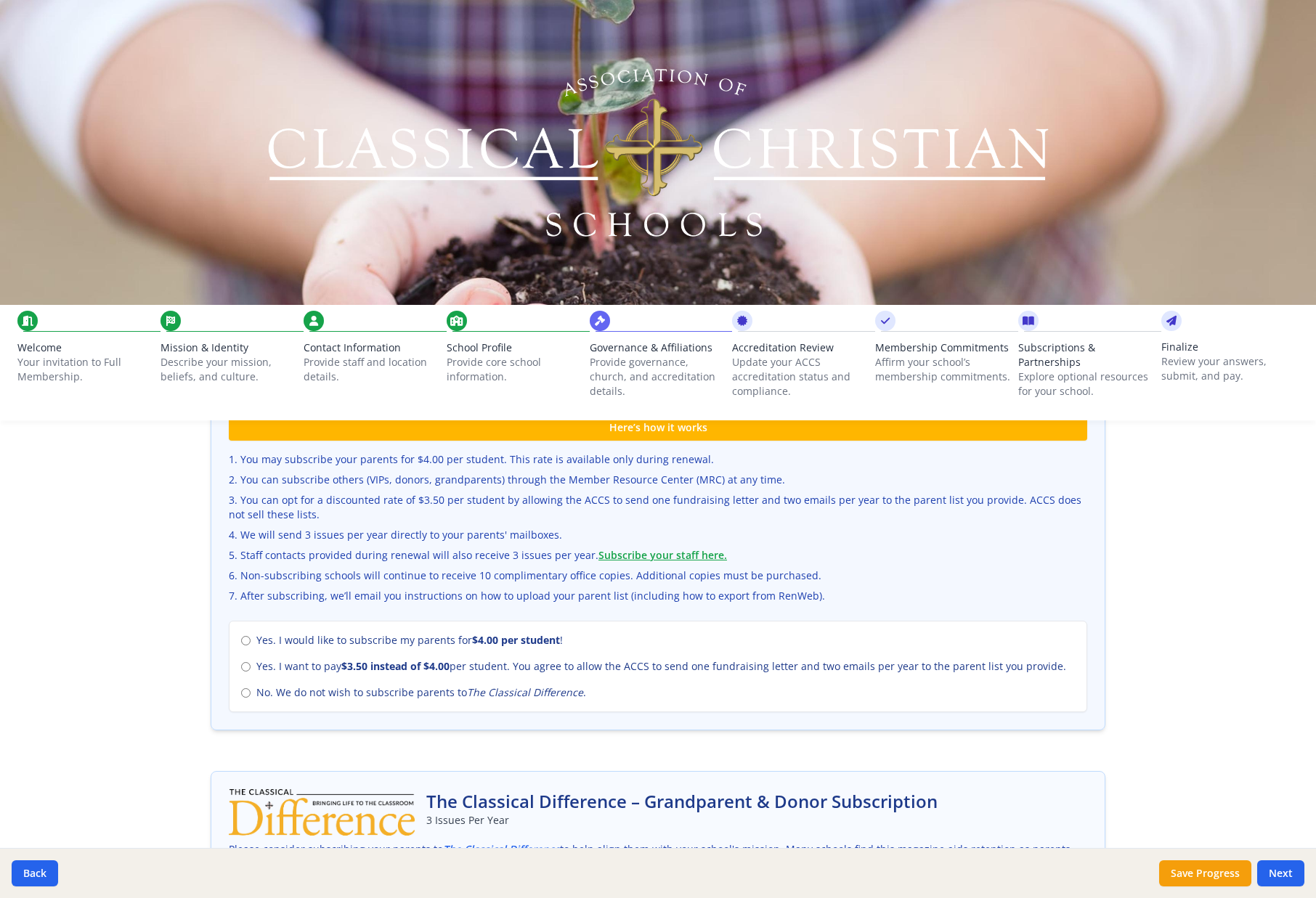 scroll, scrollTop: 444, scrollLeft: 0, axis: vertical 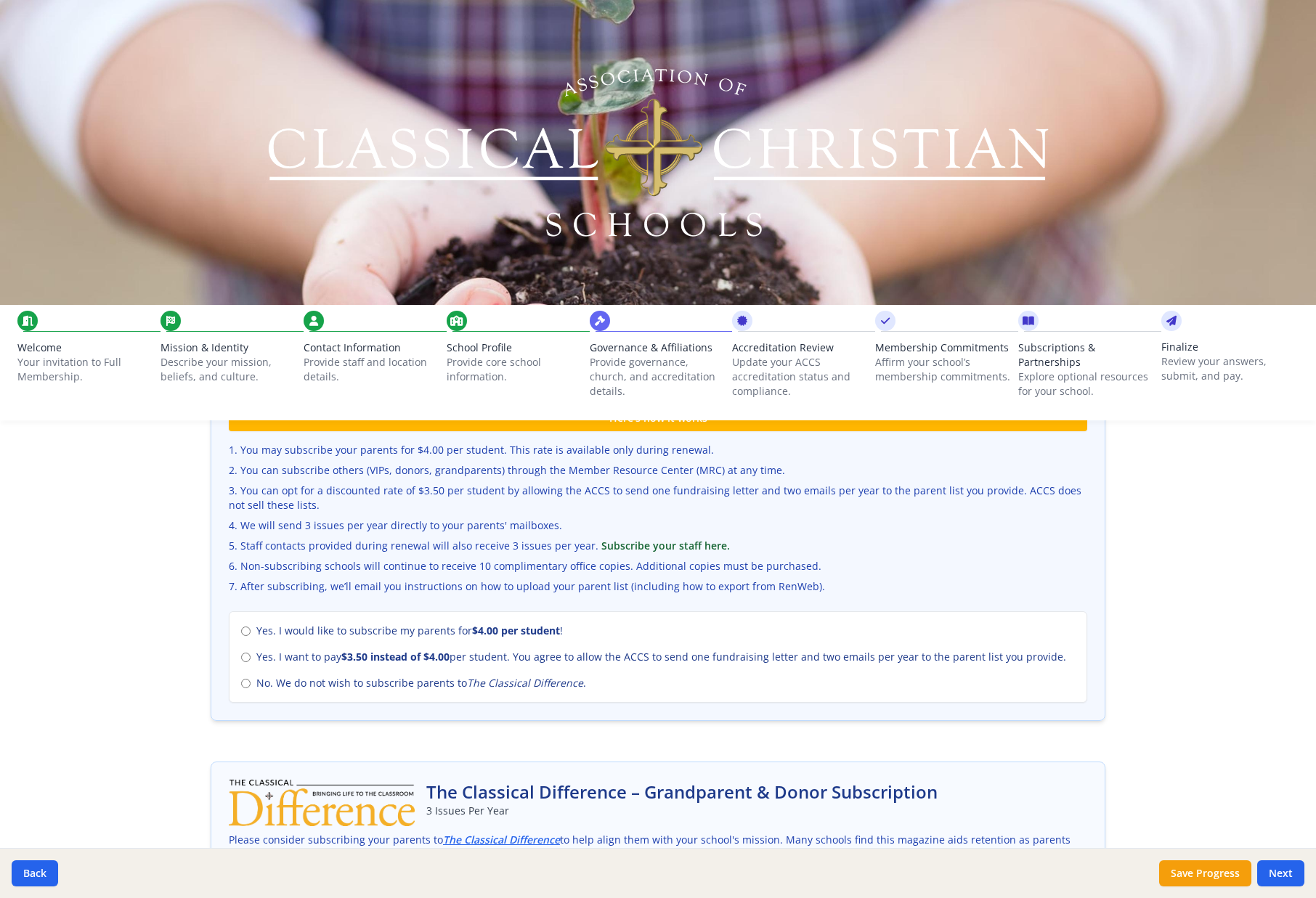 click on "Subscribe your staff here." at bounding box center (665, 546) 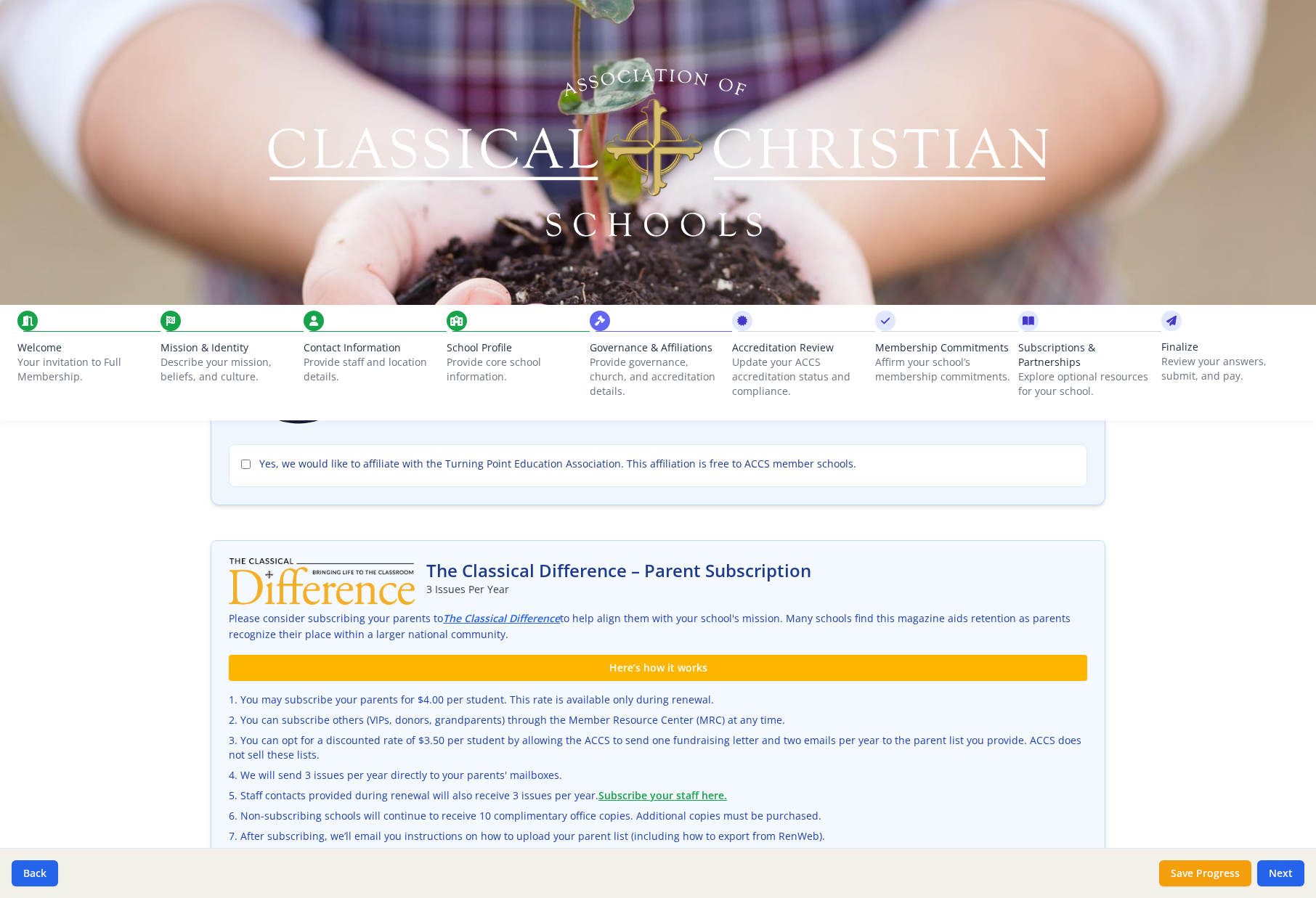 scroll, scrollTop: 0, scrollLeft: 0, axis: both 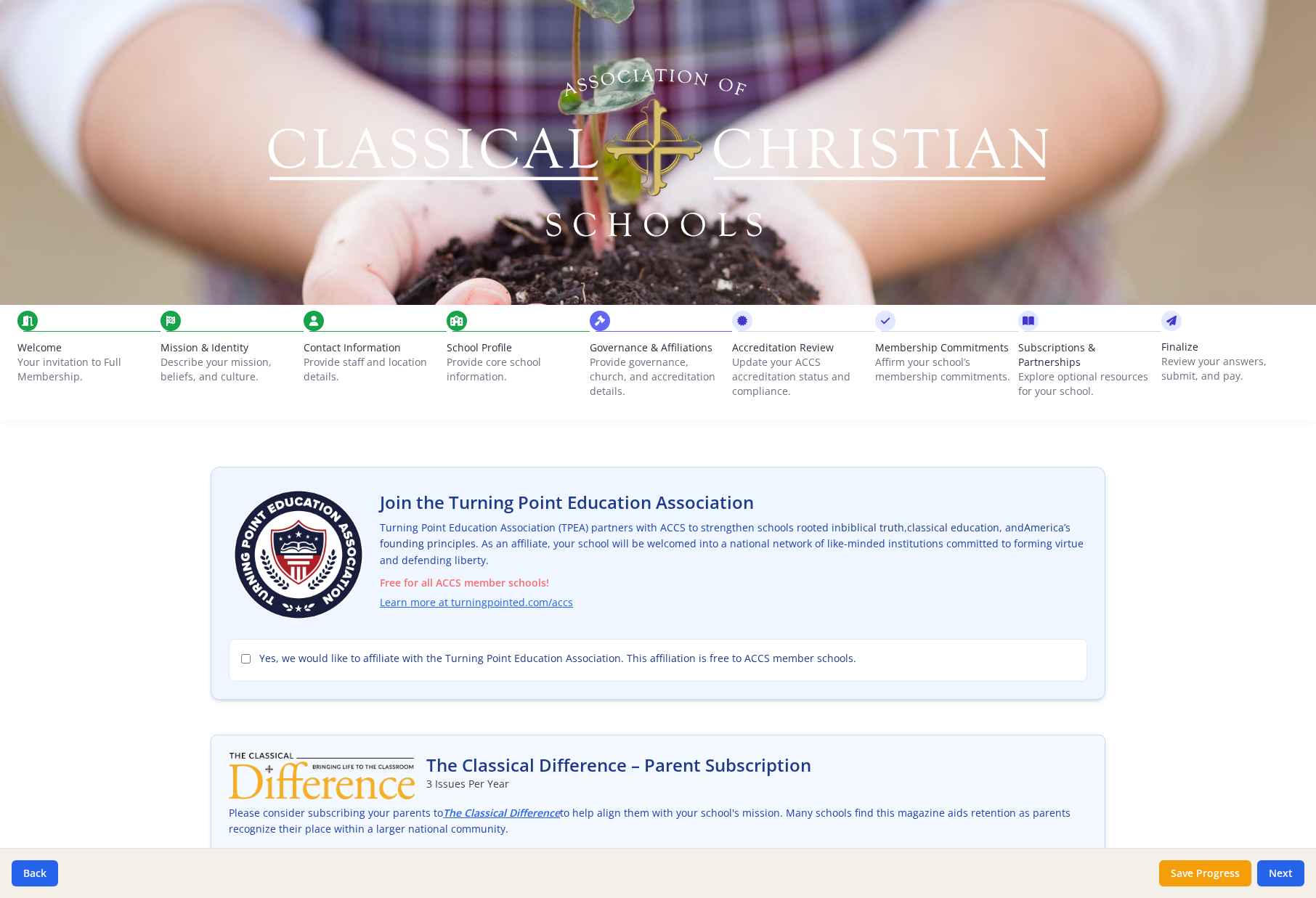 click on "Your invitation to Full Membership." at bounding box center (86, 370) 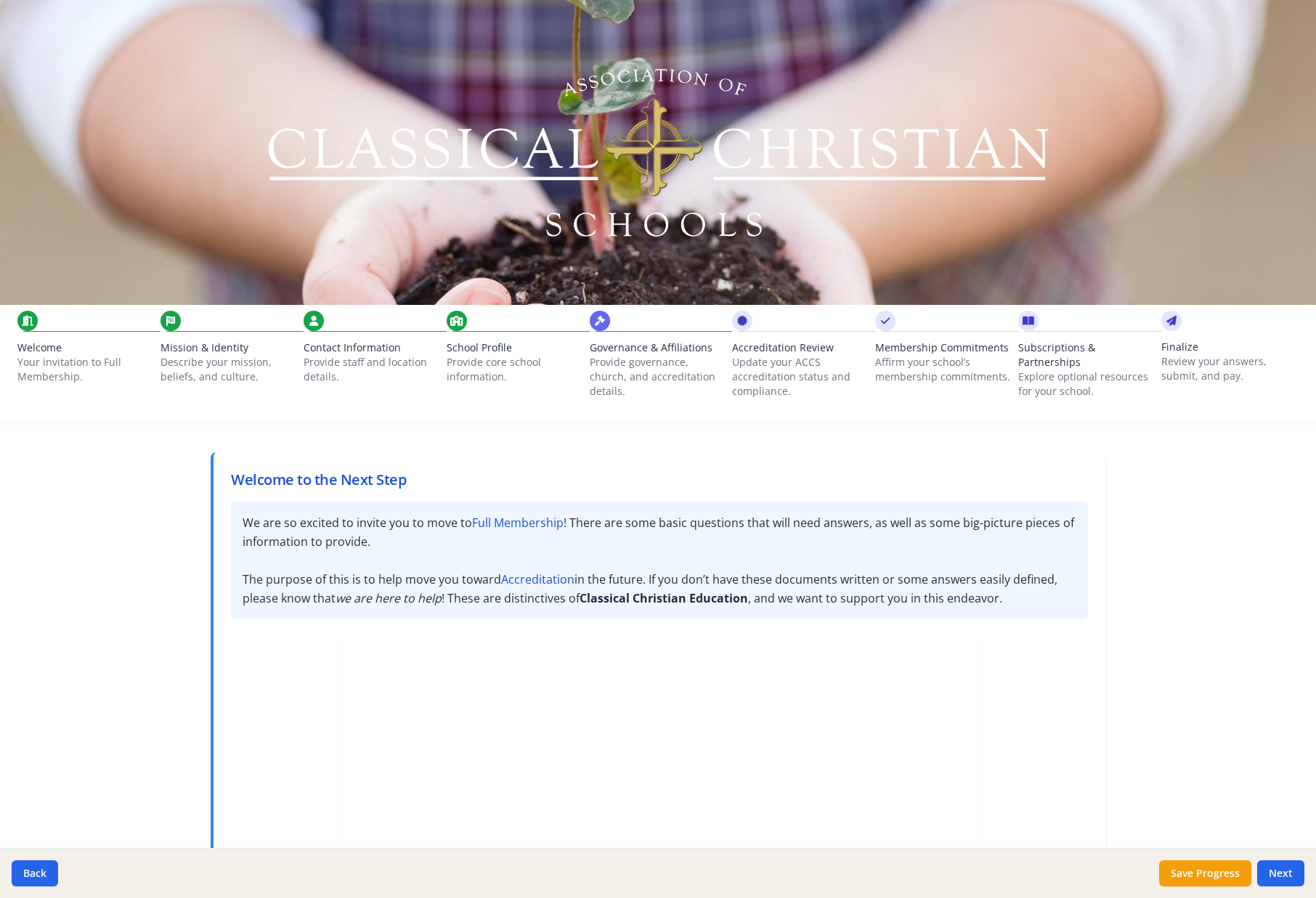 scroll, scrollTop: 0, scrollLeft: 0, axis: both 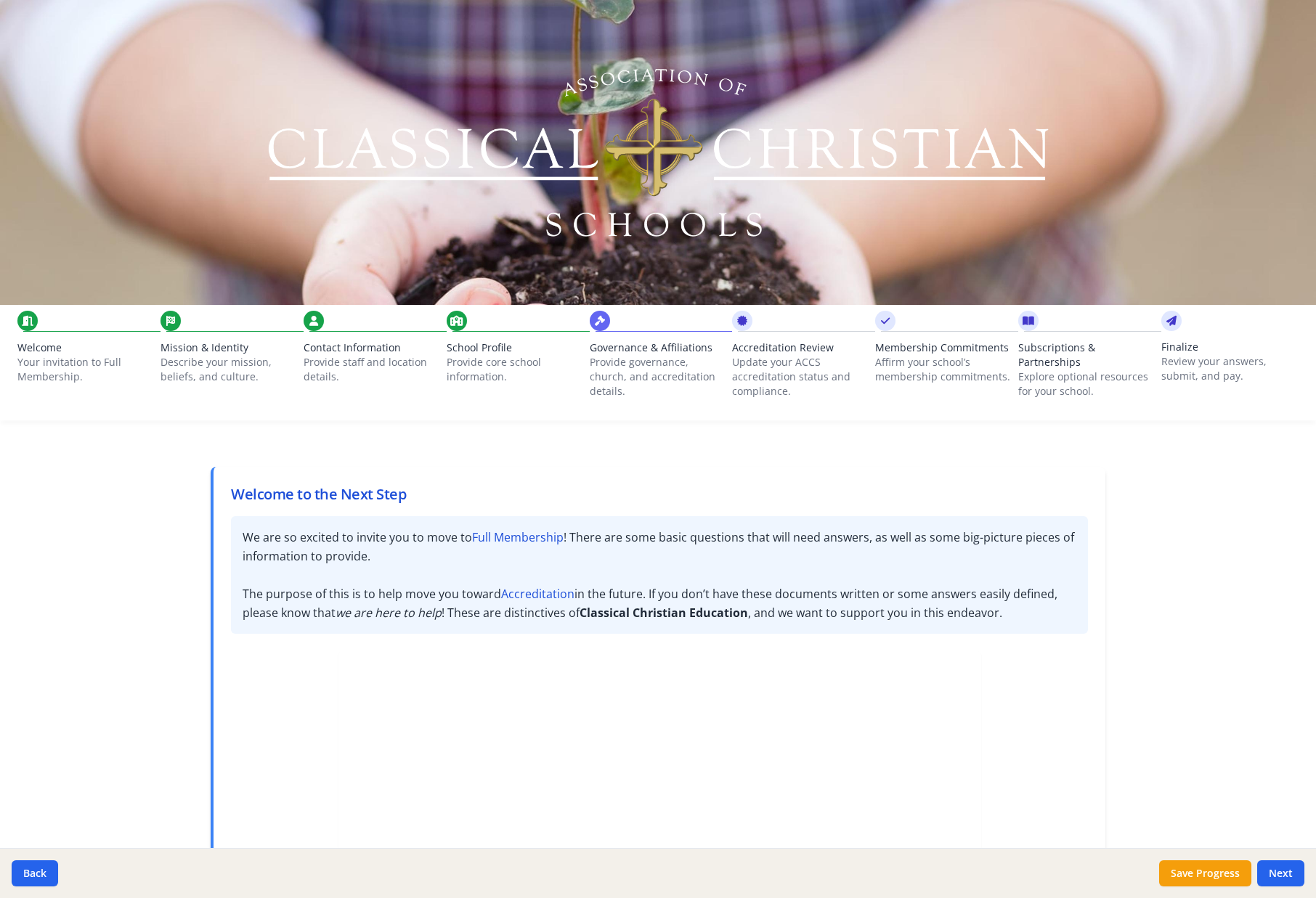 click on "Governance & Affiliations" at bounding box center [658, 348] 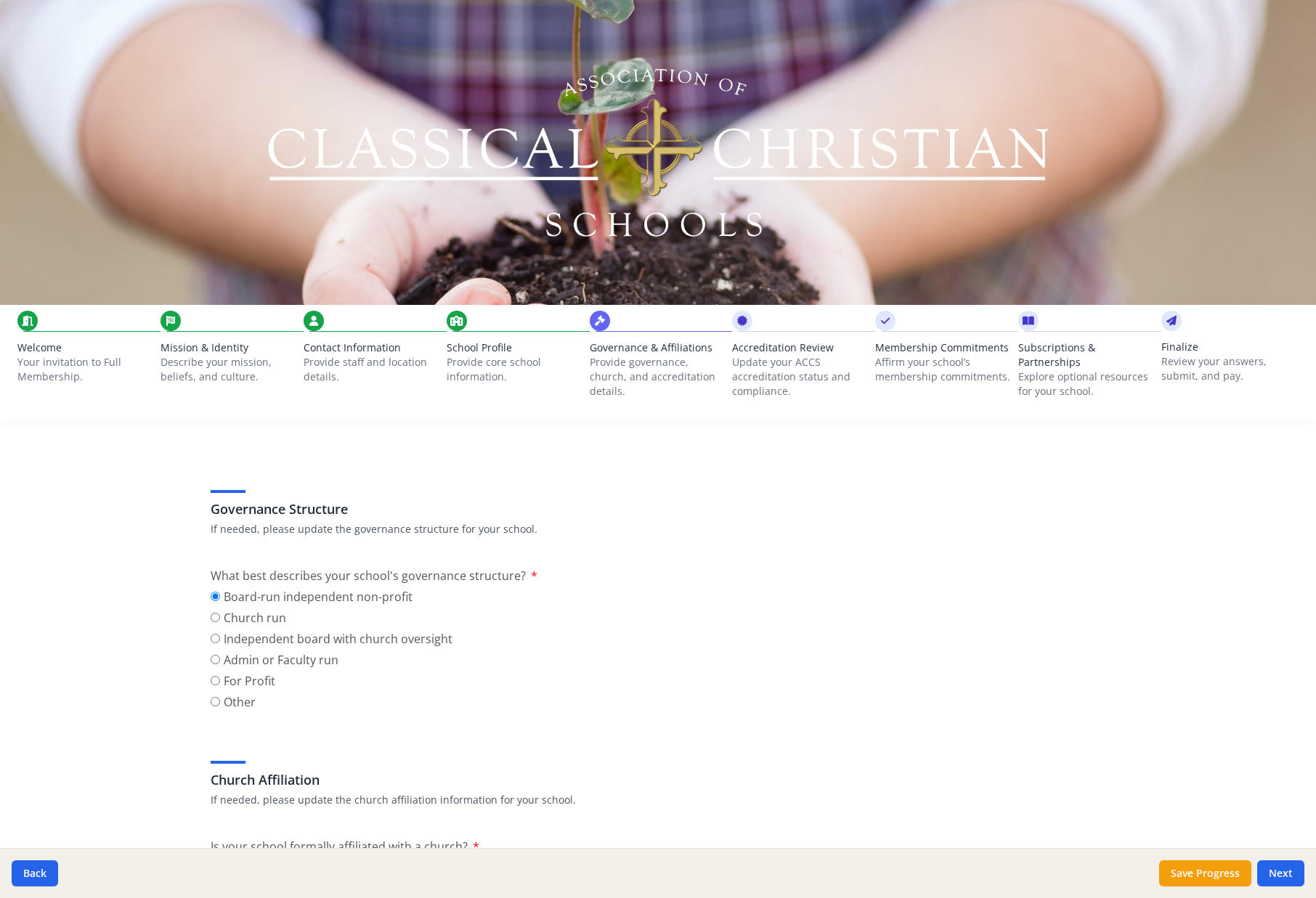 click on "Accreditation Review" at bounding box center (800, 348) 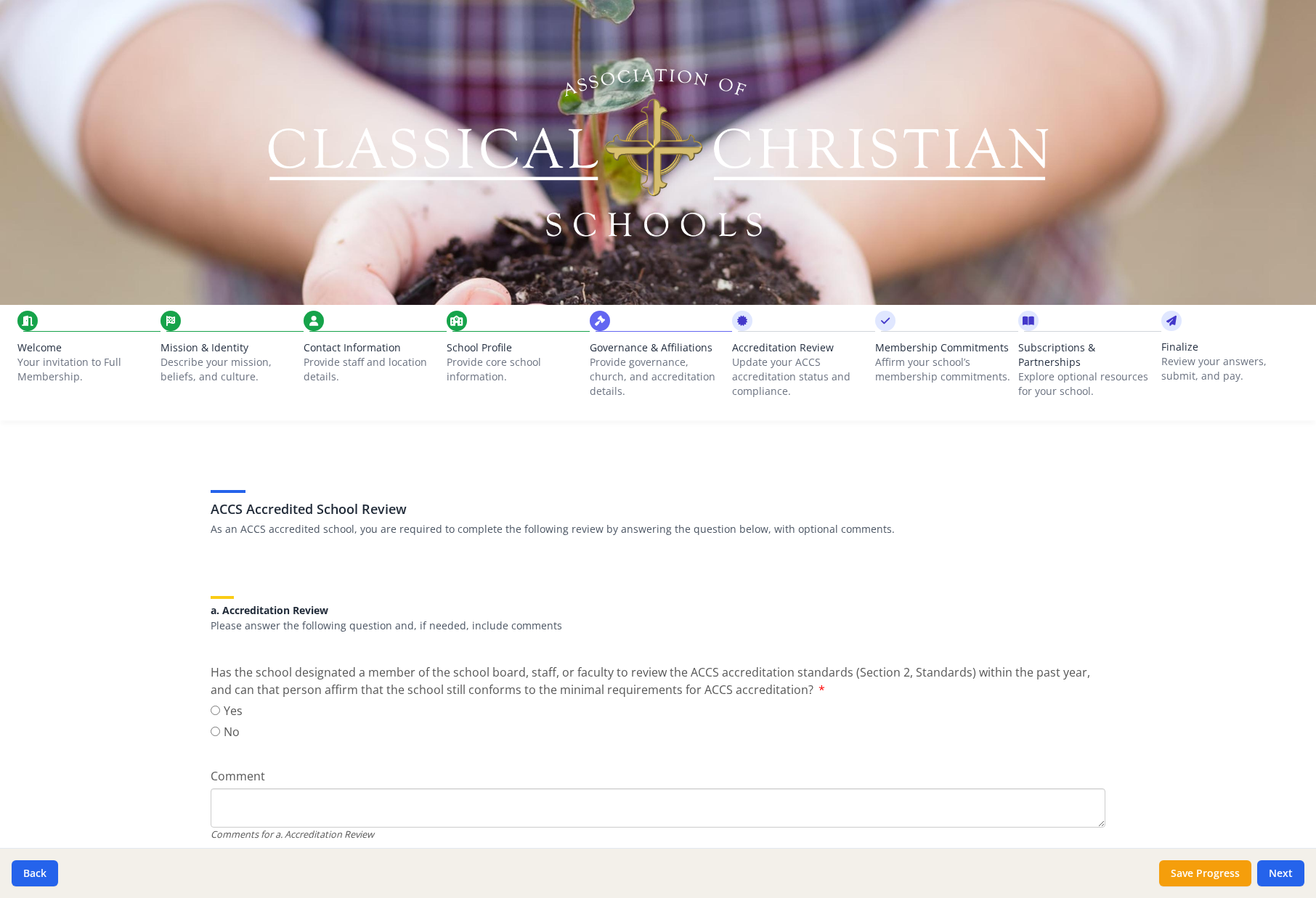 click on "Affirm your school’s membership commitments." at bounding box center (943, 370) 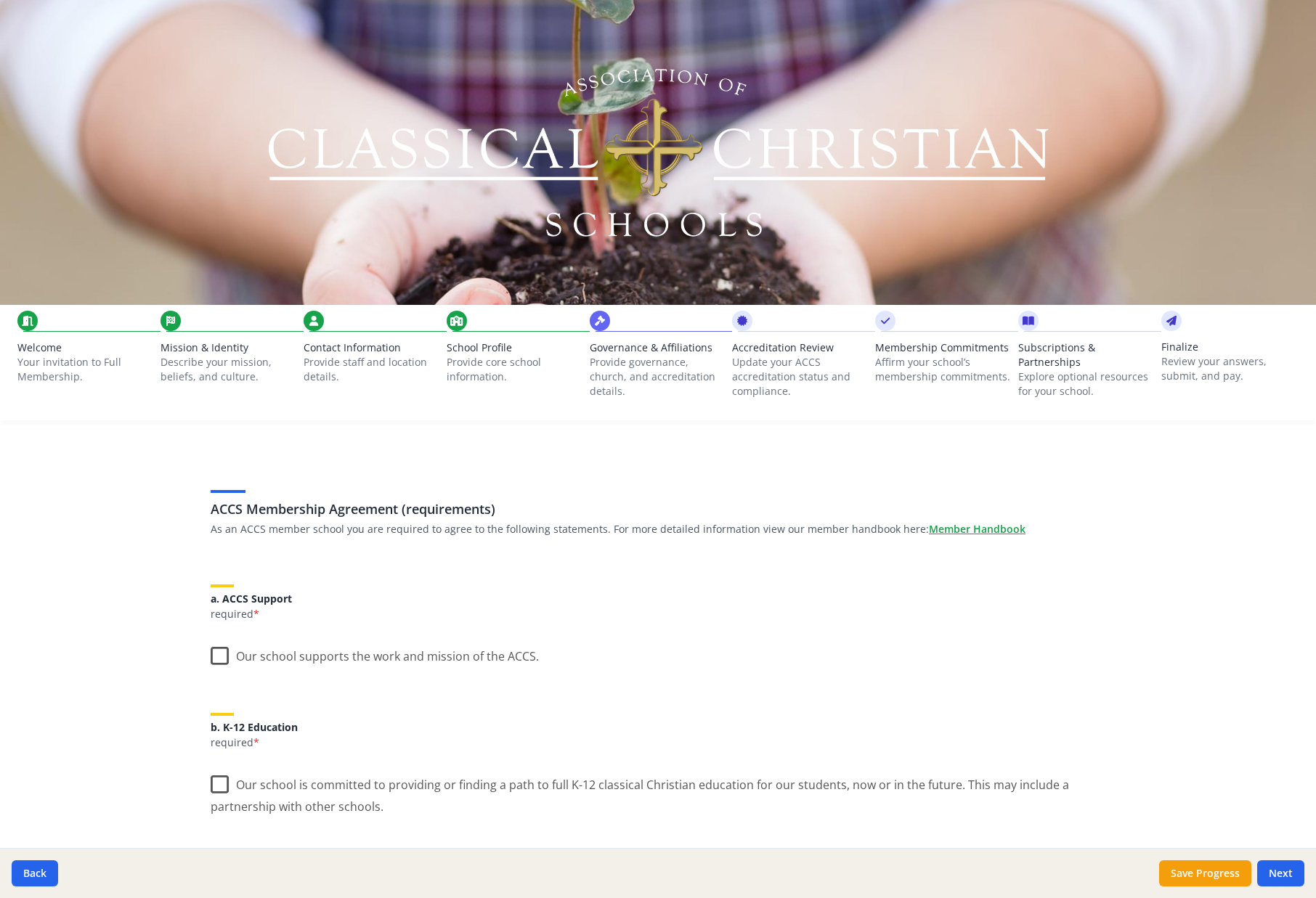 click on "Subscriptions & Partnerships" at bounding box center (1086, 355) 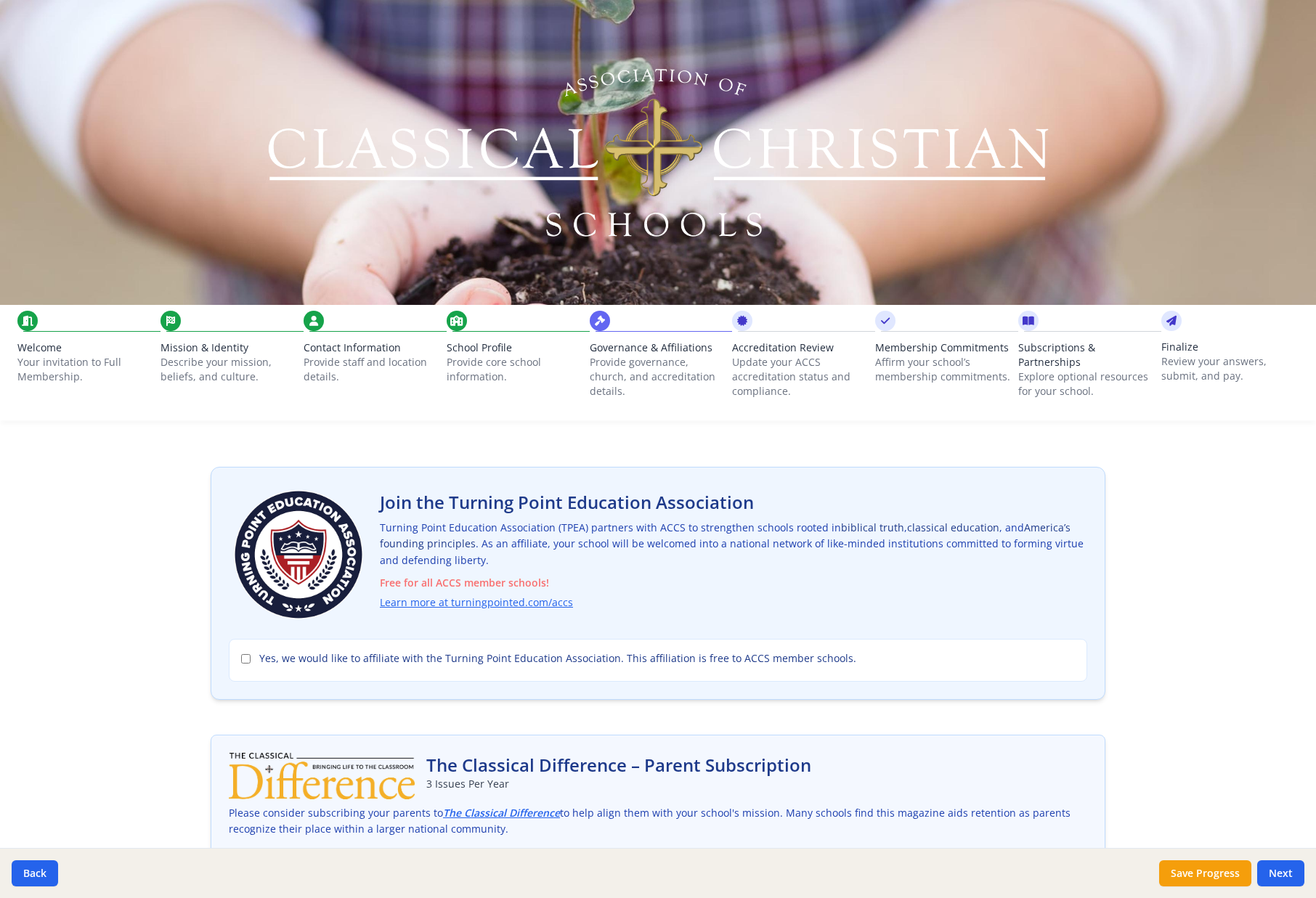click on "Review your answers, submit, and pay." at bounding box center (1230, 369) 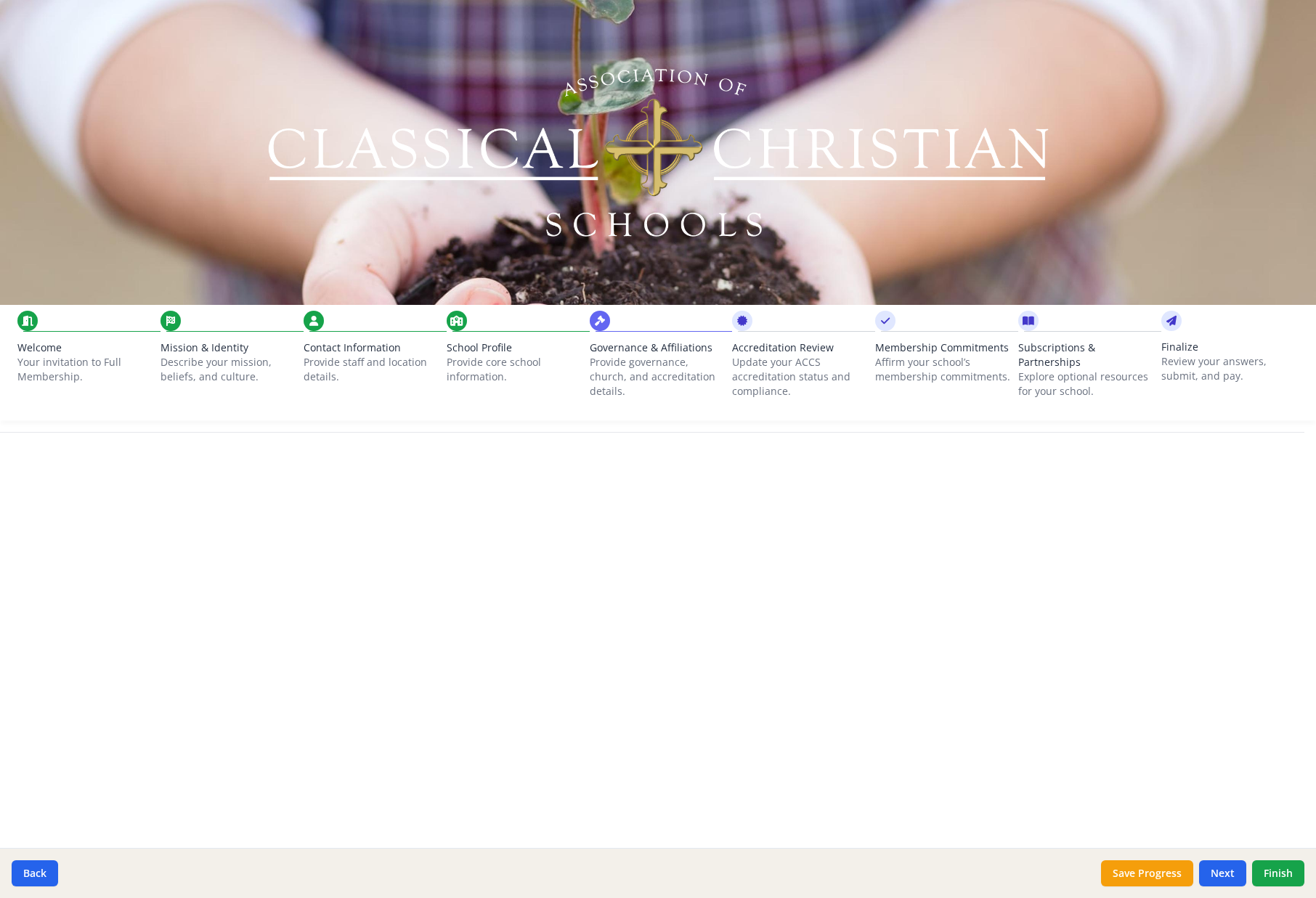 click on "Explore optional resources for your school." at bounding box center (1086, 384) 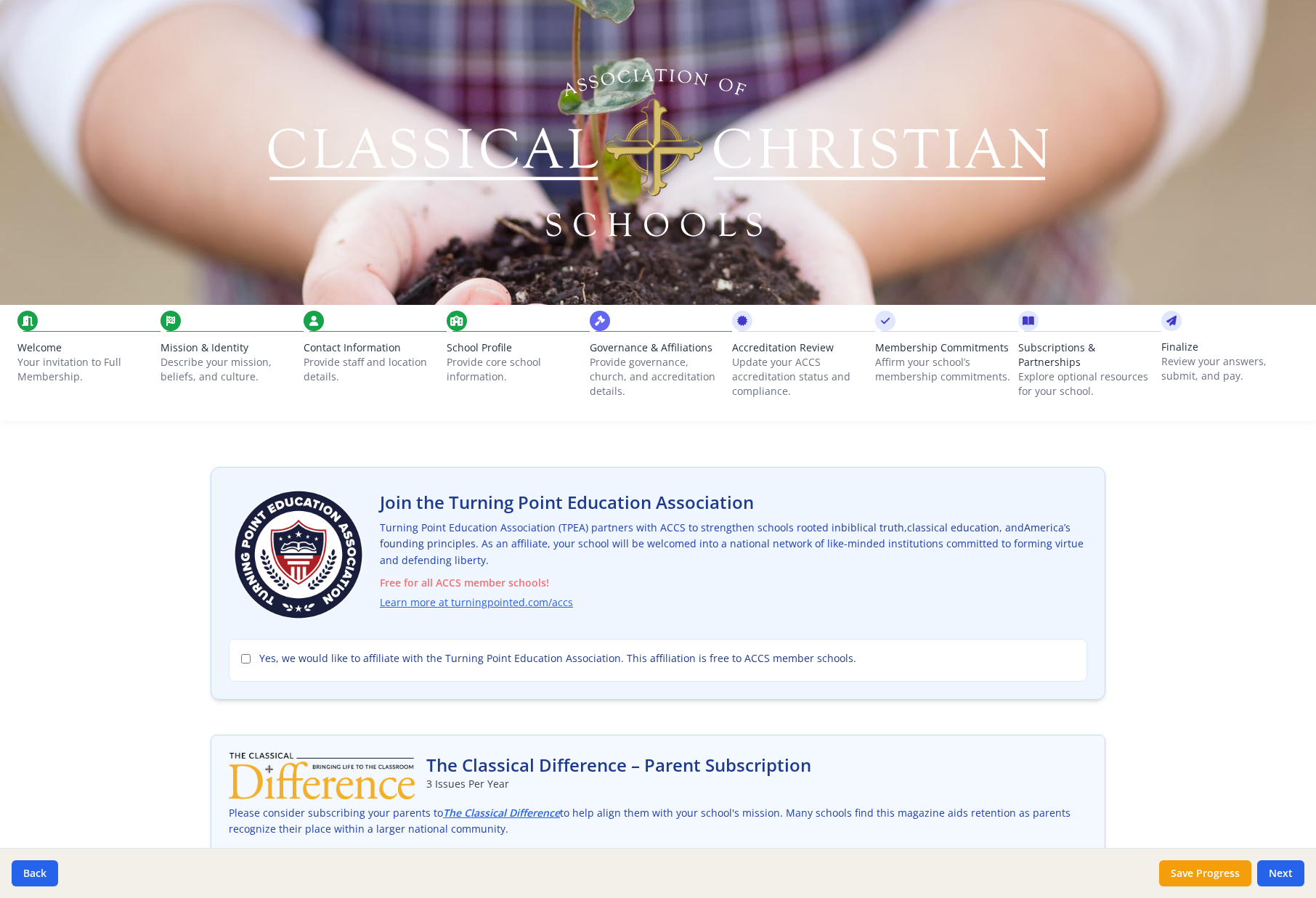 click on "Affirm your school’s membership commitments." at bounding box center [943, 370] 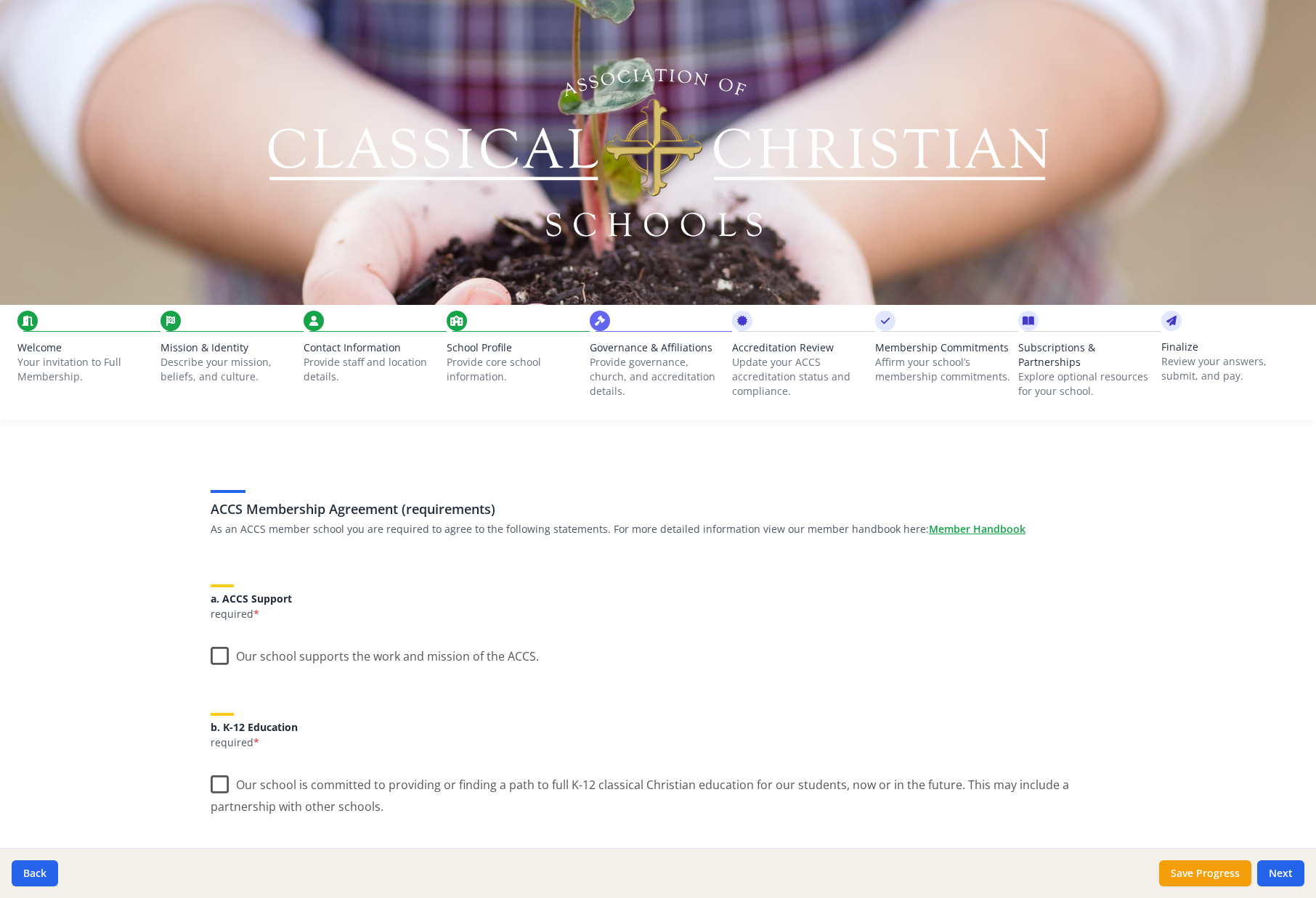 click on "Update your ACCS accreditation status and compliance." at bounding box center [800, 377] 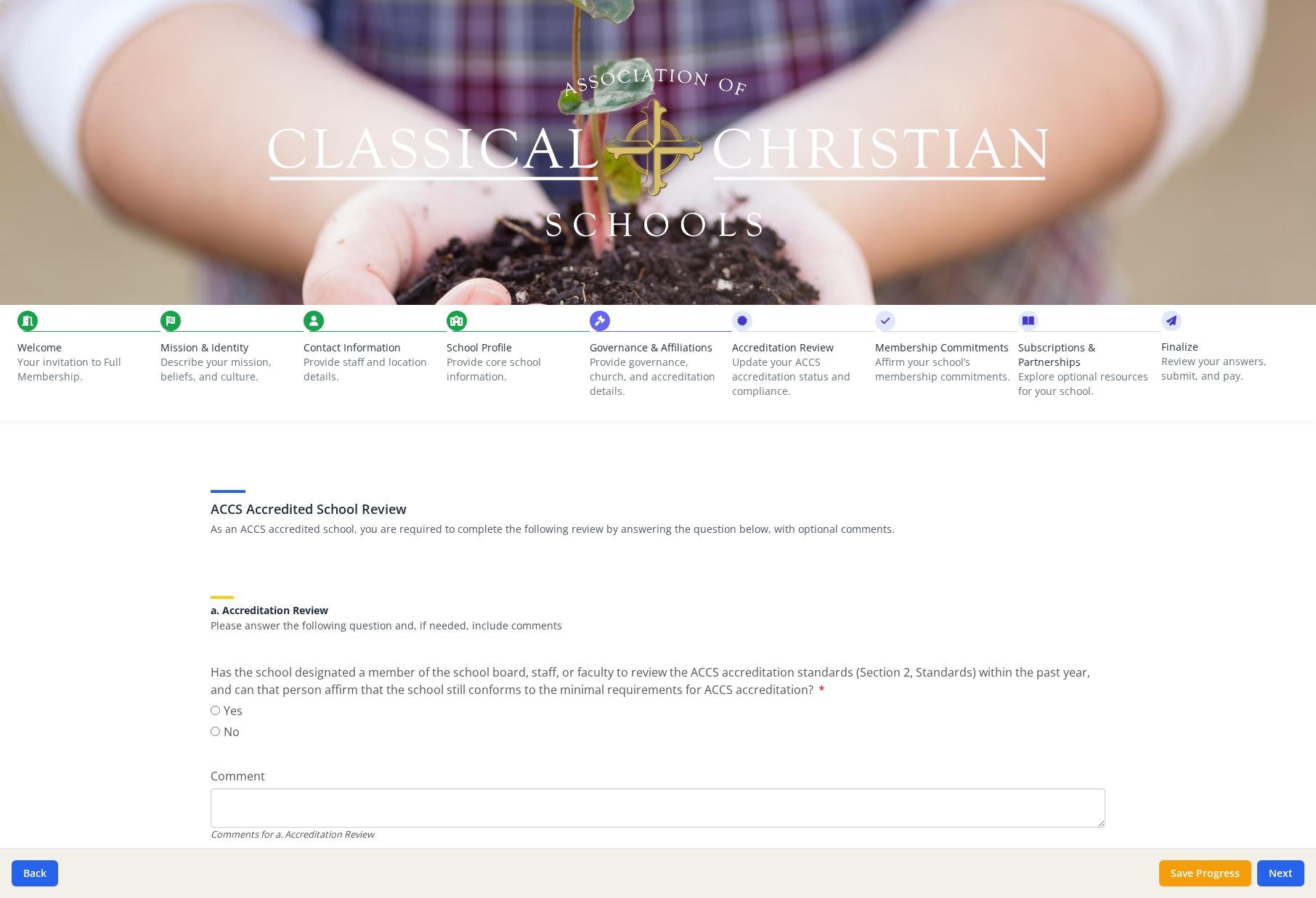 click on "Provide governance, church, and accreditation details." at bounding box center (658, 377) 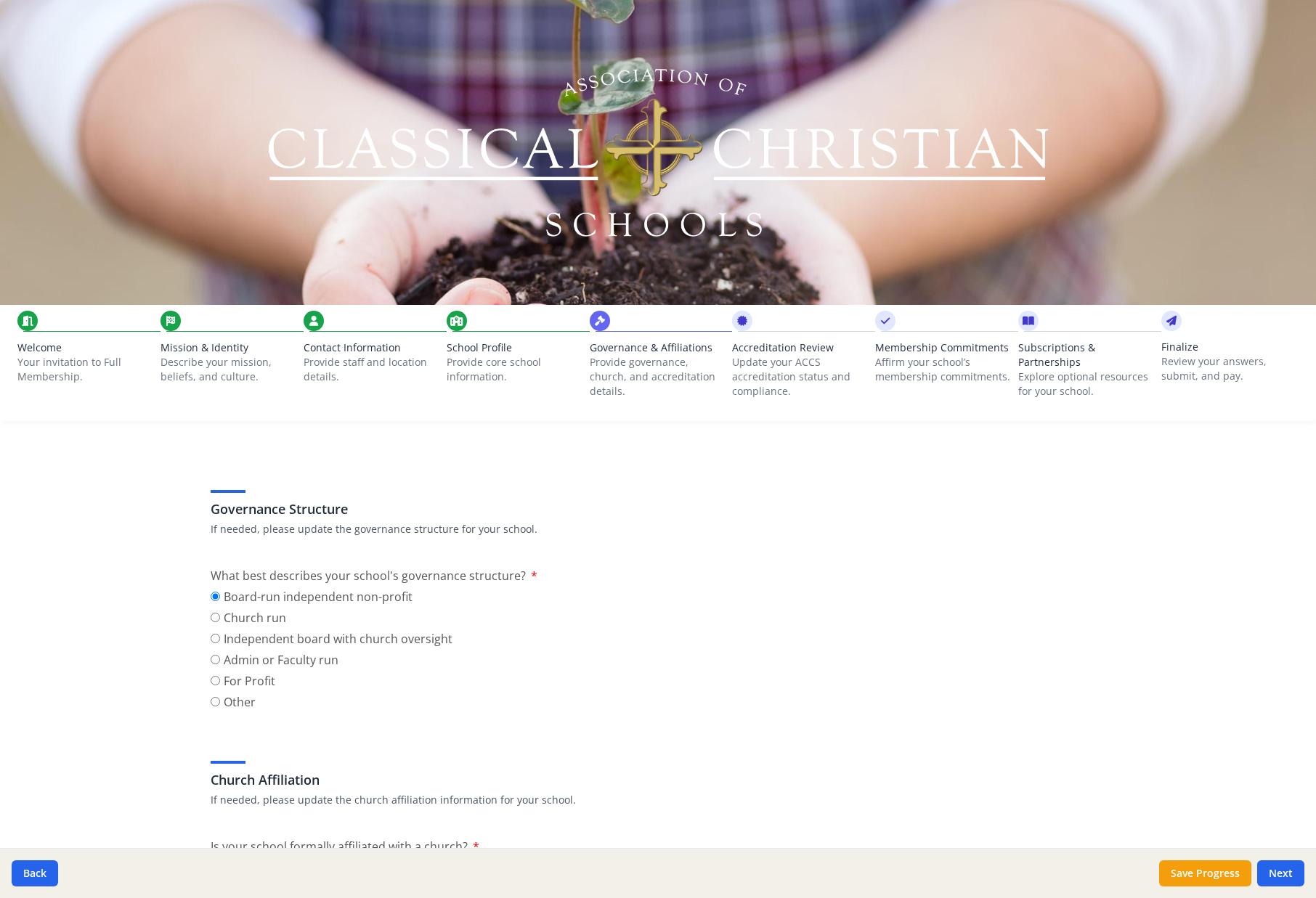 click on "School Profile" at bounding box center (515, 348) 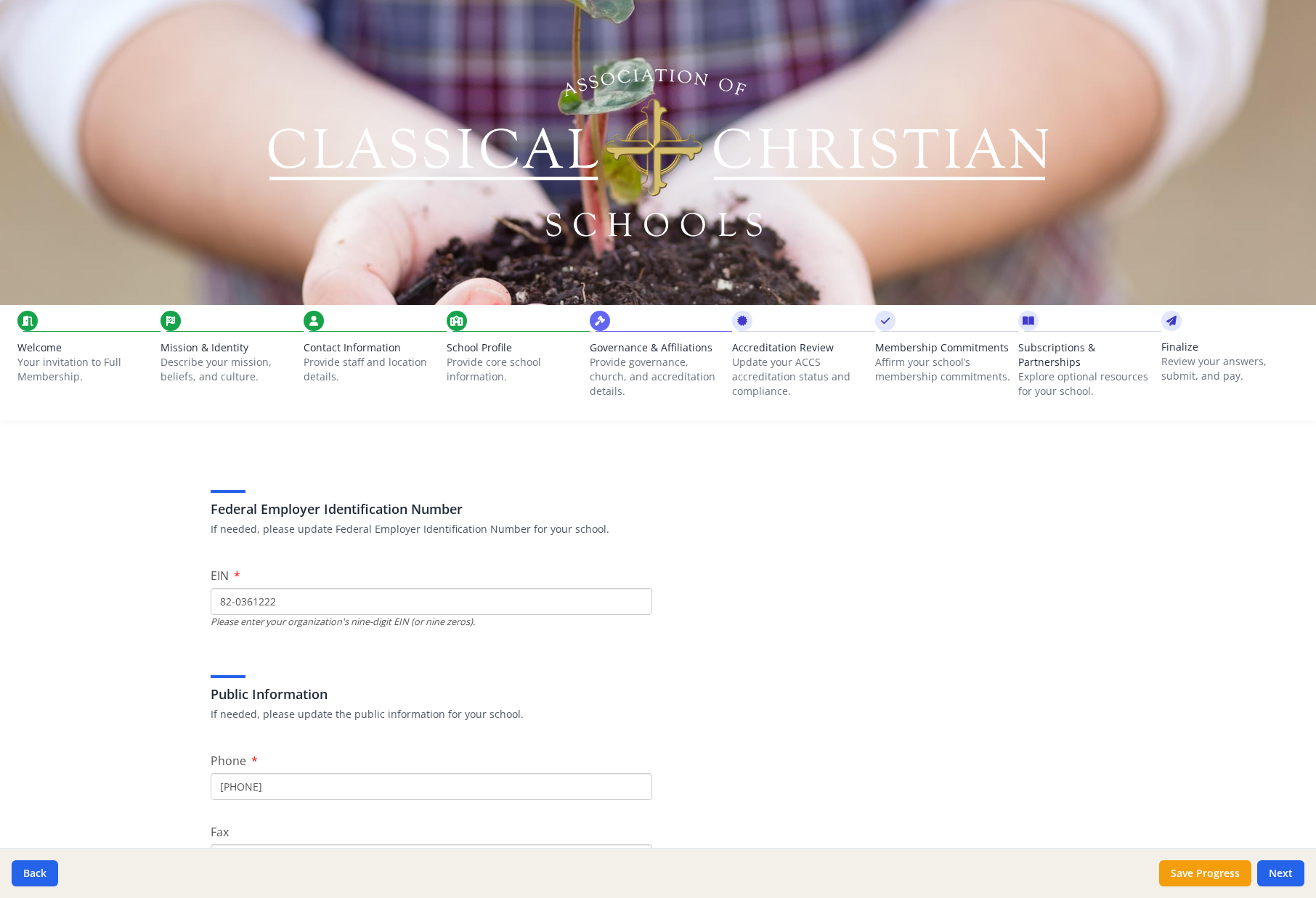 click on "Provide staff and location details." at bounding box center [372, 370] 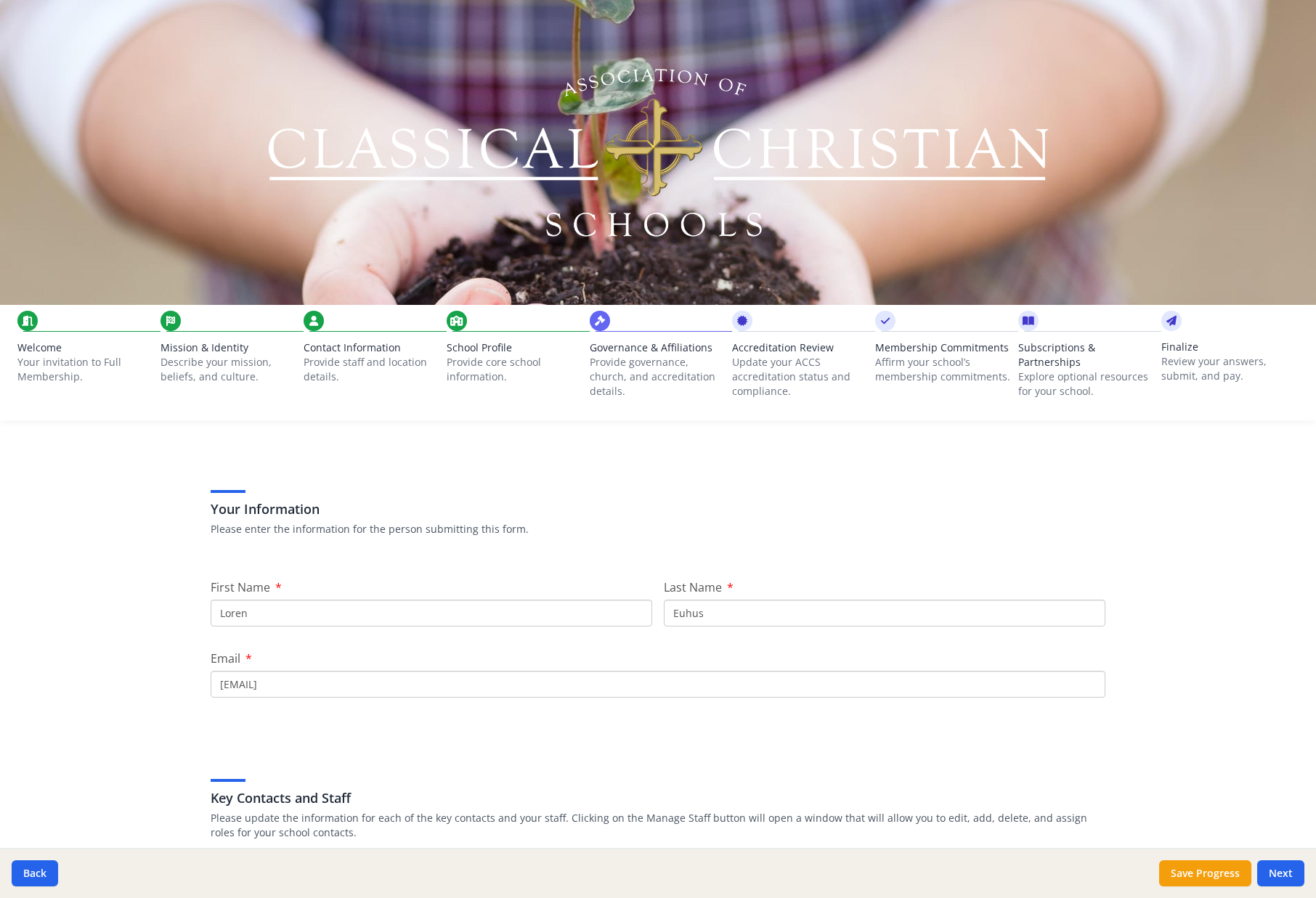 click on "Describe your mission, beliefs, and culture." at bounding box center (229, 370) 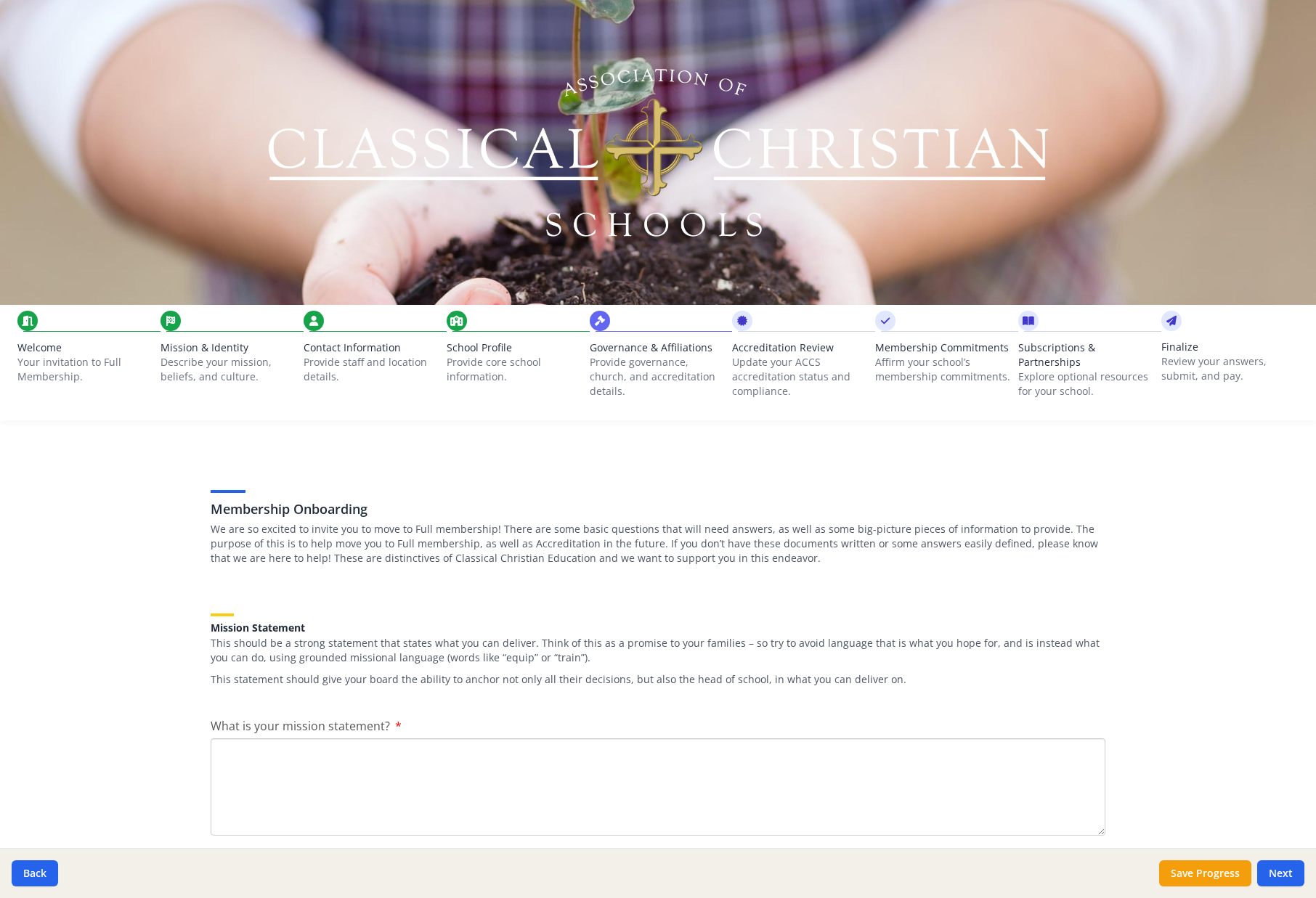 click on "Your invitation to Full Membership." at bounding box center (86, 370) 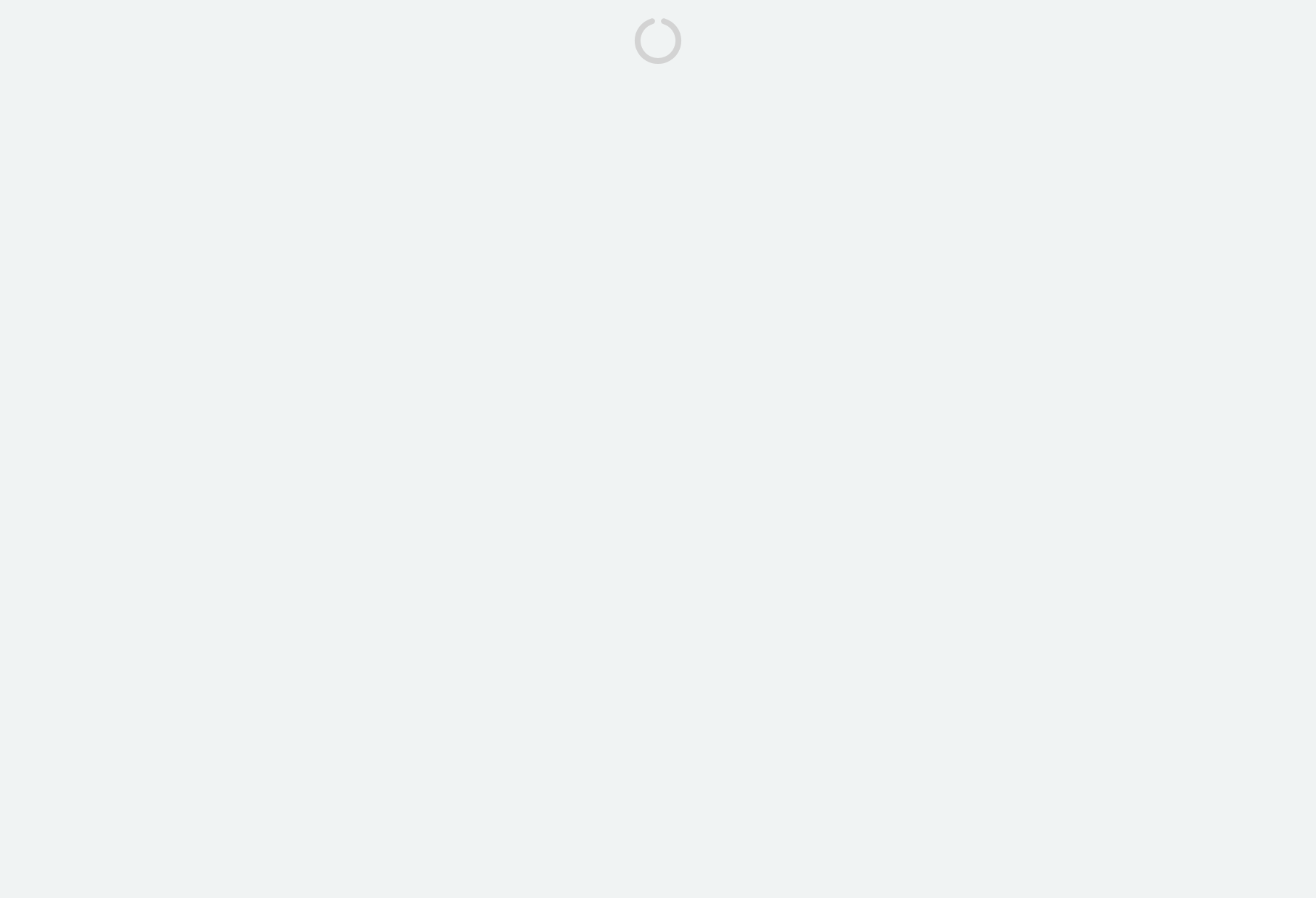 scroll, scrollTop: 0, scrollLeft: 0, axis: both 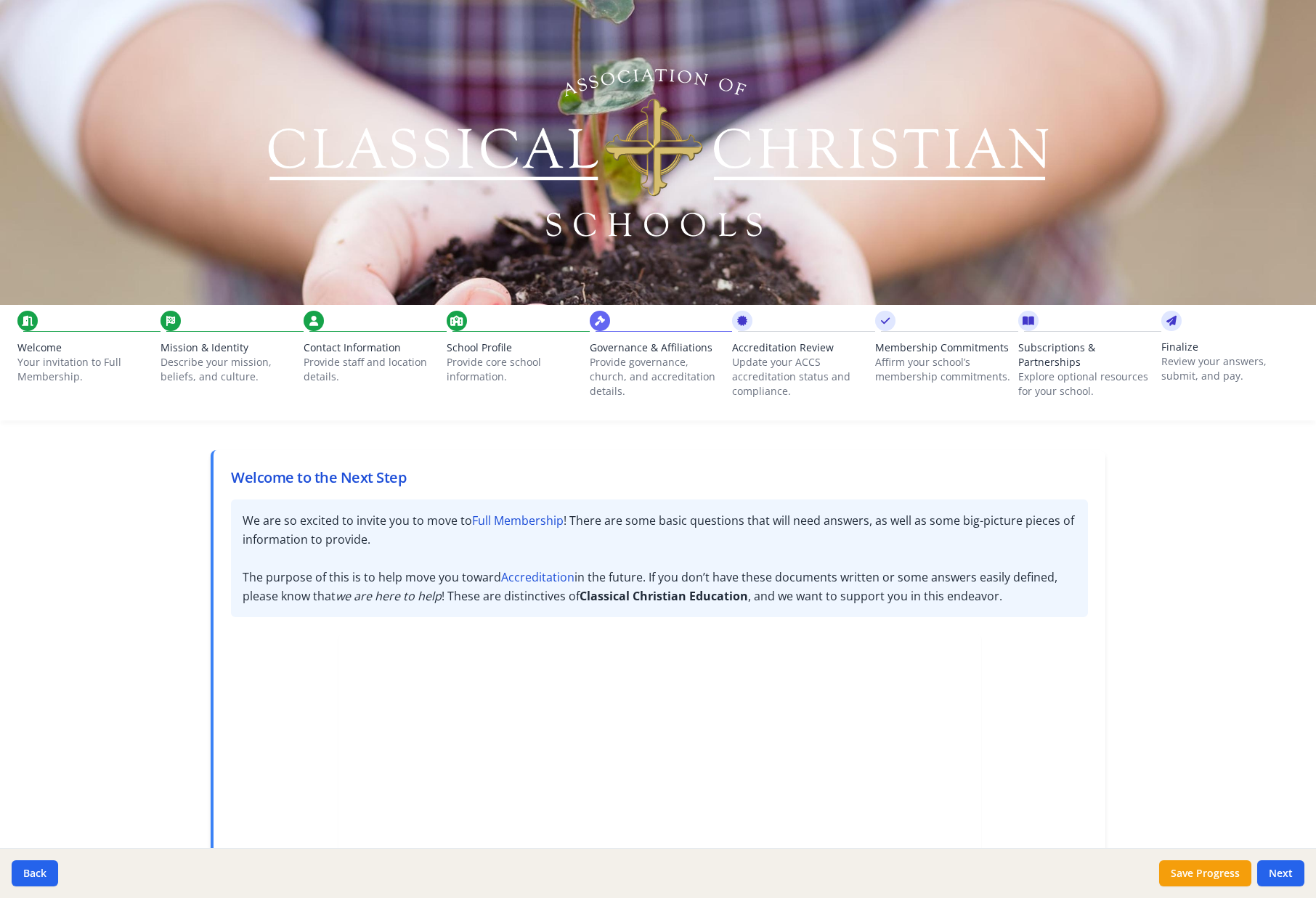 click on "Describe your mission, beliefs, and culture." at bounding box center [229, 370] 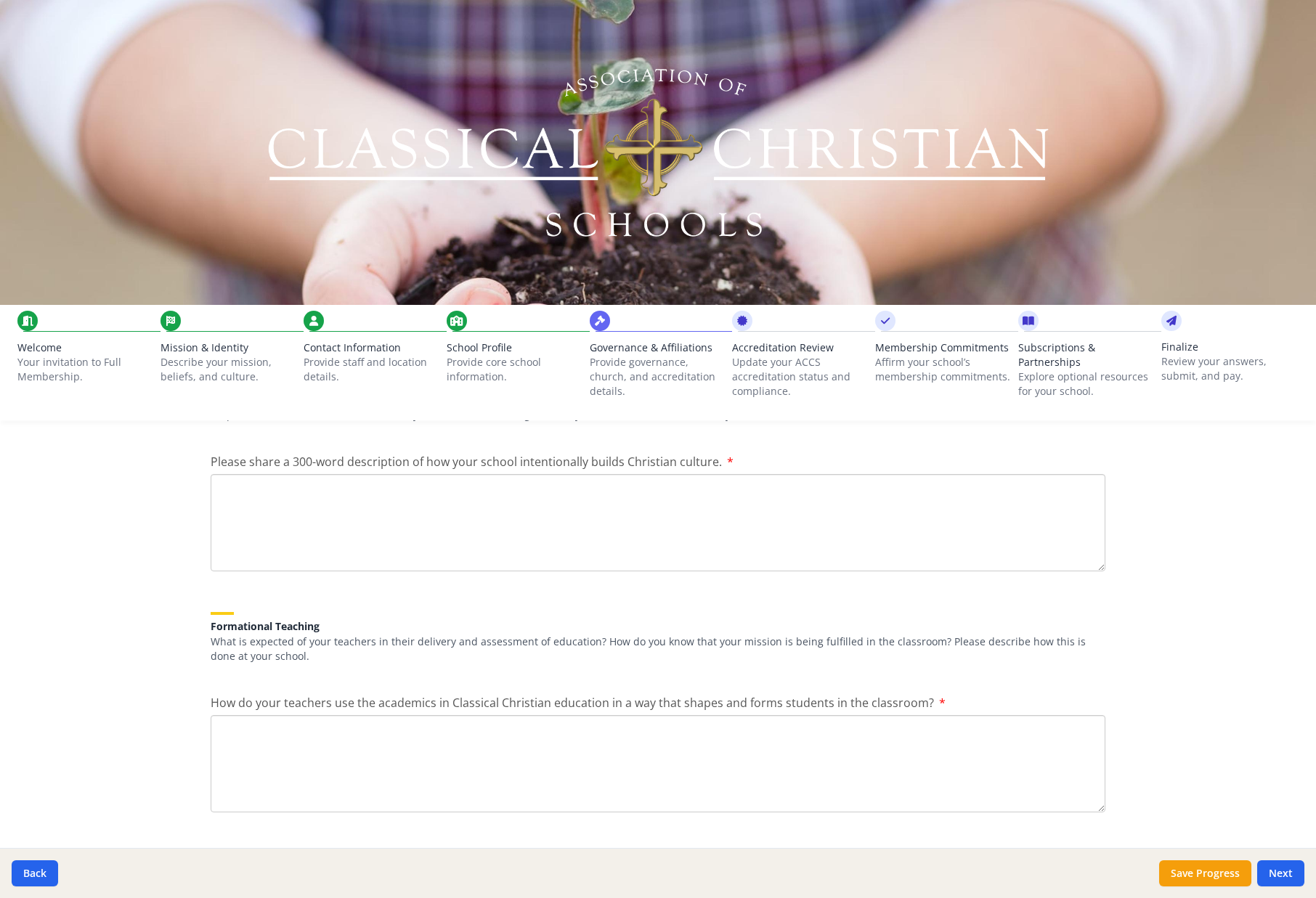 scroll, scrollTop: 1703, scrollLeft: 0, axis: vertical 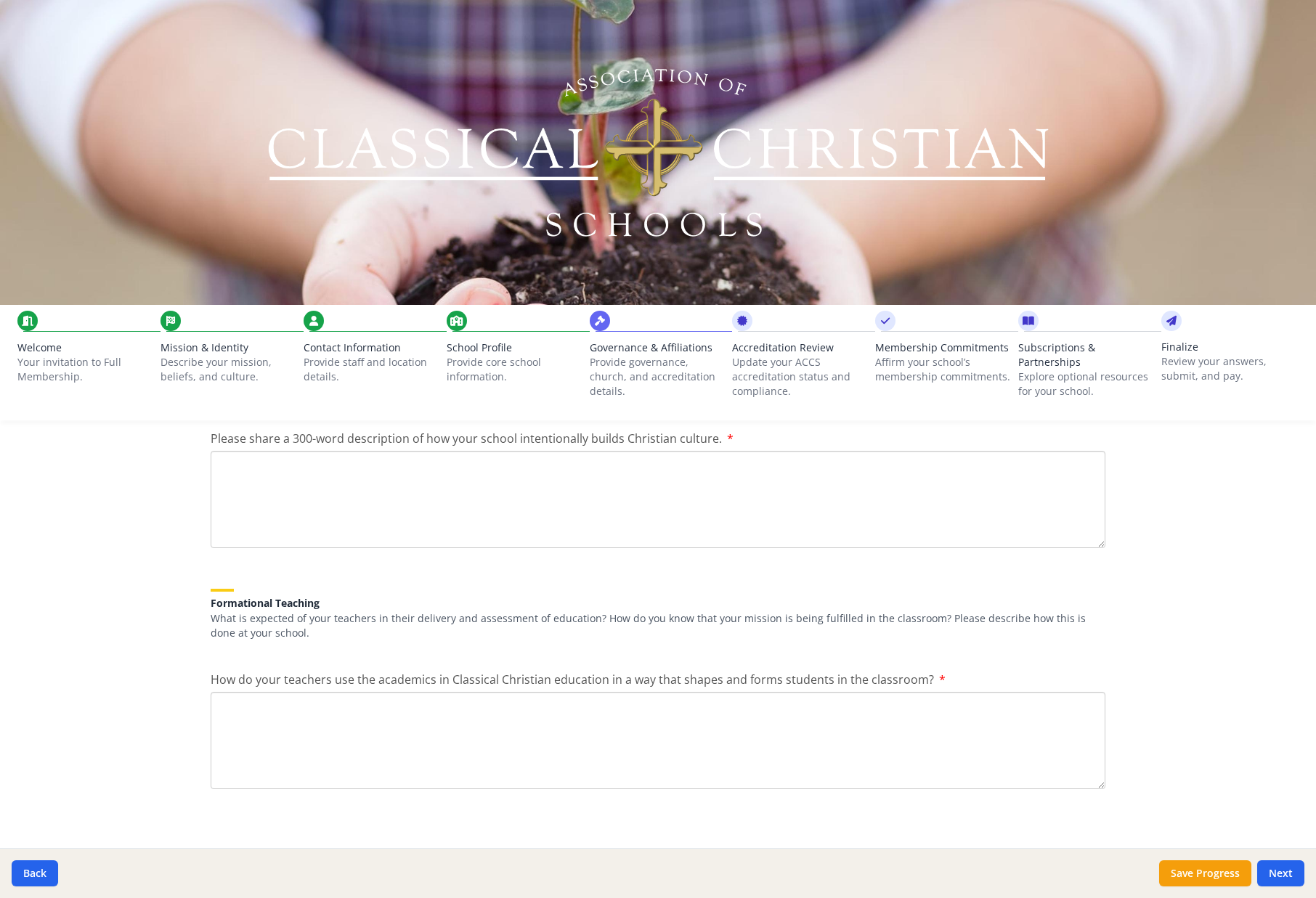 click on "Provide staff and location details." at bounding box center [372, 370] 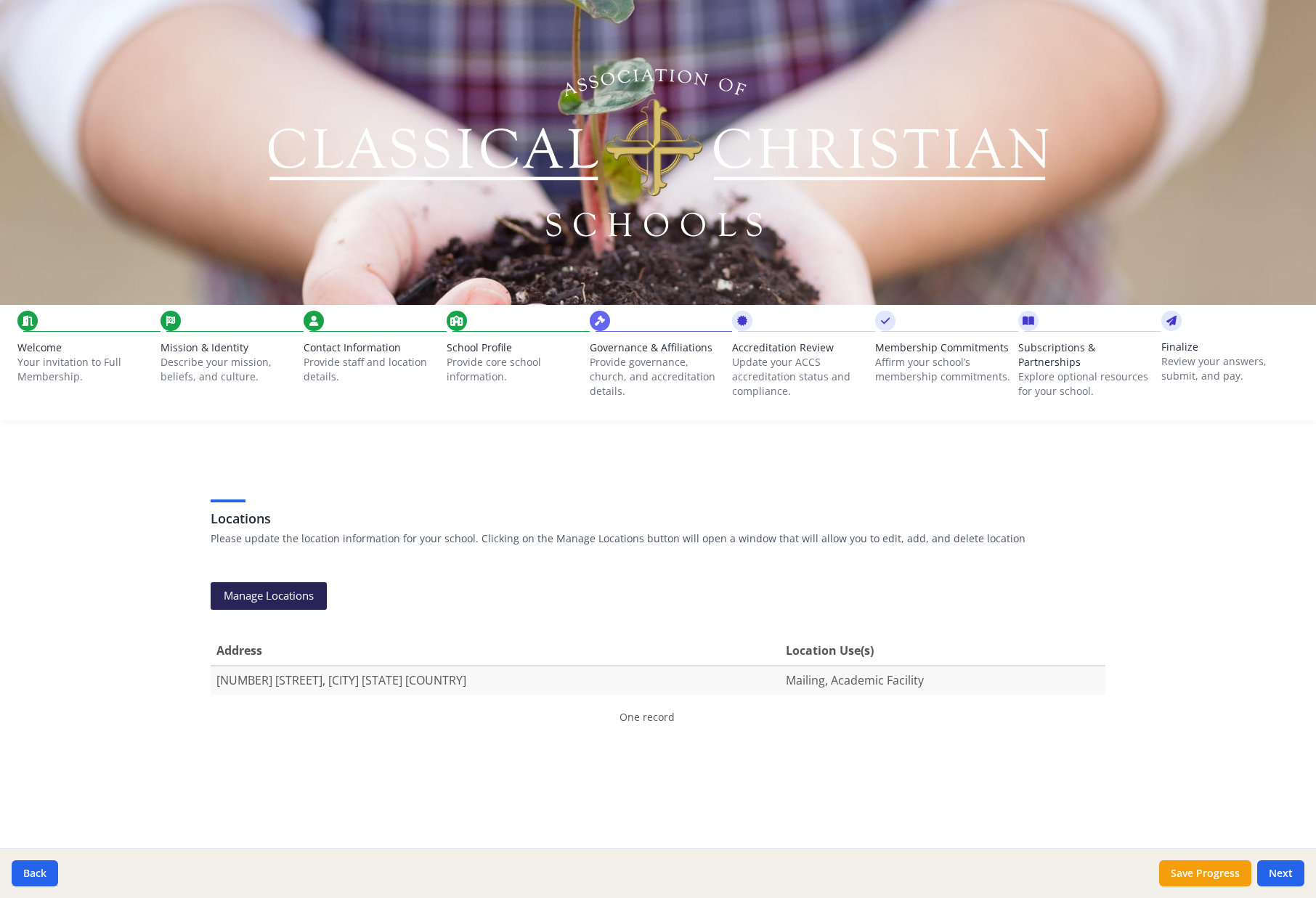 scroll, scrollTop: 1172, scrollLeft: 0, axis: vertical 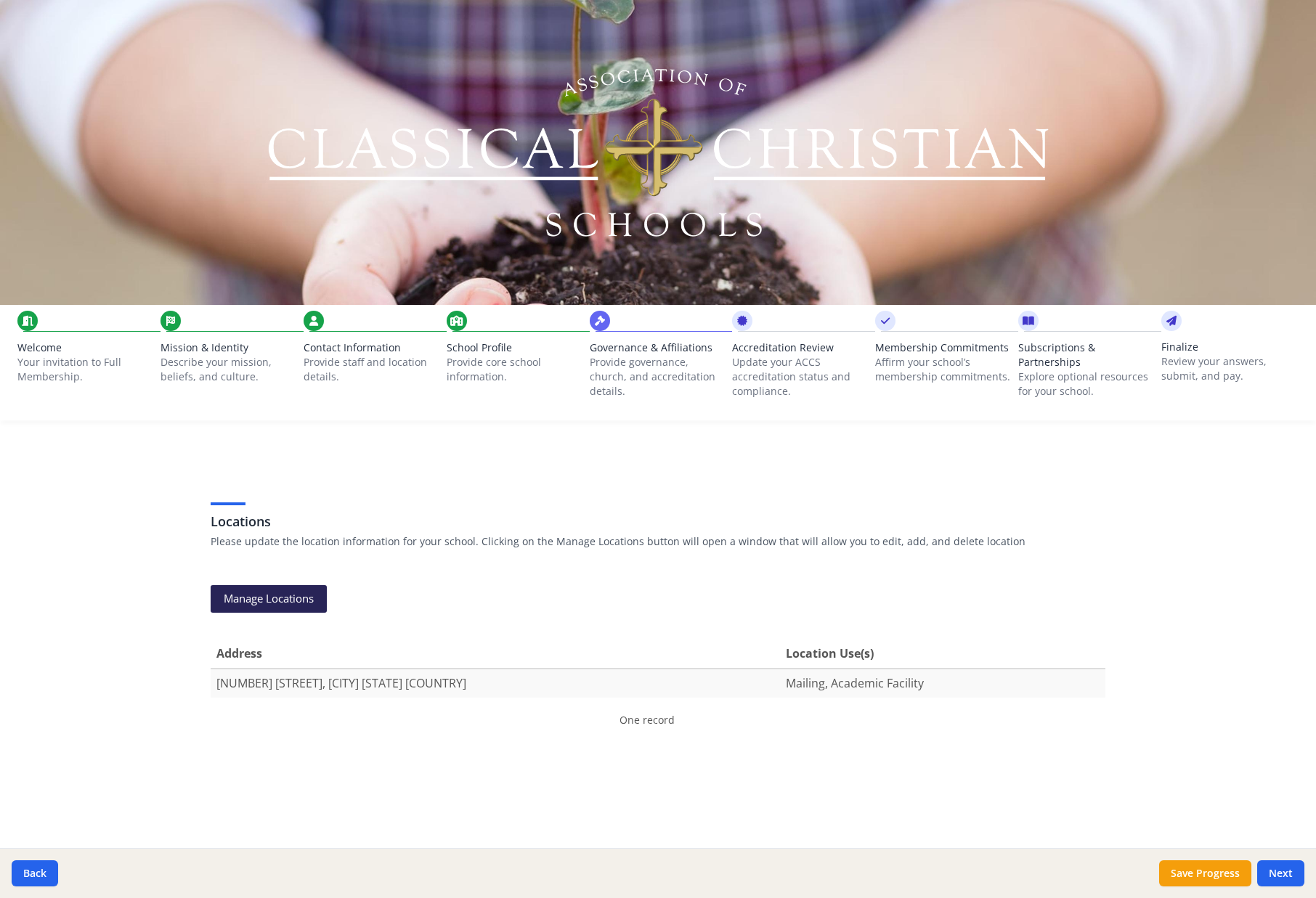 click on "Provide staff and location details." at bounding box center (372, 370) 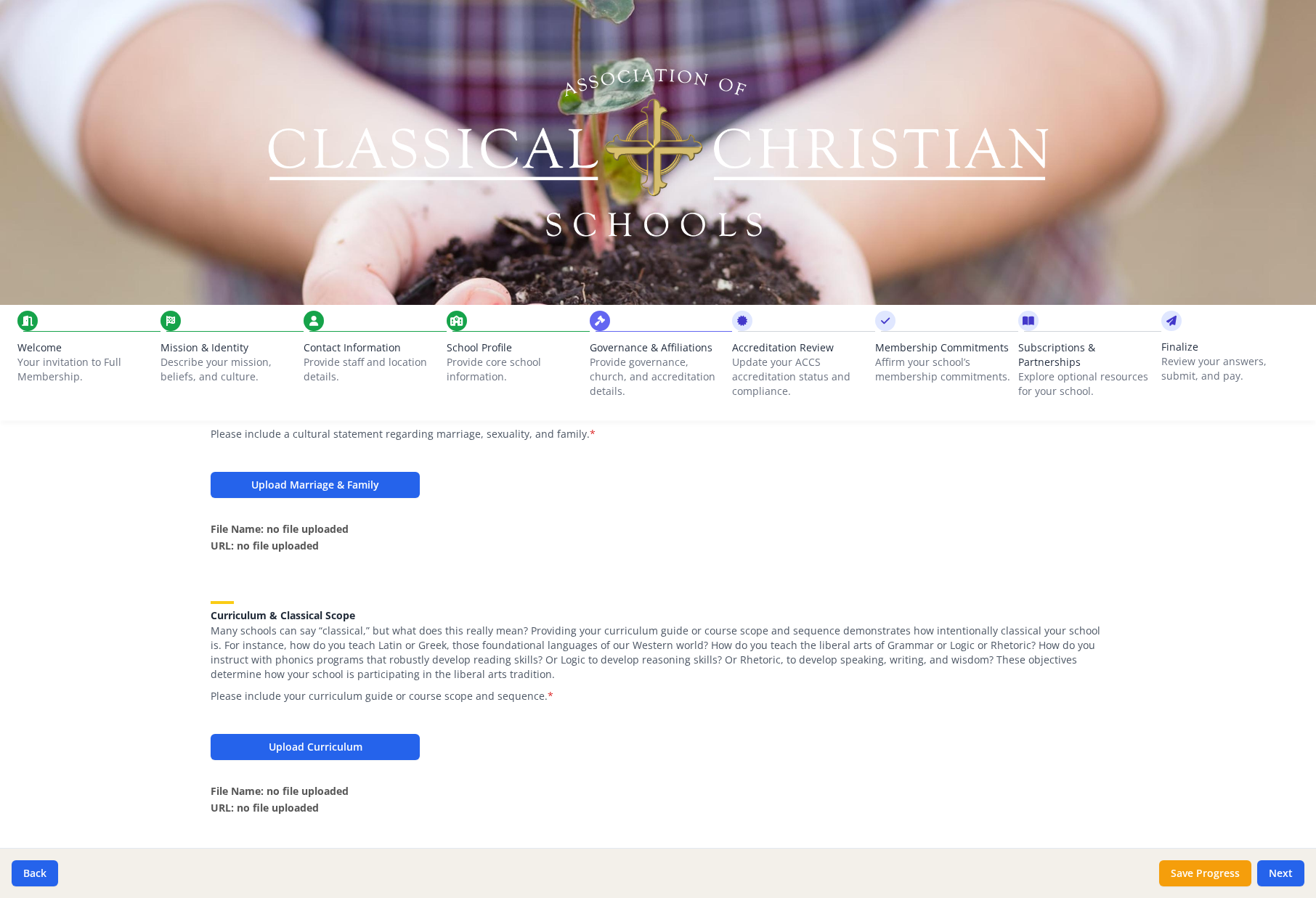 click on "Provide staff and location details." at bounding box center [372, 370] 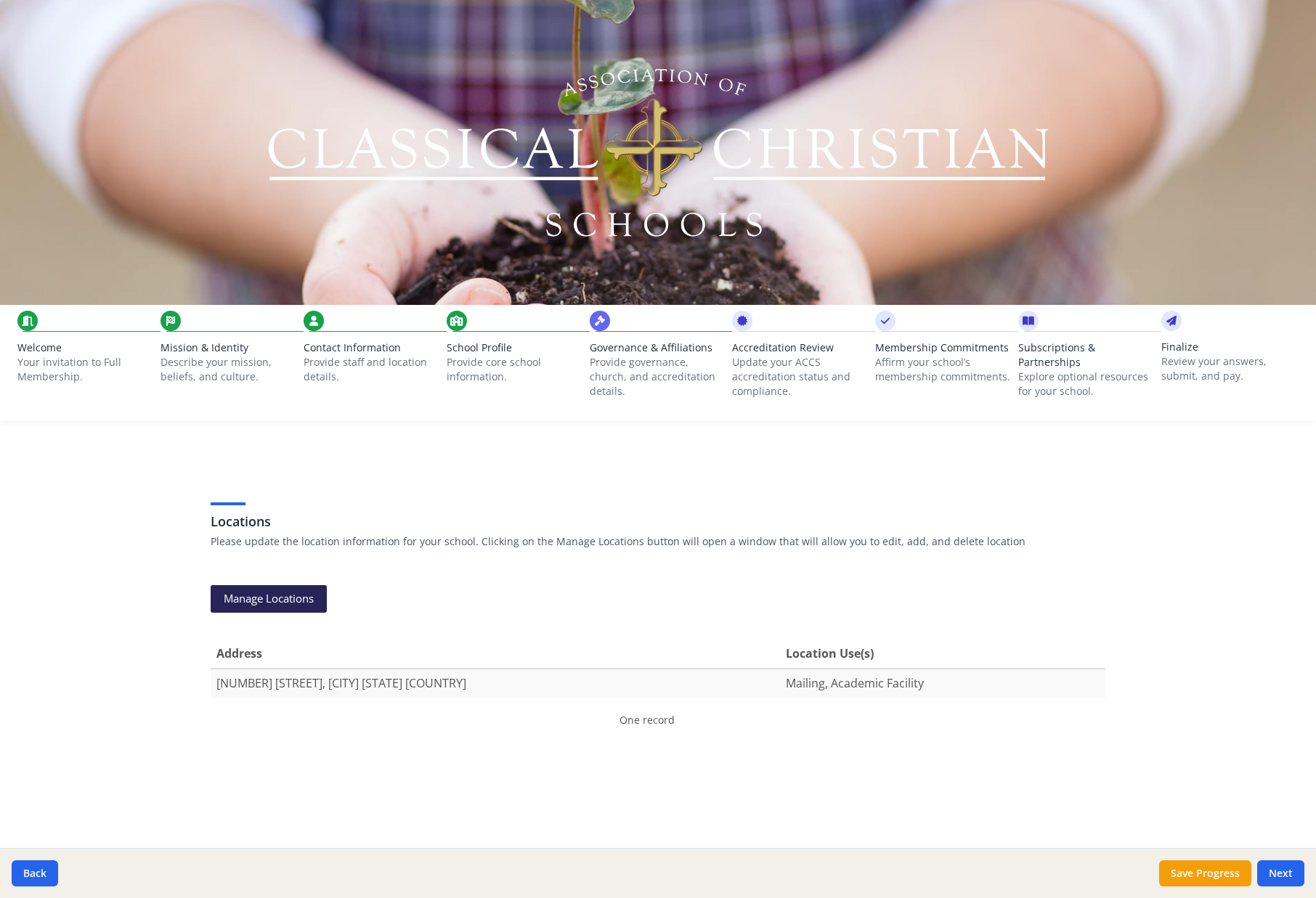 click on "Provide core school information." at bounding box center [515, 370] 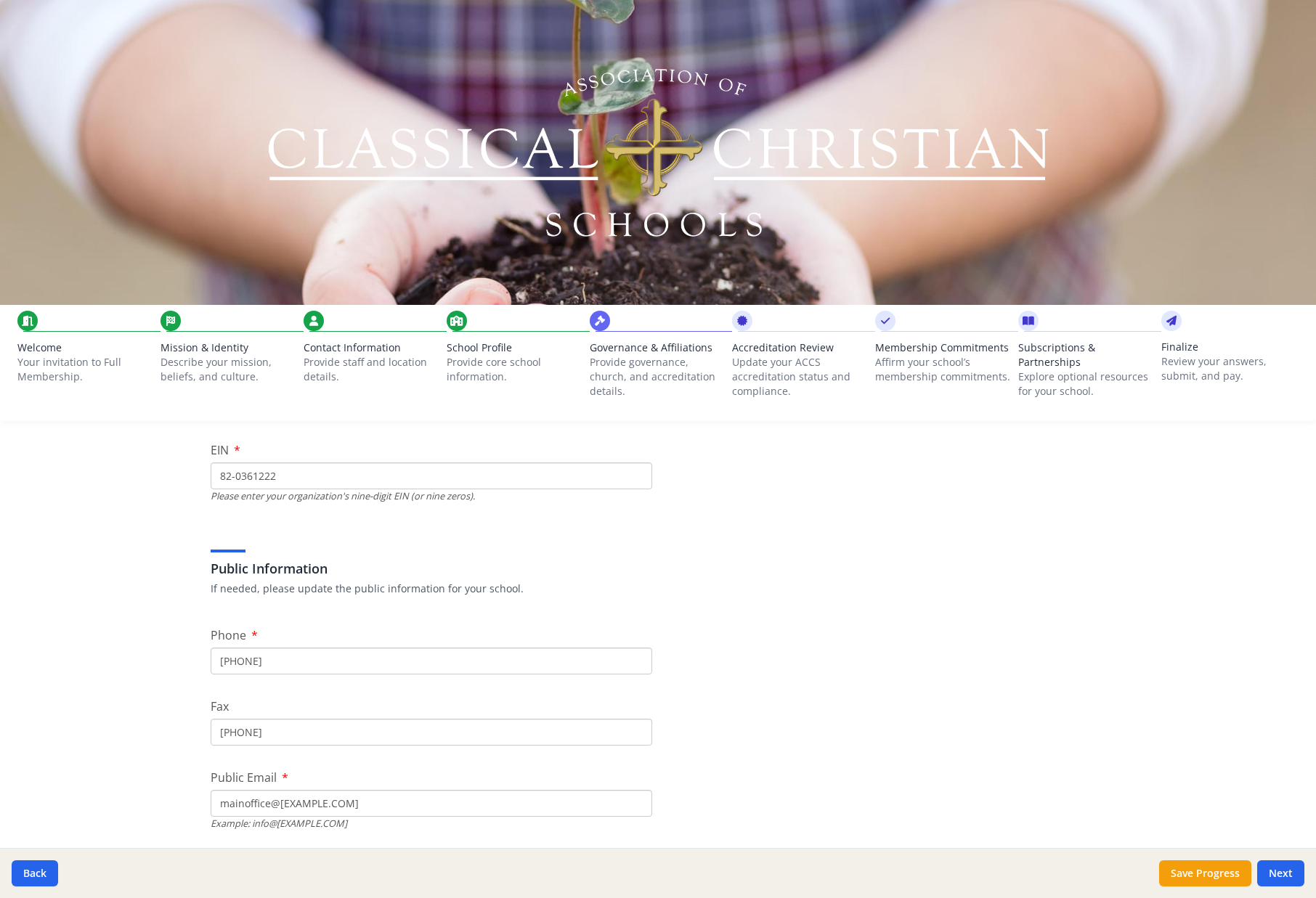 scroll, scrollTop: 0, scrollLeft: 0, axis: both 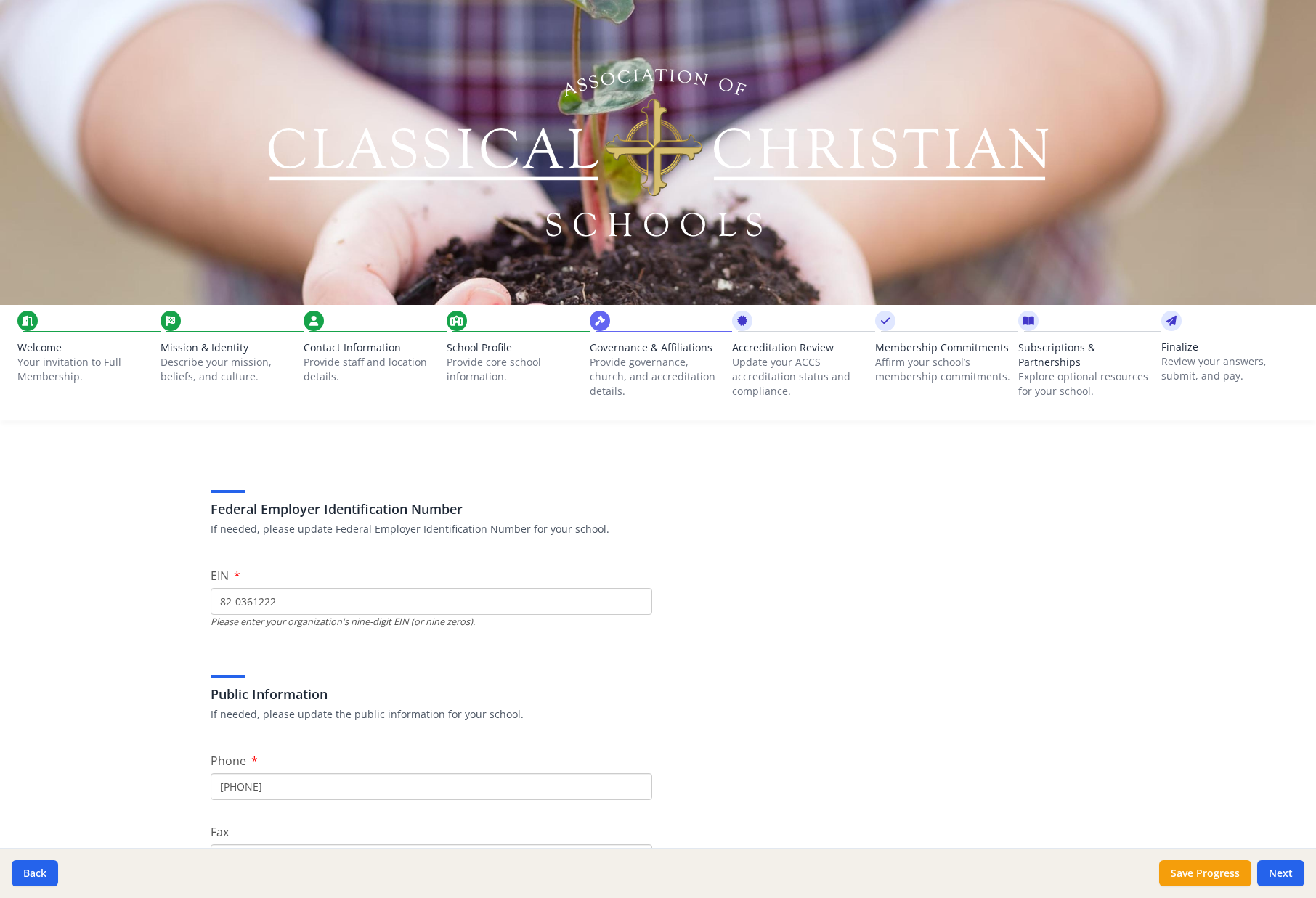 click on "Describe your mission, beliefs, and culture." at bounding box center (229, 370) 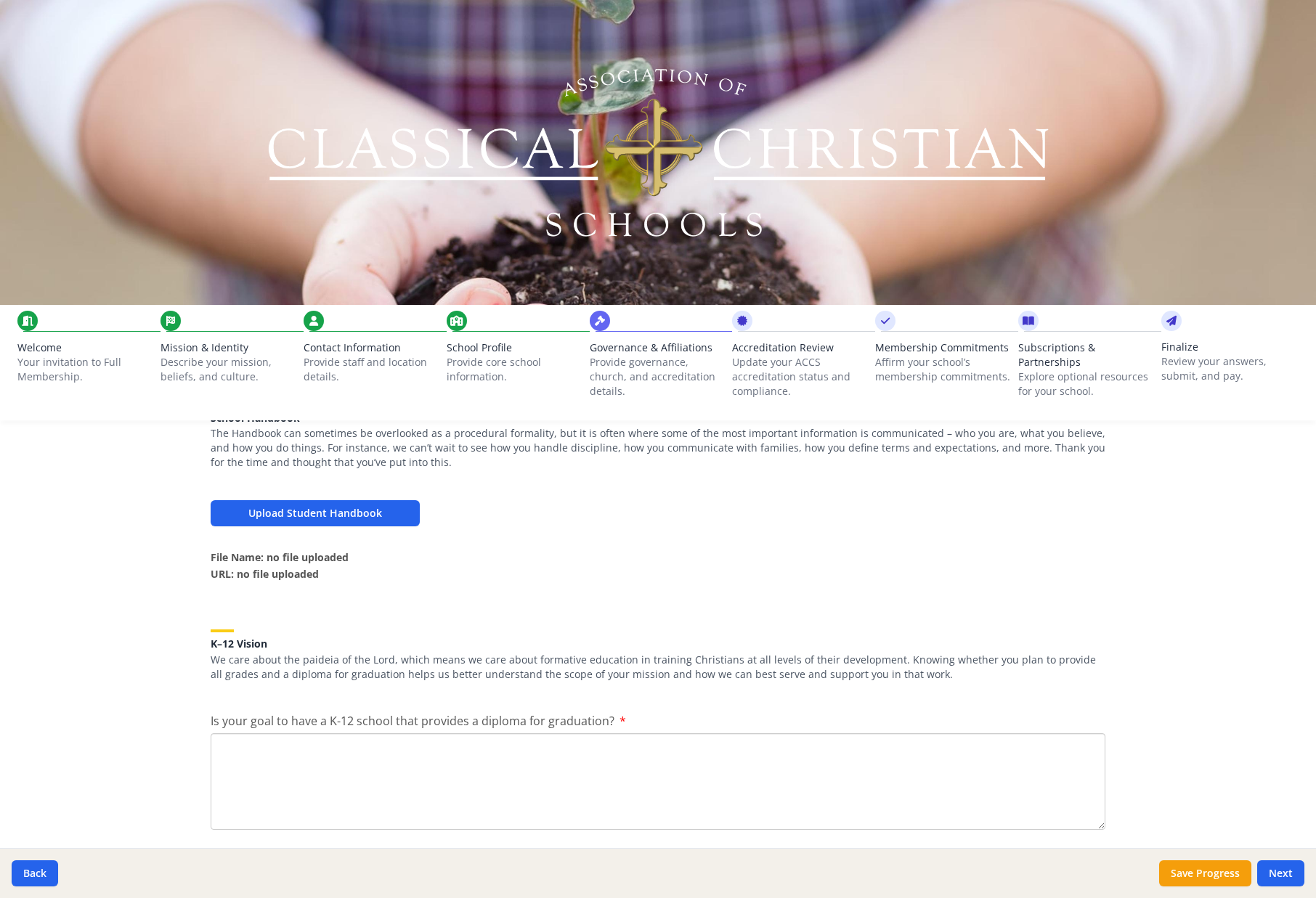 scroll, scrollTop: 547, scrollLeft: 0, axis: vertical 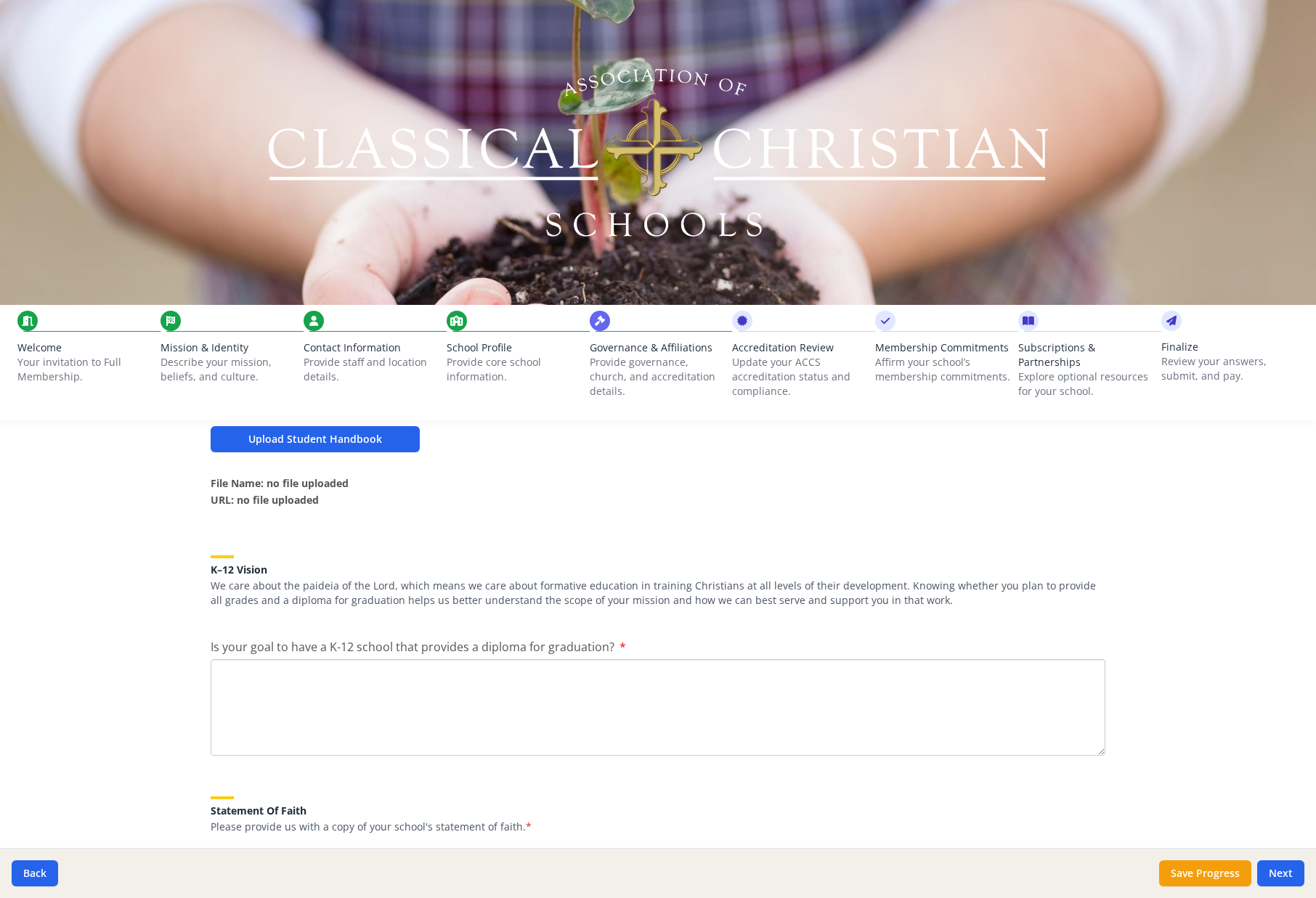 click on "Contact Information" at bounding box center (372, 348) 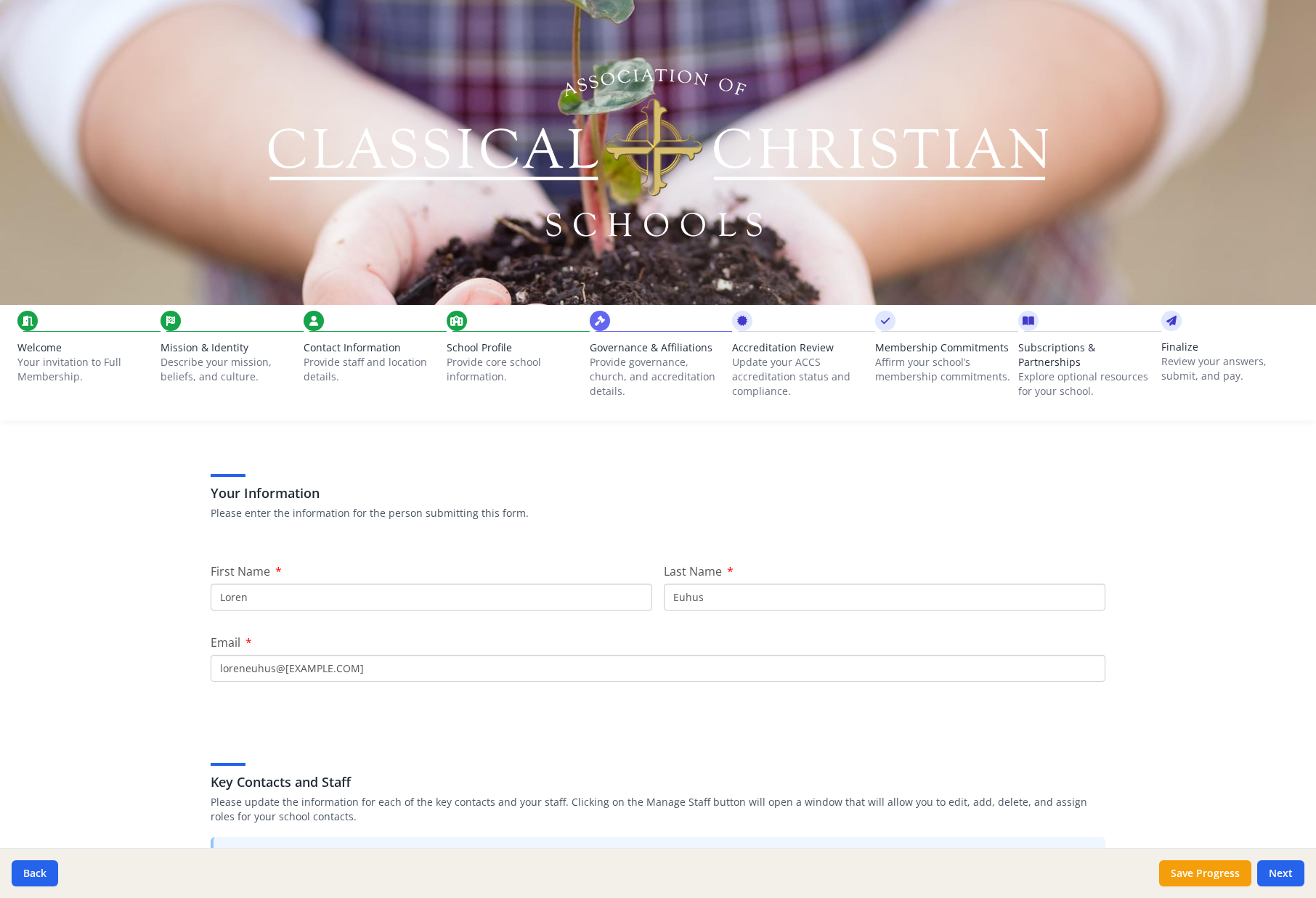 scroll, scrollTop: 0, scrollLeft: 0, axis: both 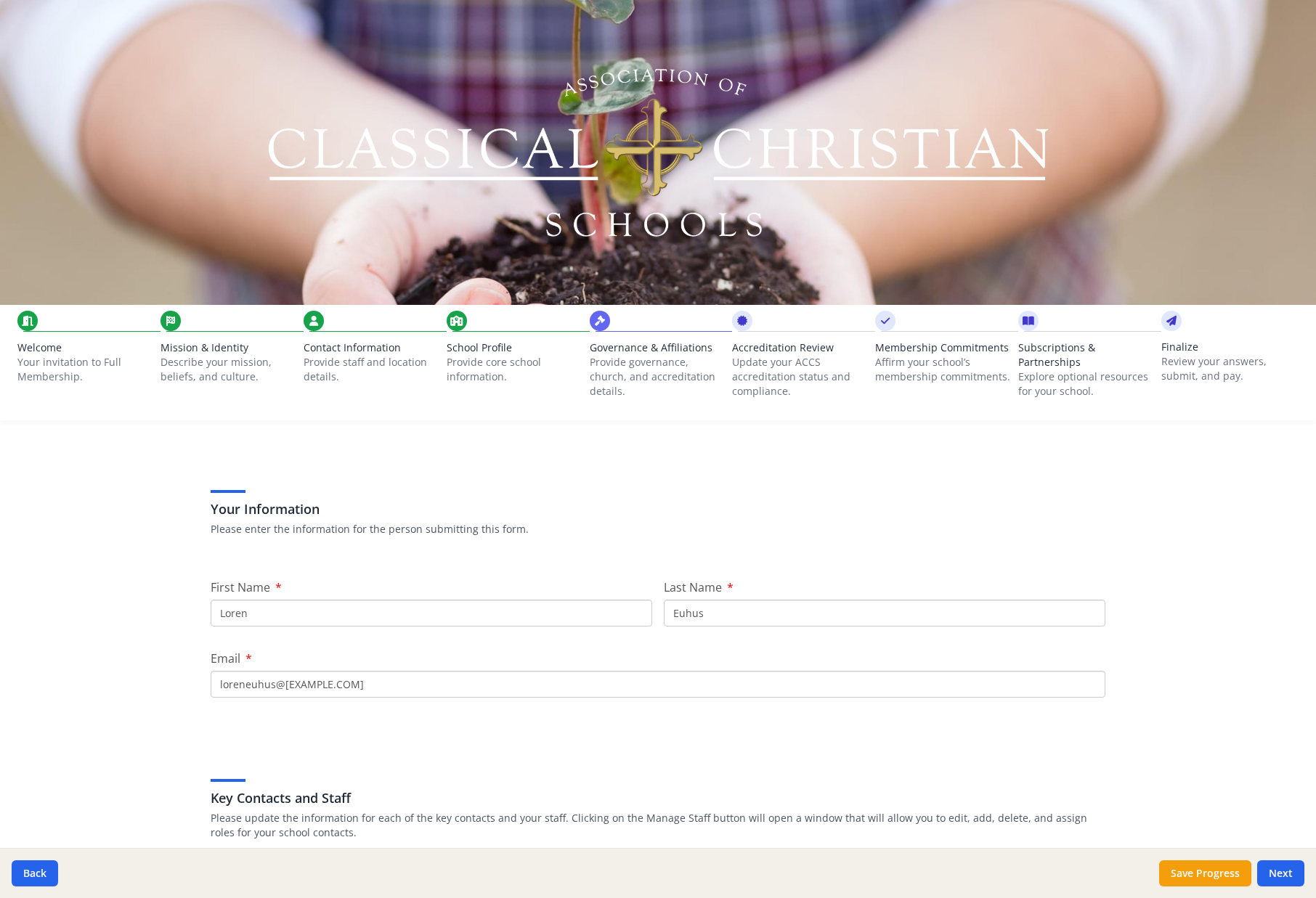 click on "Describe your mission, beliefs, and culture." at bounding box center (229, 370) 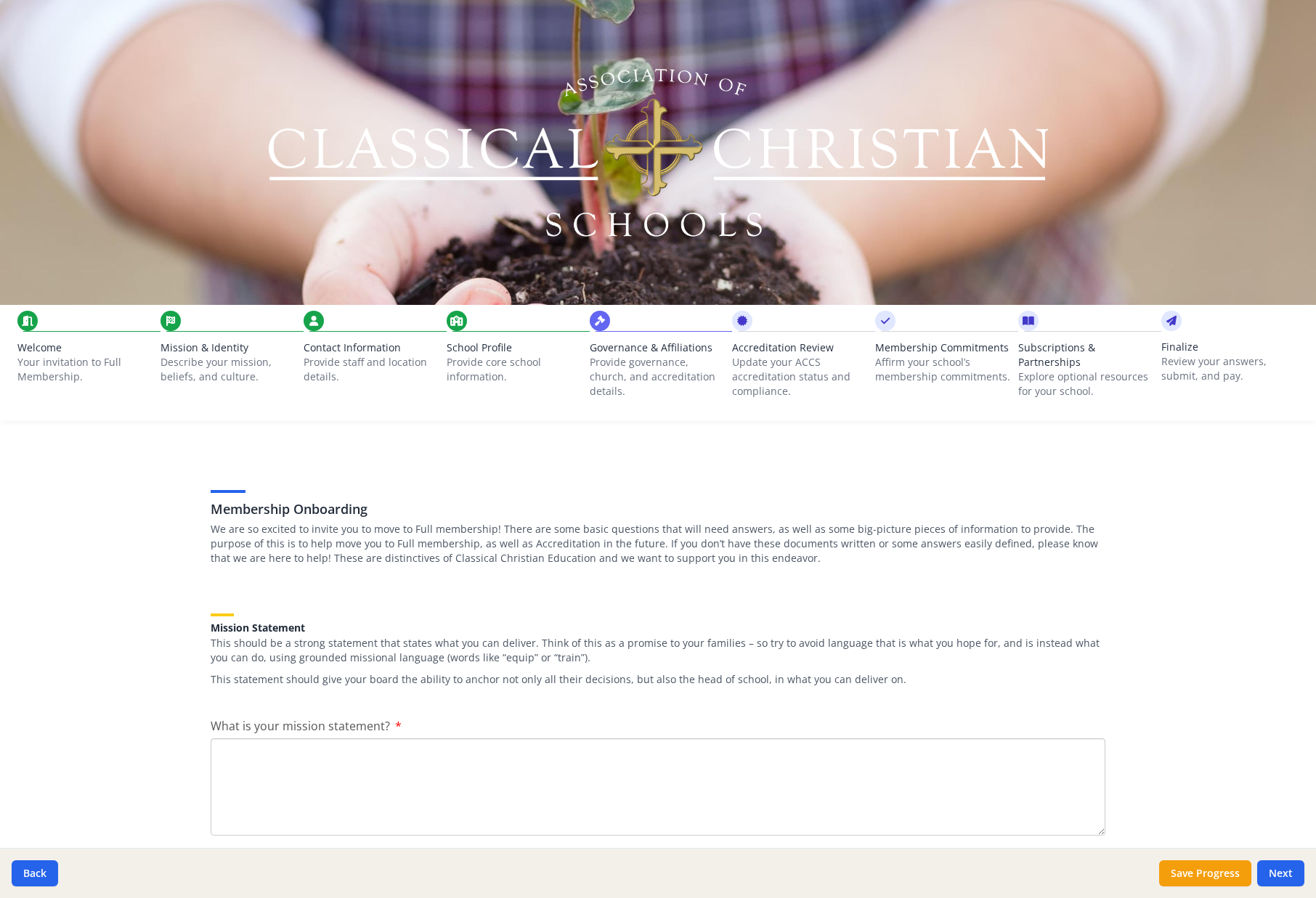 click on "Provide staff and location details." at bounding box center [372, 370] 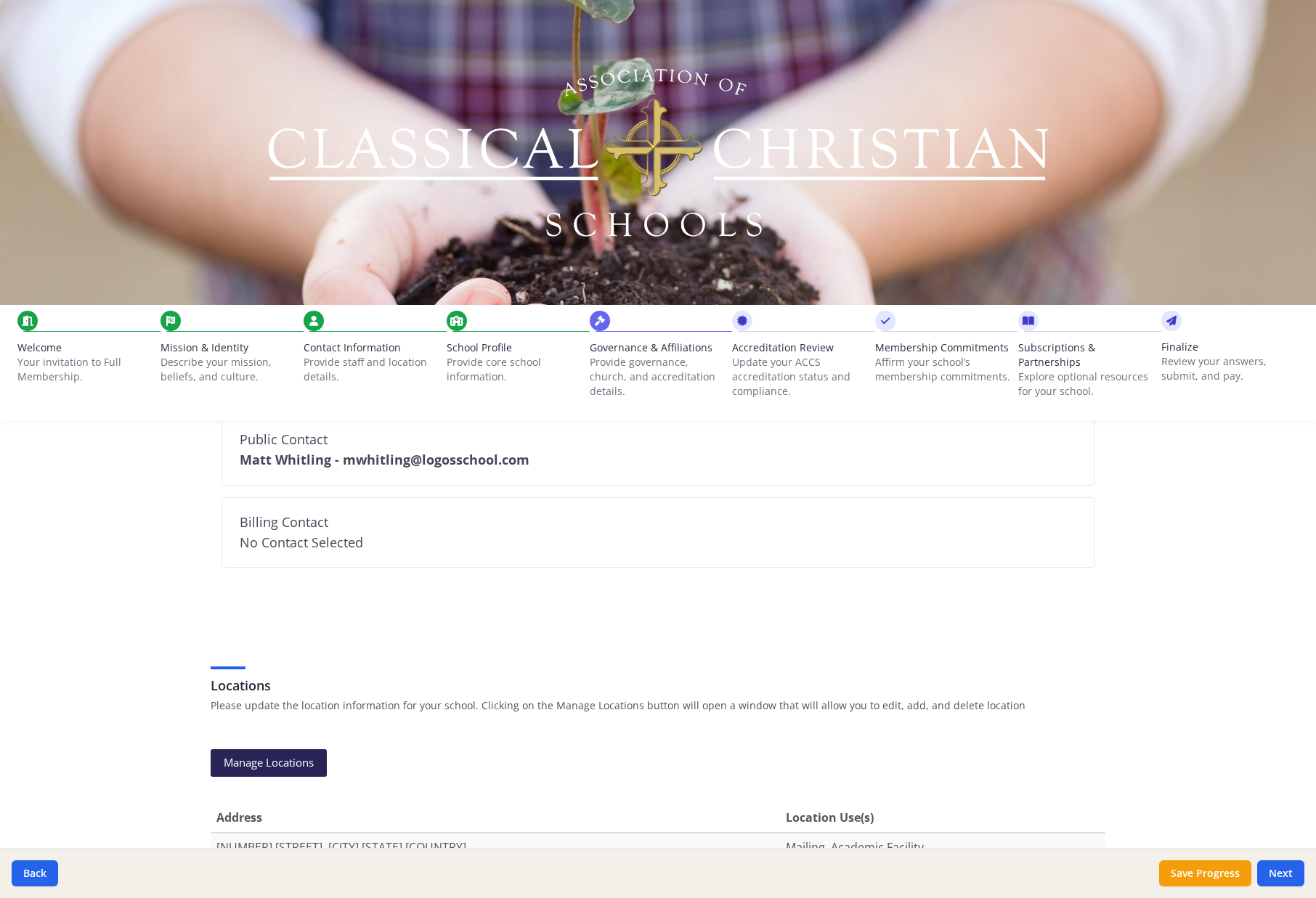 scroll, scrollTop: 1172, scrollLeft: 0, axis: vertical 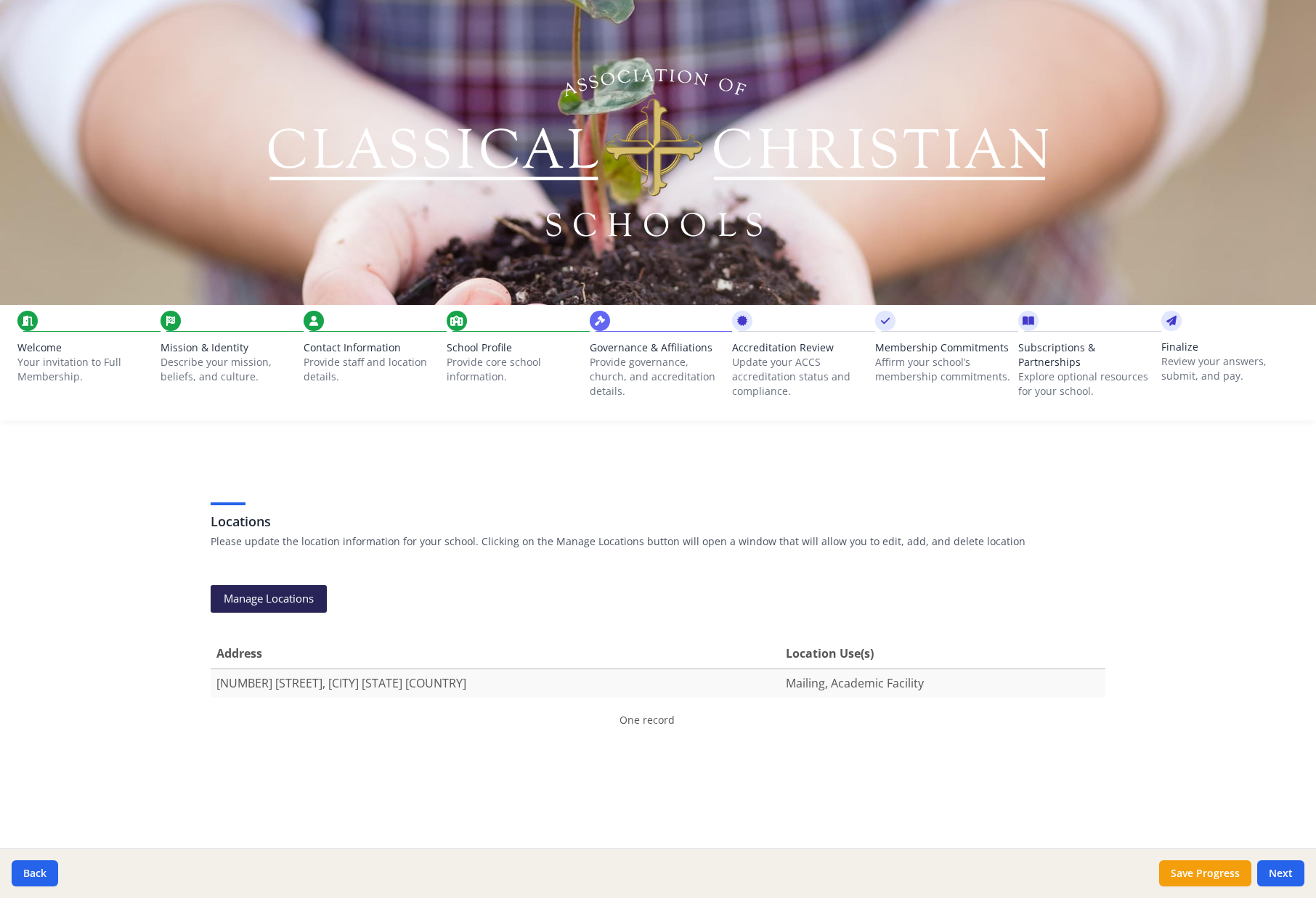 click on "Provide core school information." at bounding box center [515, 370] 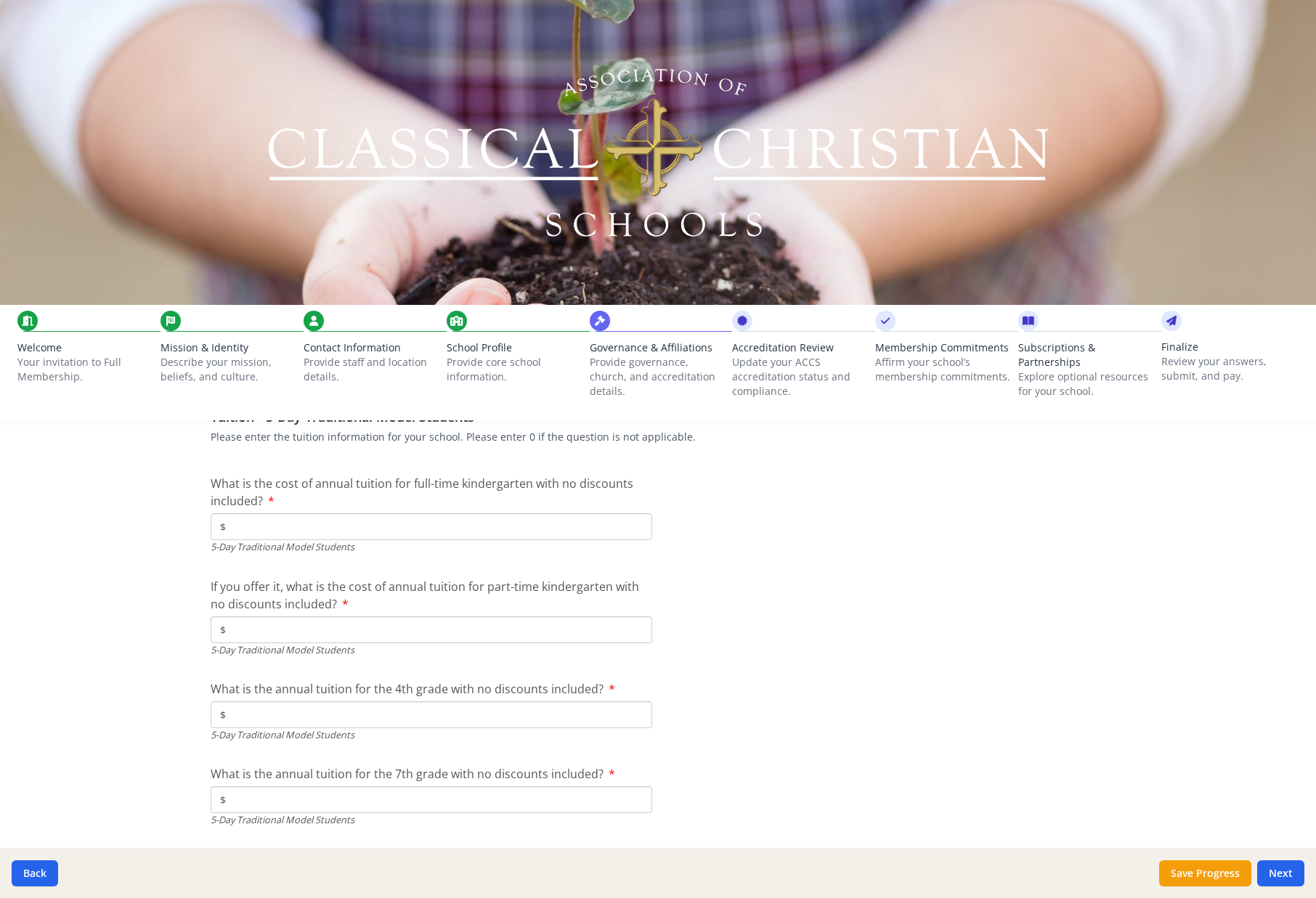scroll, scrollTop: 3889, scrollLeft: 0, axis: vertical 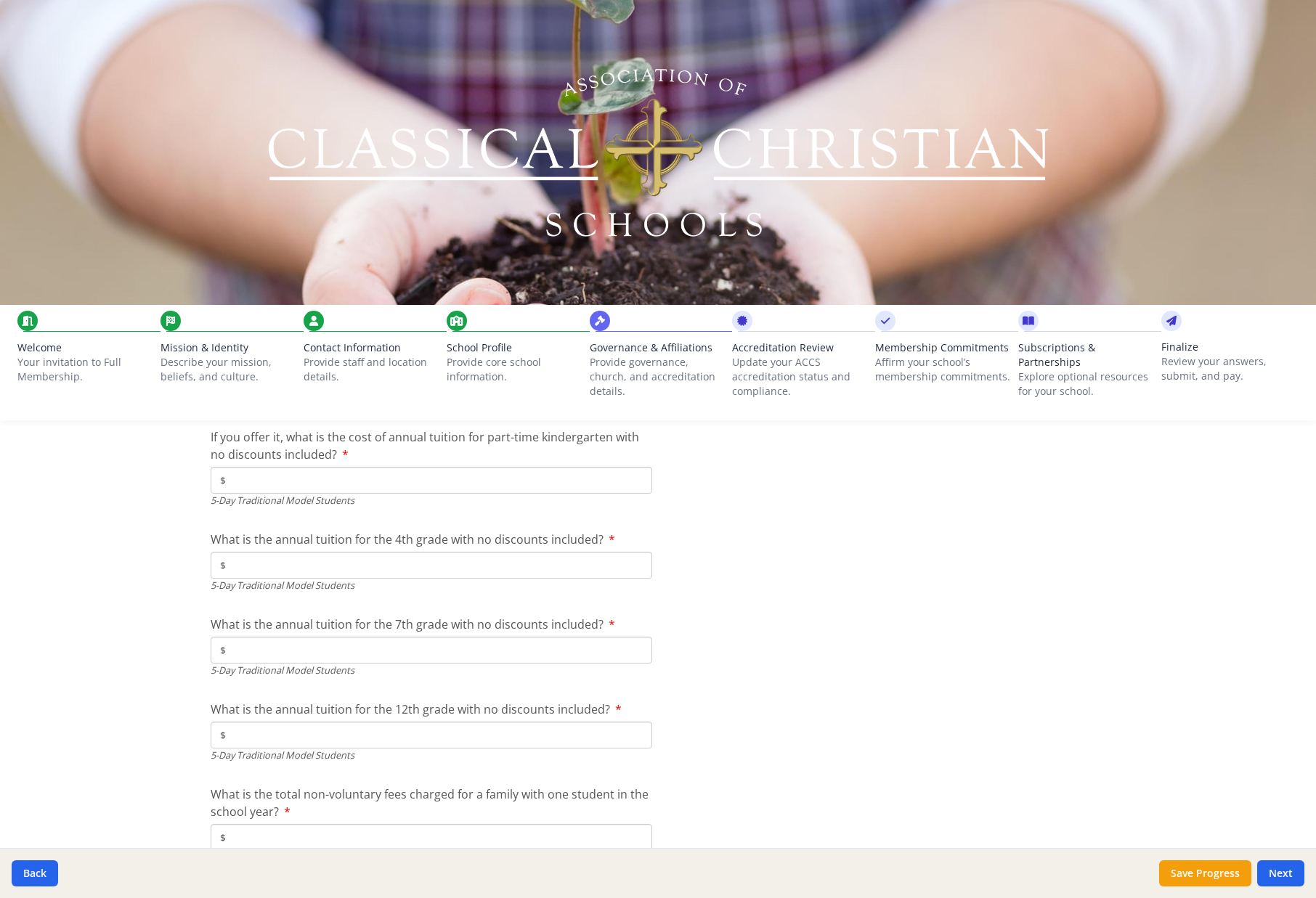 click on "Provide governance, church, and accreditation details." at bounding box center [658, 377] 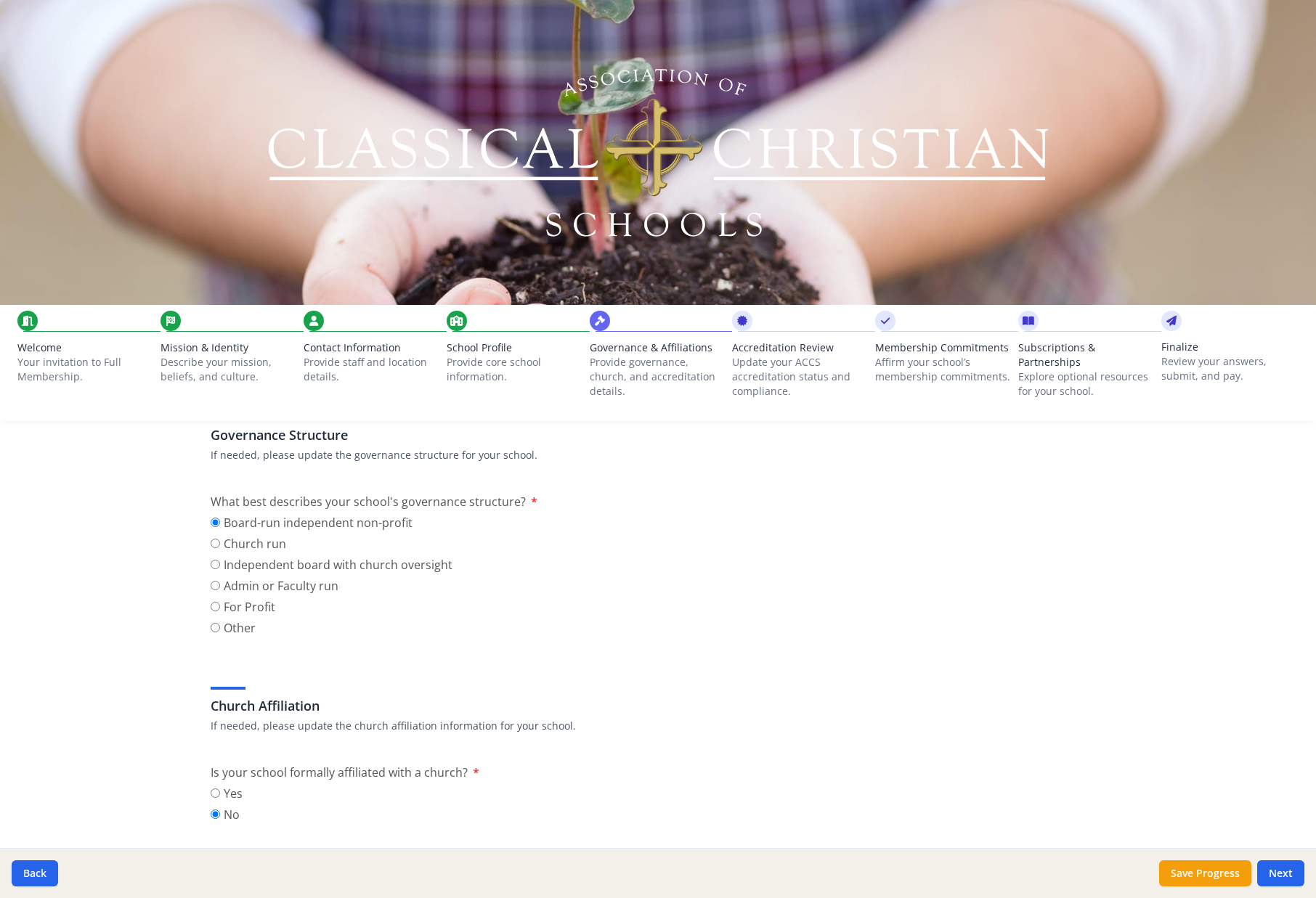 scroll, scrollTop: 738, scrollLeft: 0, axis: vertical 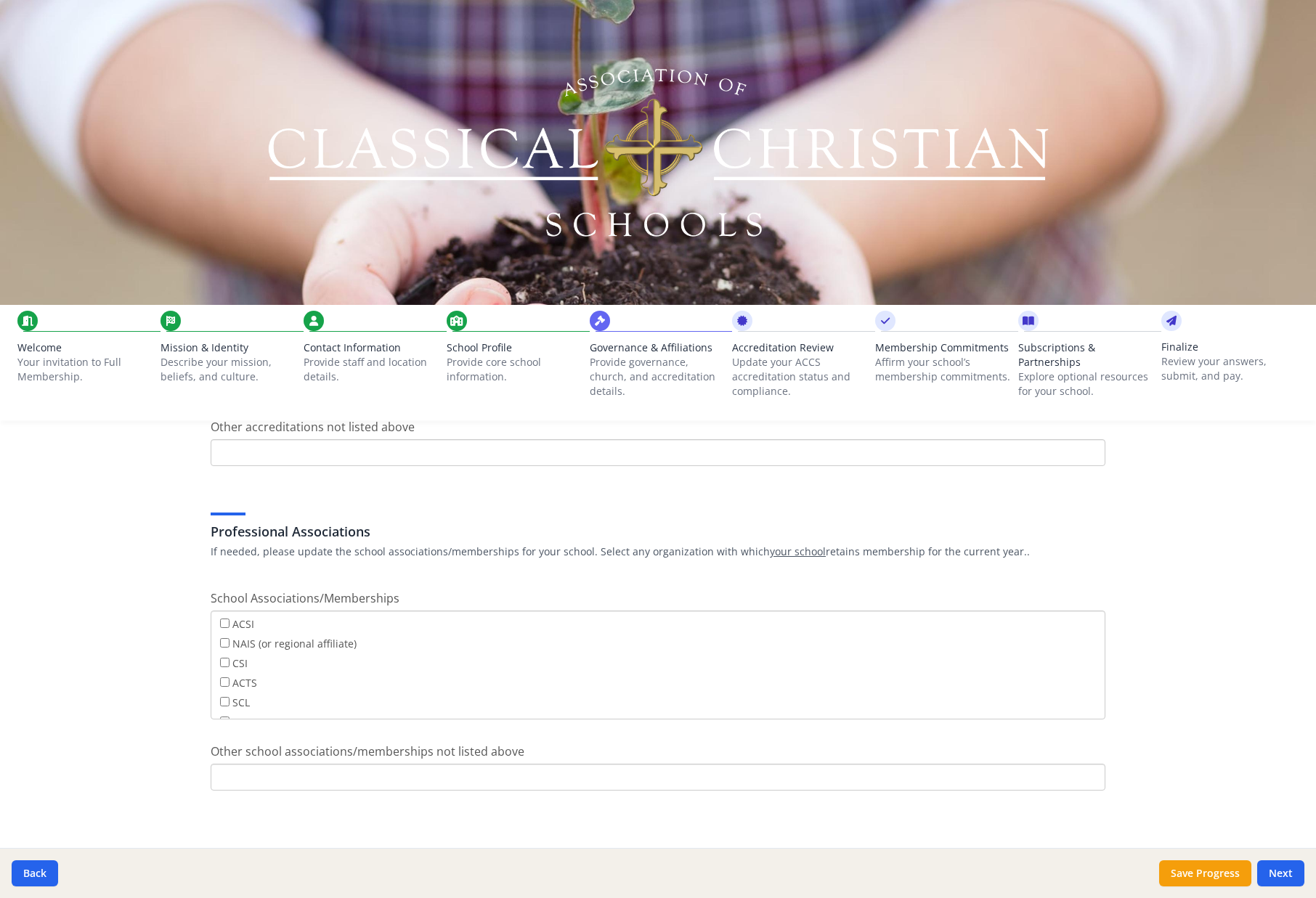 click on "Update your ACCS accreditation status and compliance." at bounding box center (800, 377) 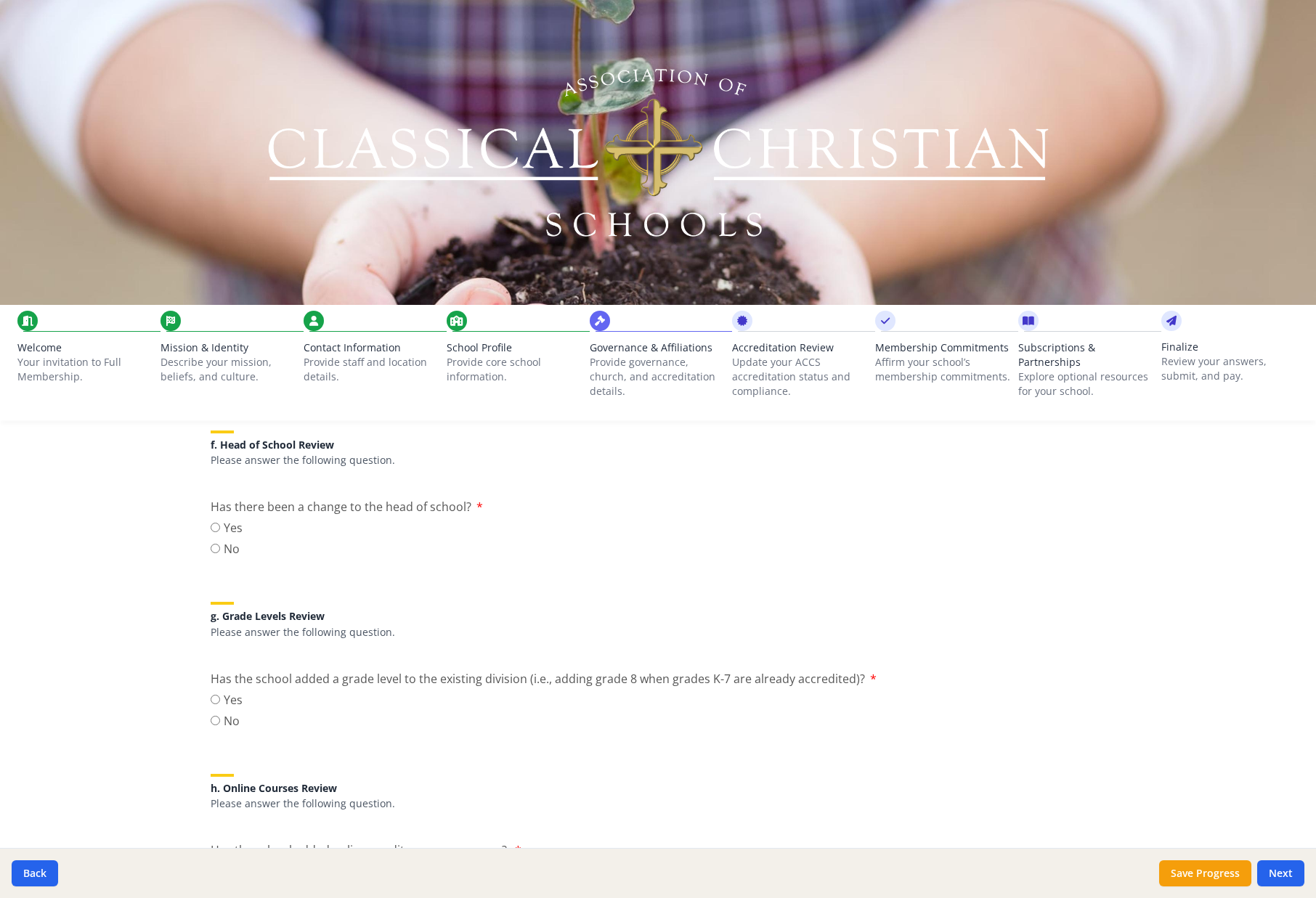 scroll, scrollTop: 1745, scrollLeft: 0, axis: vertical 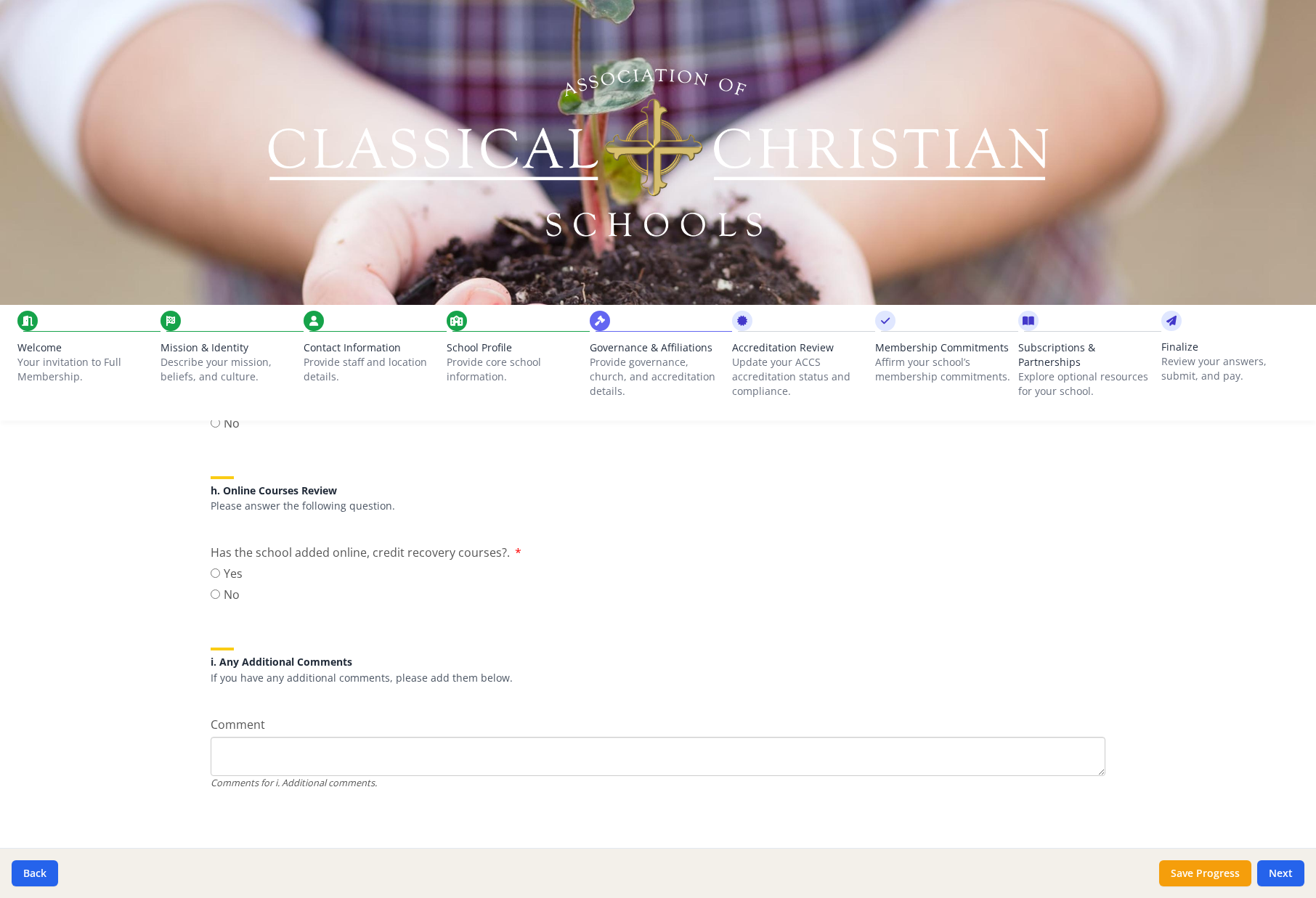 click on "Affirm your school’s membership commitments." at bounding box center [943, 370] 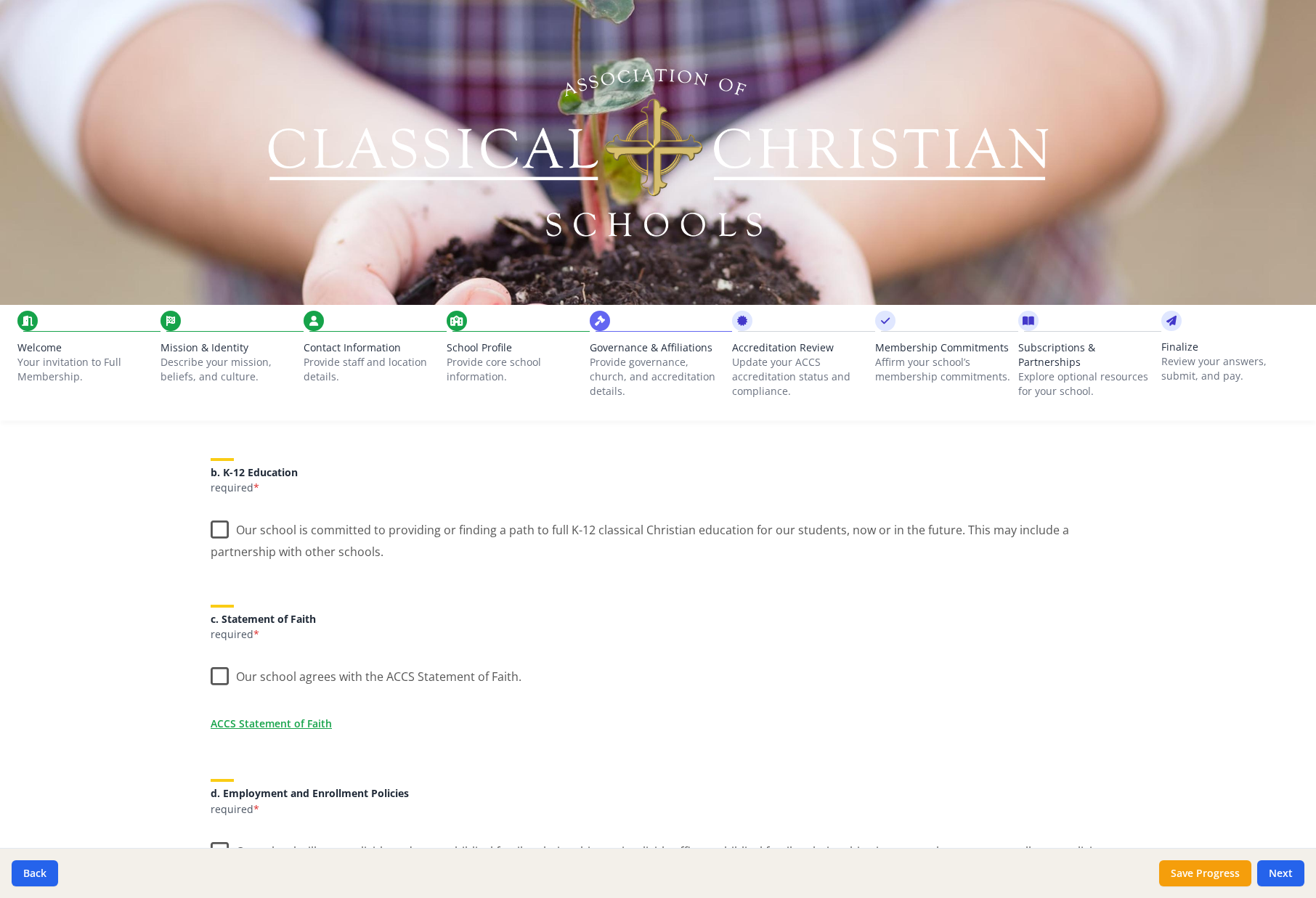 scroll, scrollTop: 0, scrollLeft: 0, axis: both 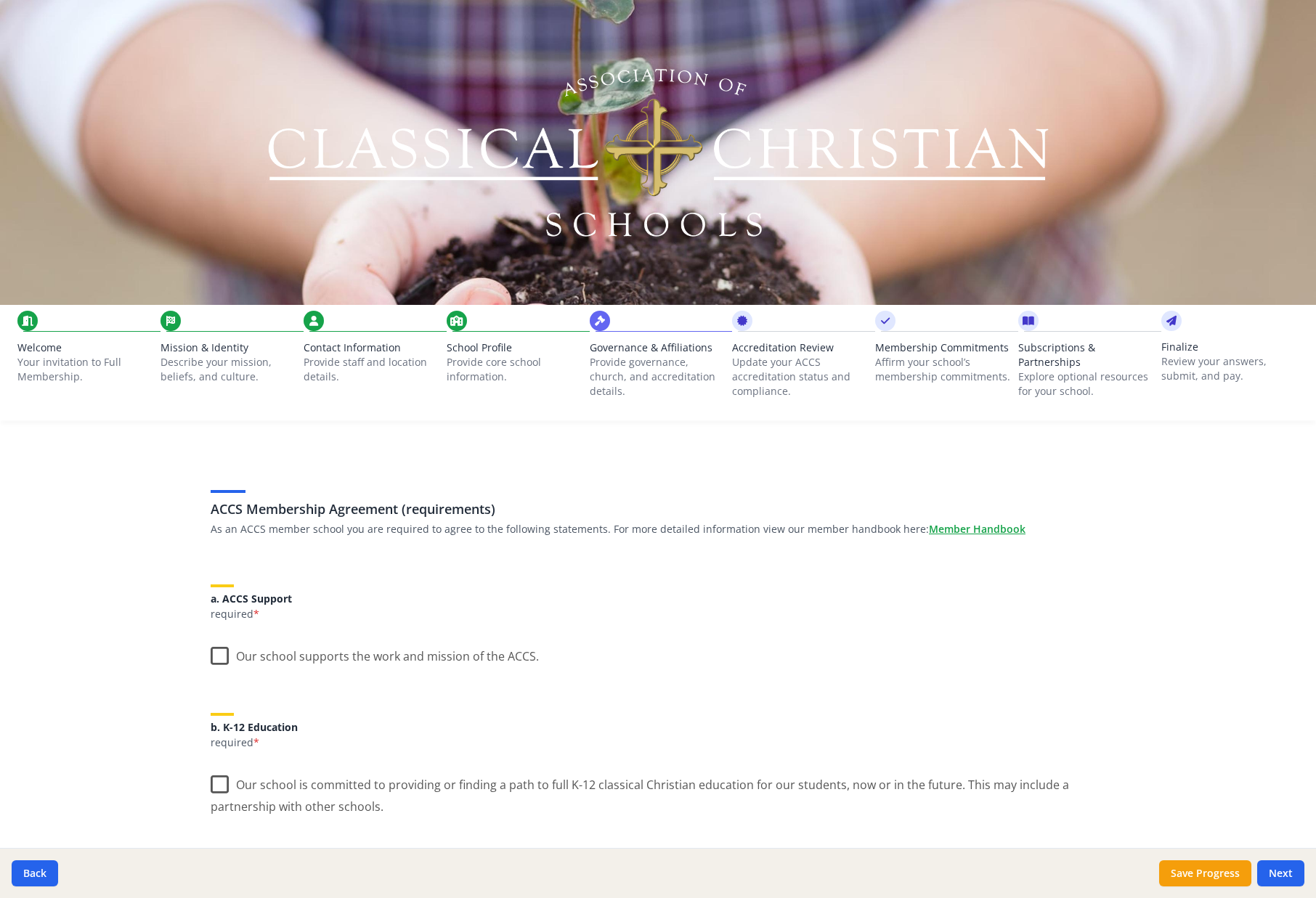 click on "Subscriptions & Partnerships" at bounding box center (1086, 355) 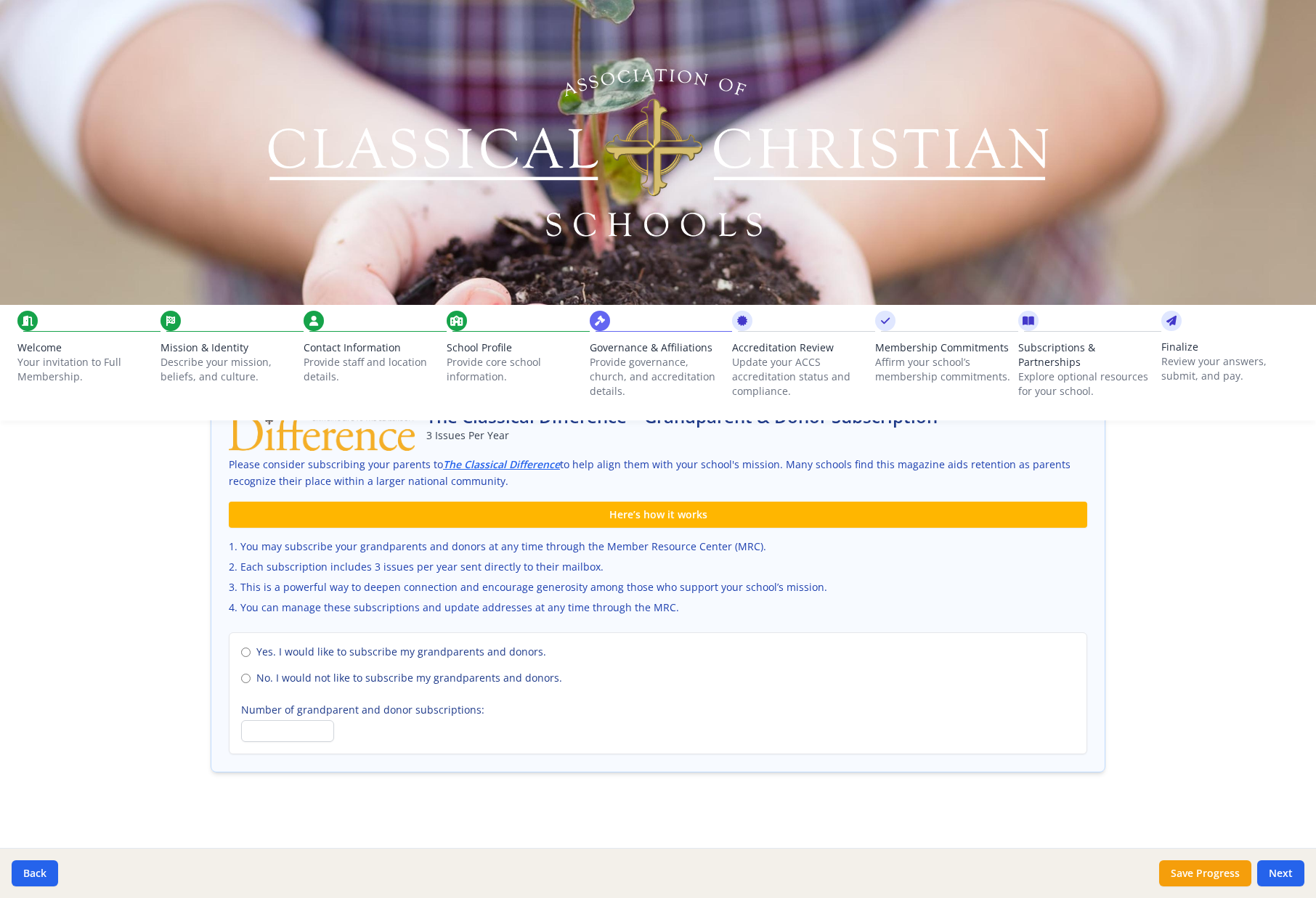 scroll, scrollTop: 0, scrollLeft: 0, axis: both 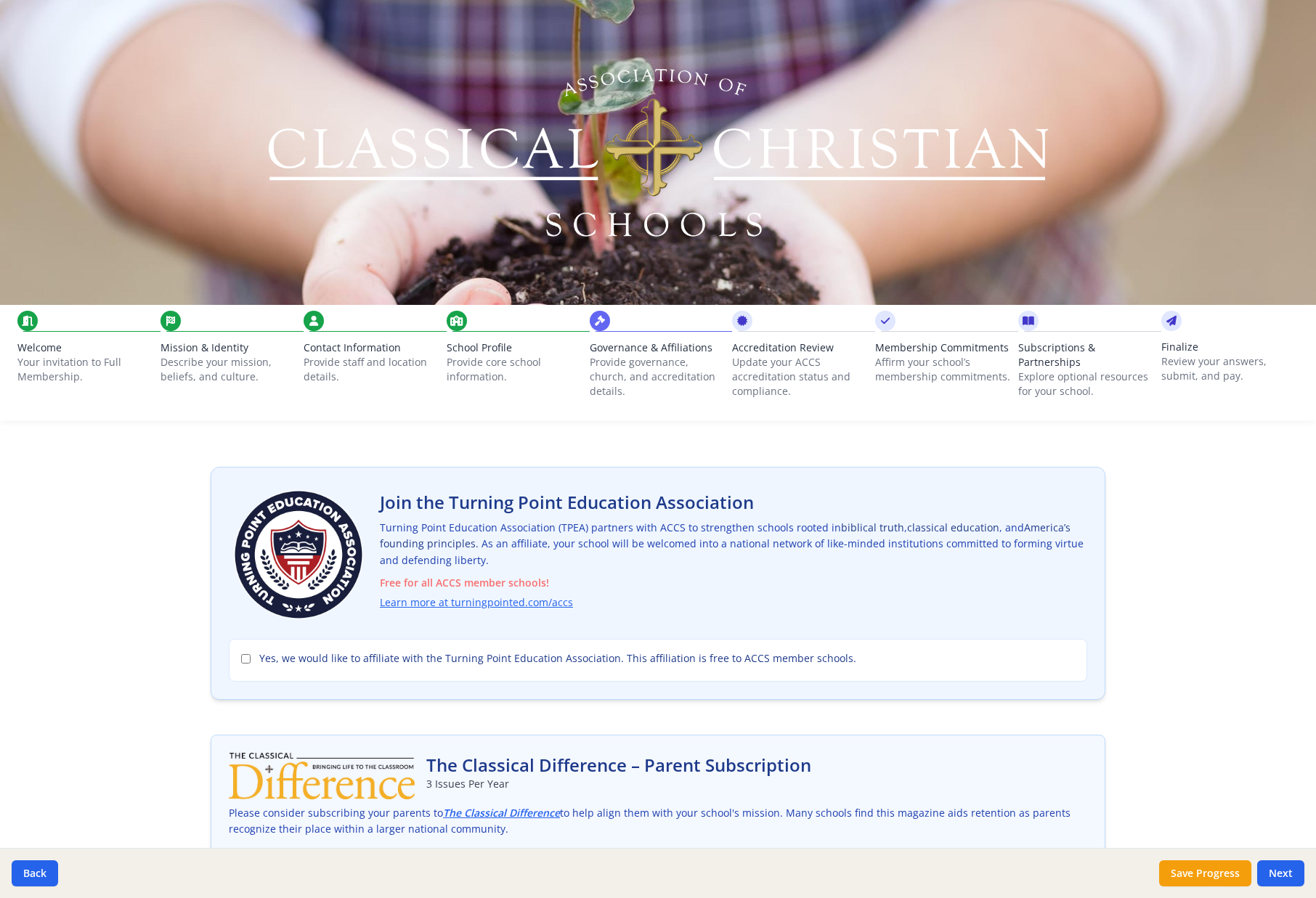 click on "Review your answers, submit, and pay." at bounding box center [1230, 369] 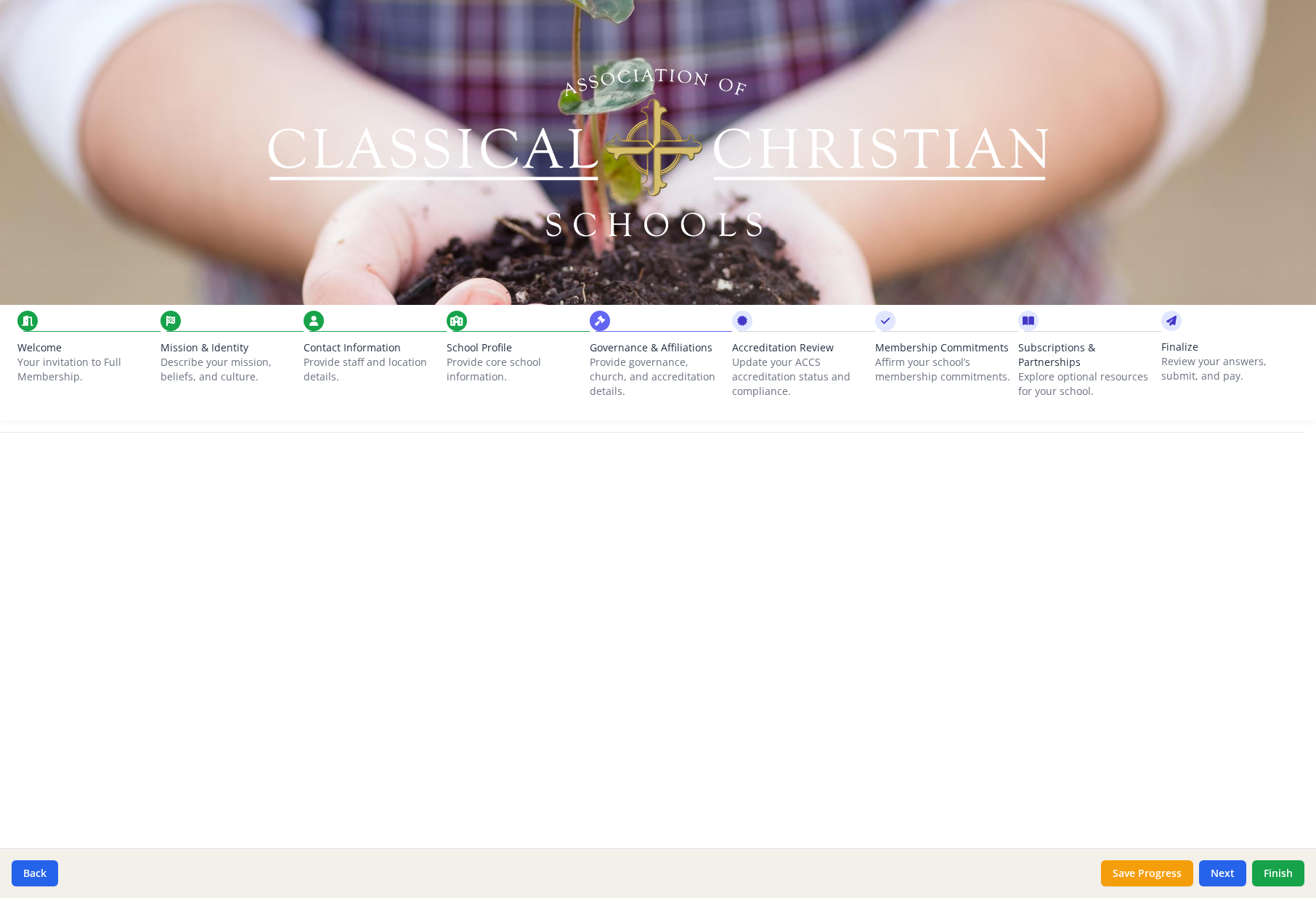 click on "Your invitation to Full Membership." at bounding box center (86, 370) 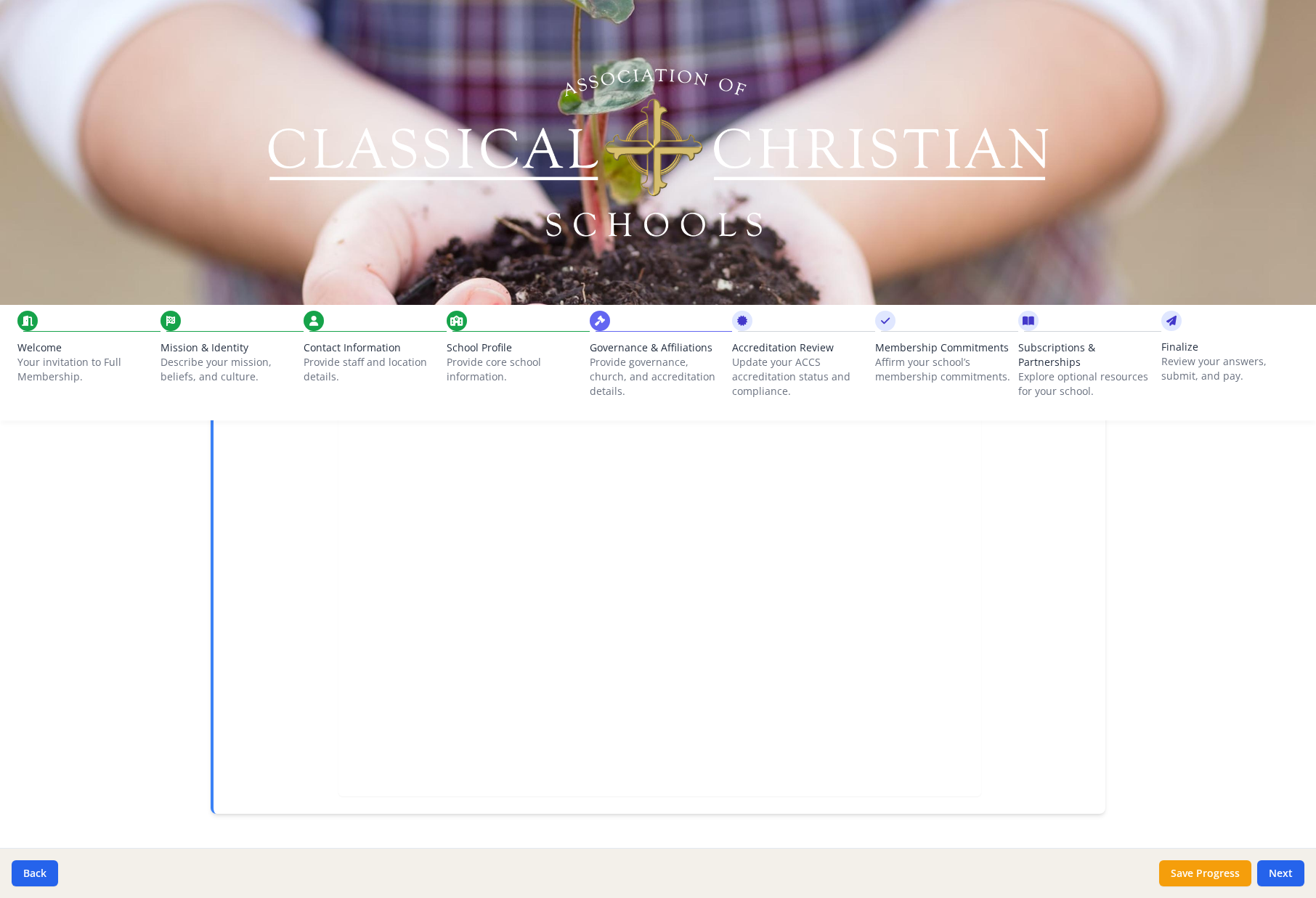 scroll, scrollTop: 284, scrollLeft: 0, axis: vertical 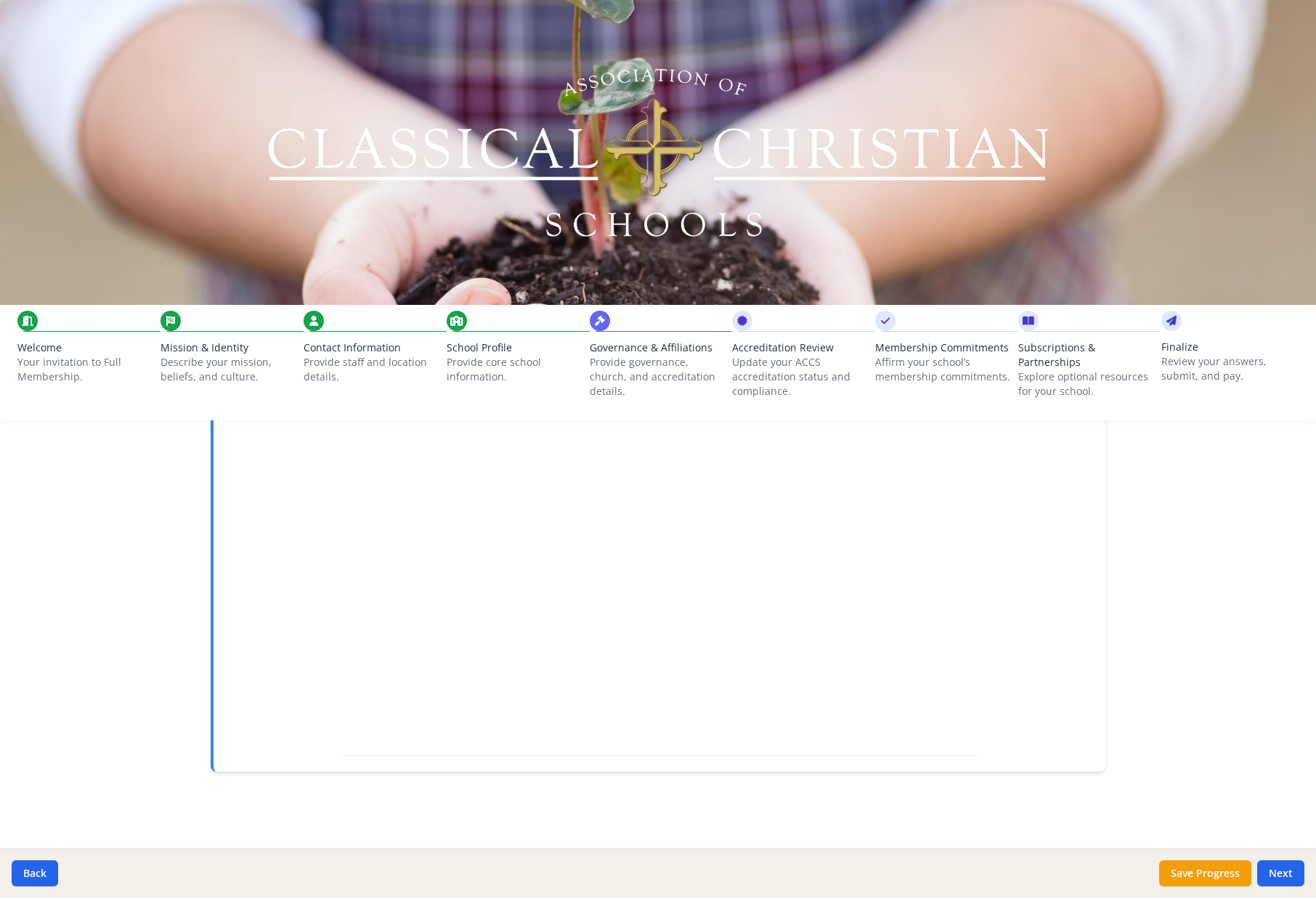 click on "Describe your mission, beliefs, and culture." at bounding box center [229, 370] 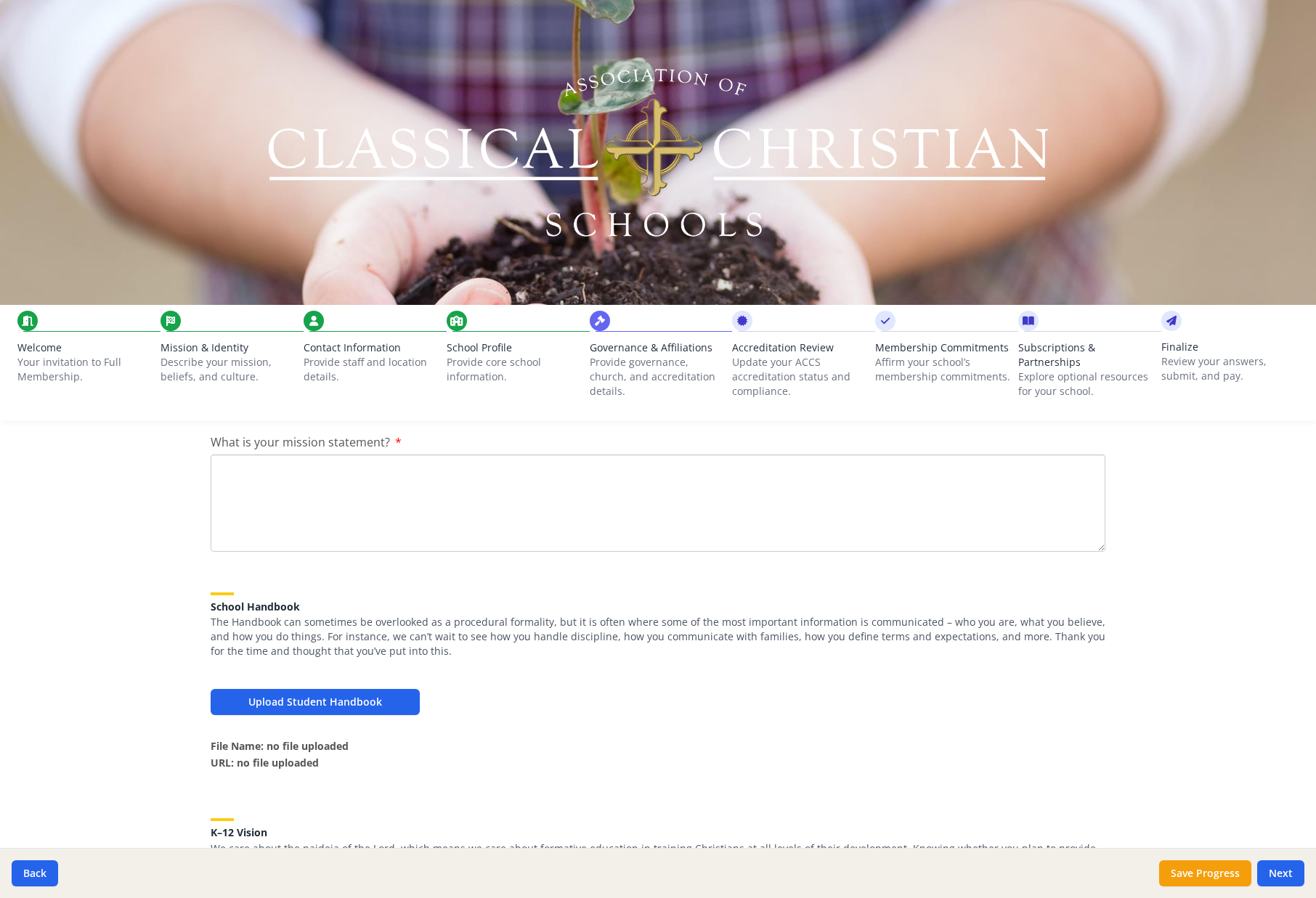 click on "Welcome Your invitation to Full Membership. Mission & Identity Describe your mission, beliefs, and culture. Contact Information Provide staff and location details. School Profile Provide core school information. Governance & Affiliations Provide governance, church, and accreditation details. Accreditation Review Update your ACCS accreditation status and compliance. Membership Commitments Affirm your school’s membership commitments. Subscriptions & Partnerships Explore optional resources for your school. Finalize Review your answers, submit, and pay." at bounding box center (658, 365) 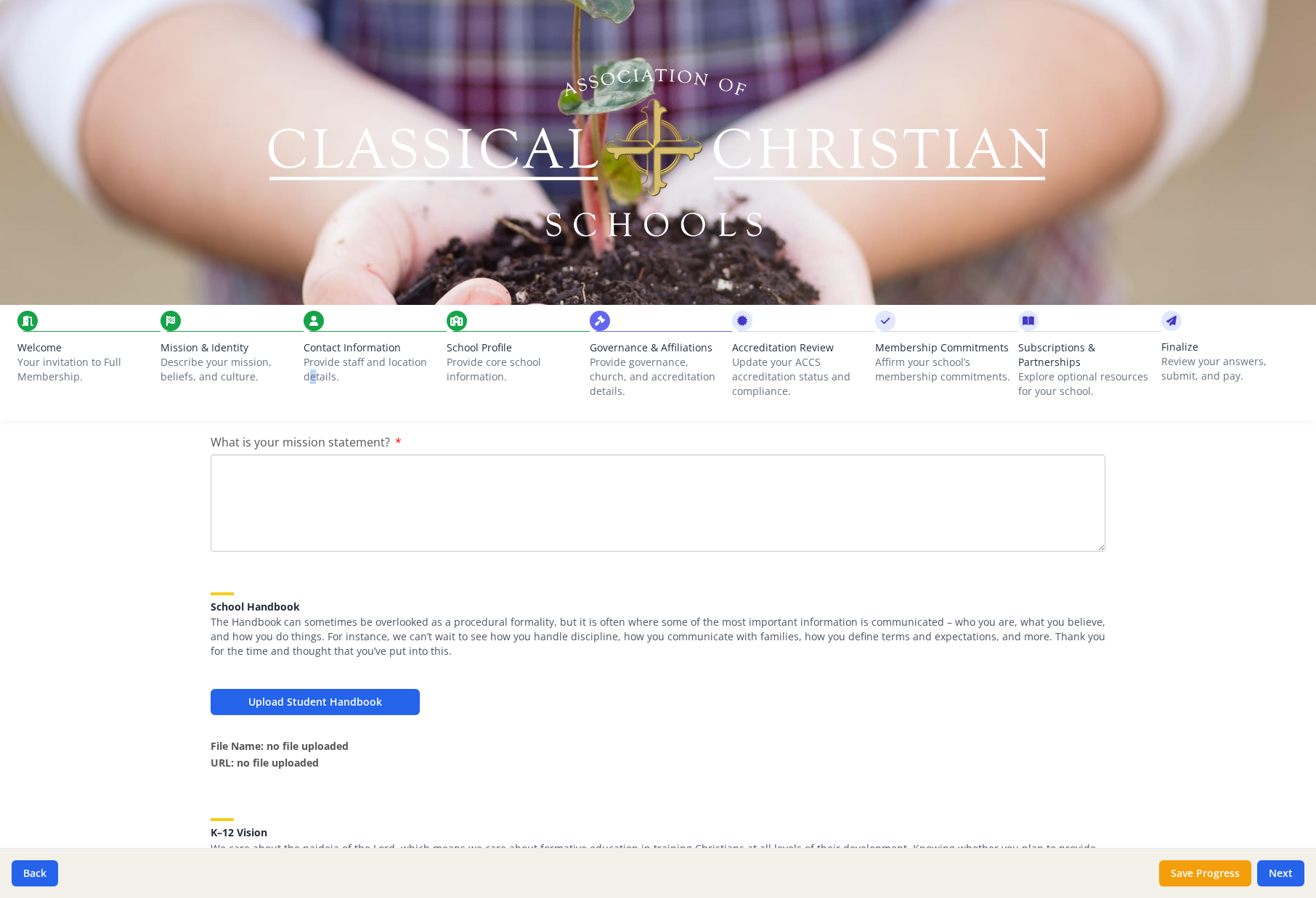 click on "Provide staff and location details." at bounding box center (372, 370) 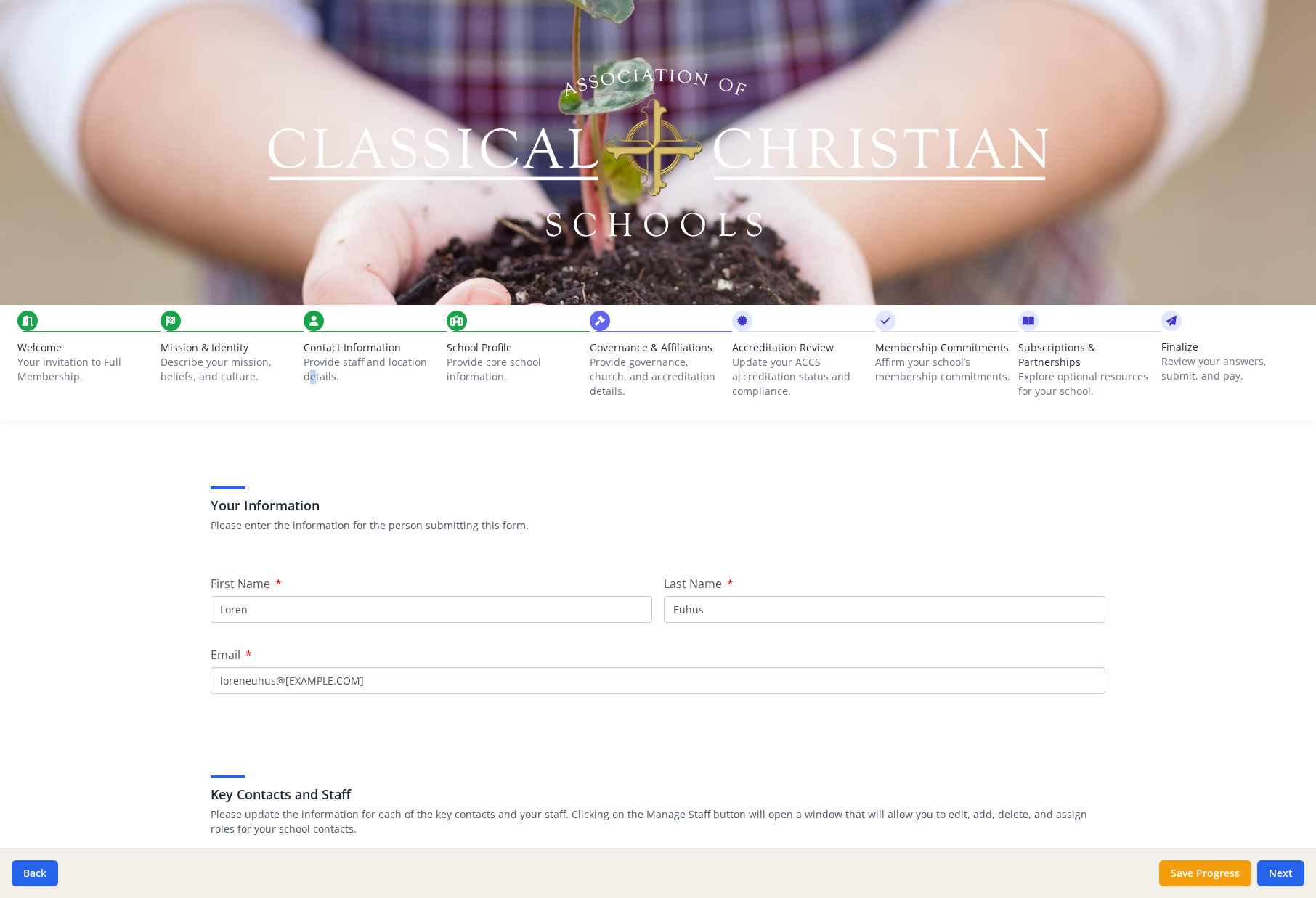 scroll, scrollTop: 0, scrollLeft: 0, axis: both 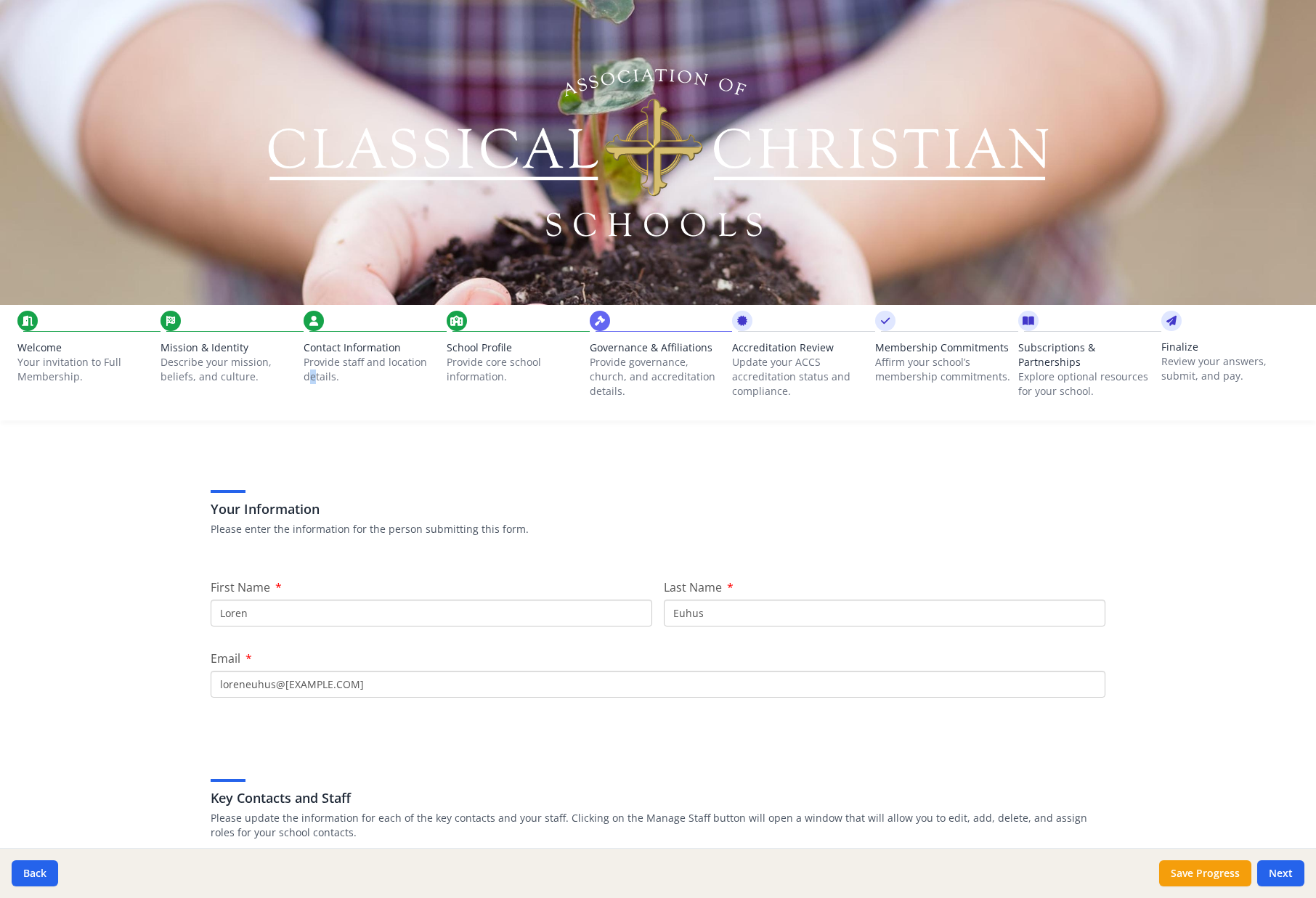 click on "School Profile" at bounding box center (515, 348) 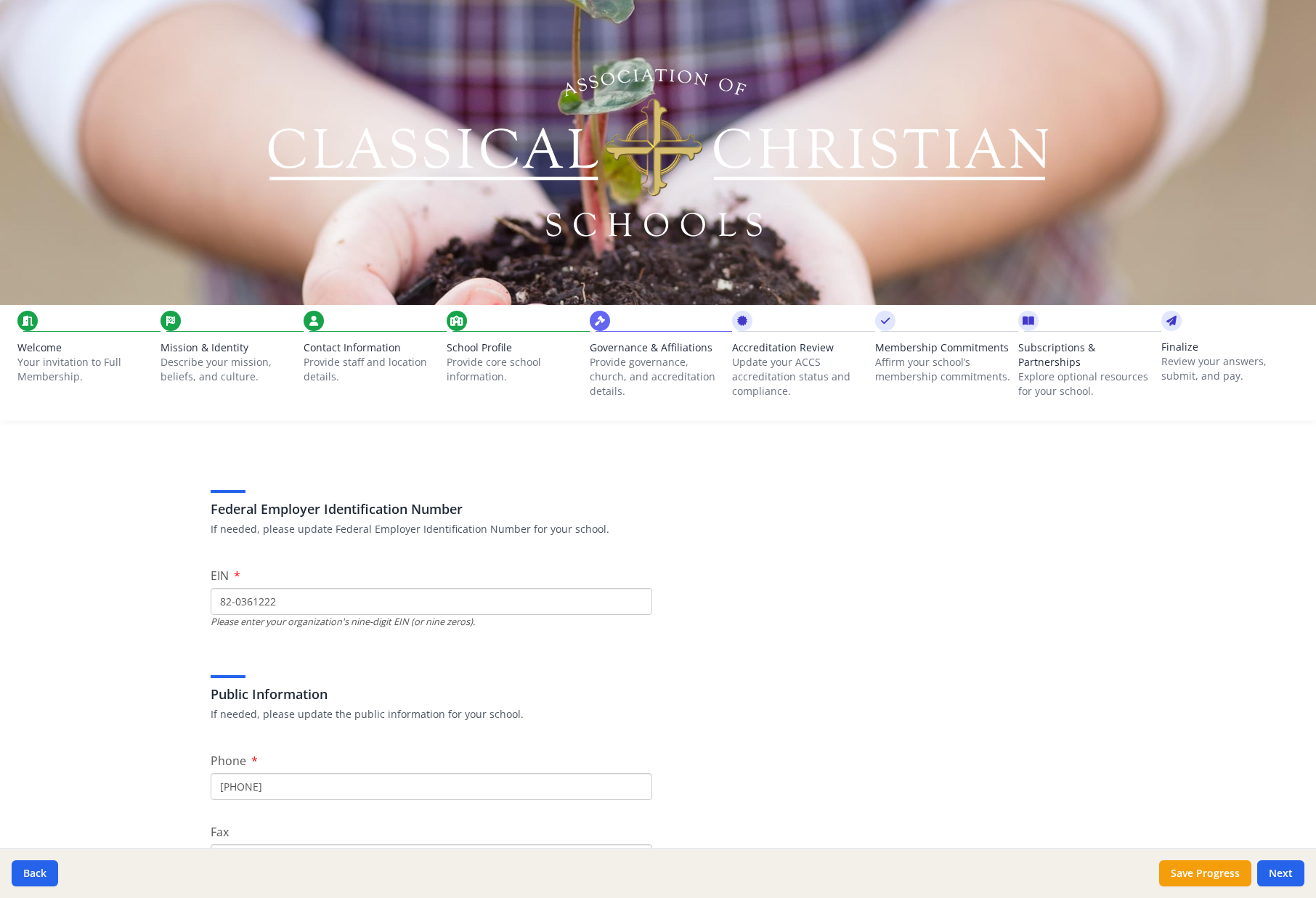 click on "Provide governance, church, and accreditation details." at bounding box center [658, 377] 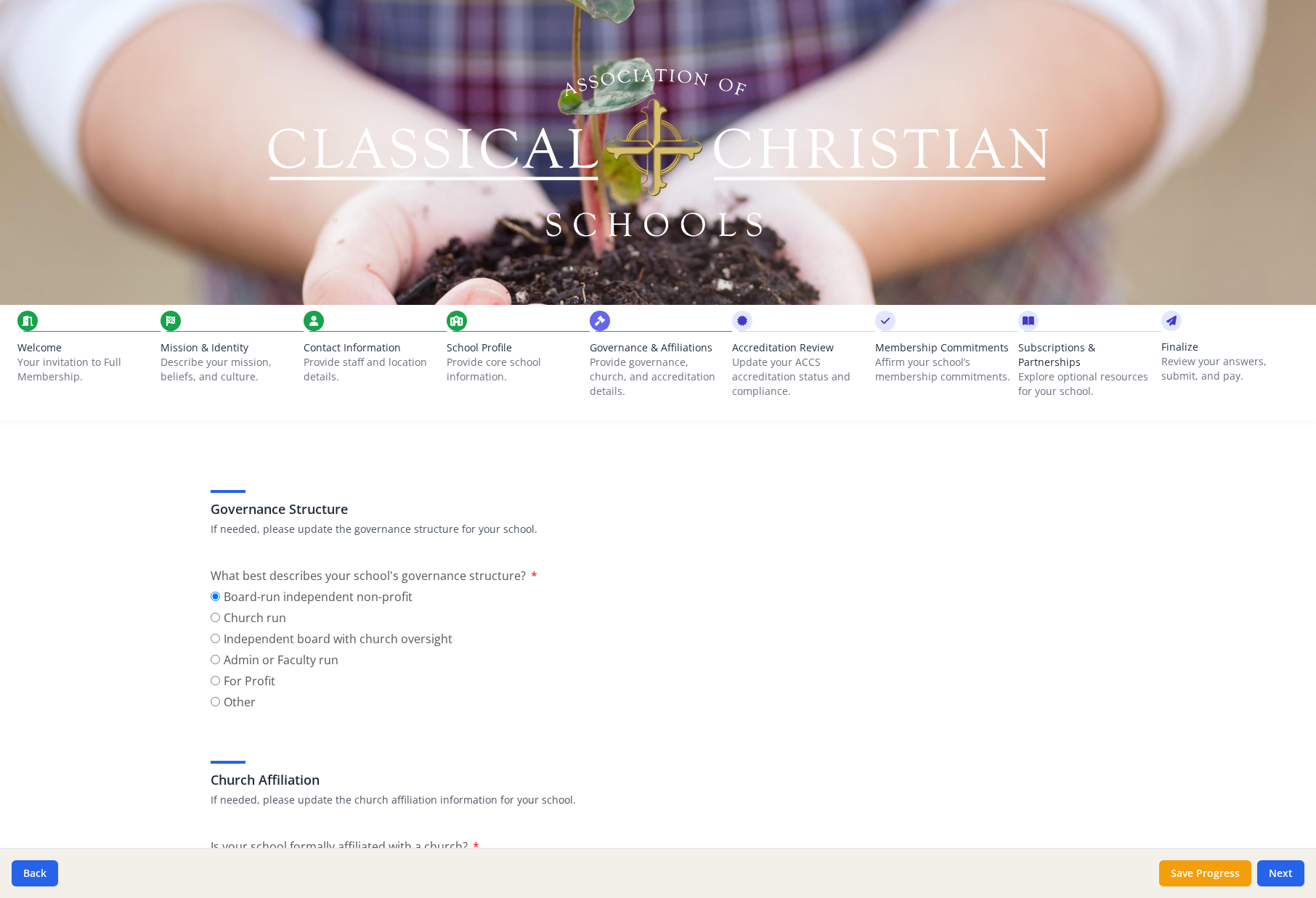click on "Update your ACCS accreditation status and compliance." at bounding box center (800, 377) 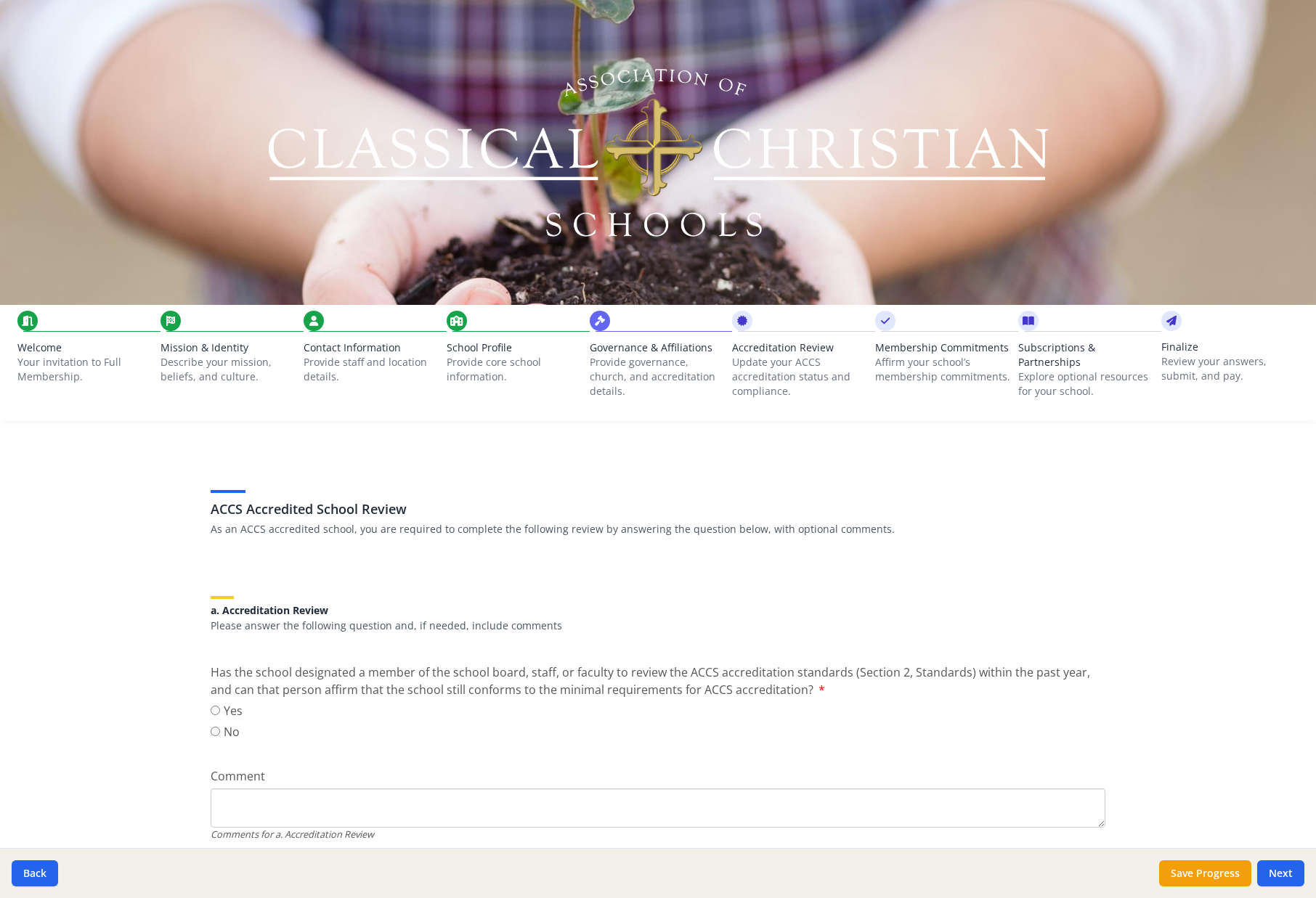 click on "Affirm your school’s membership commitments." at bounding box center [943, 370] 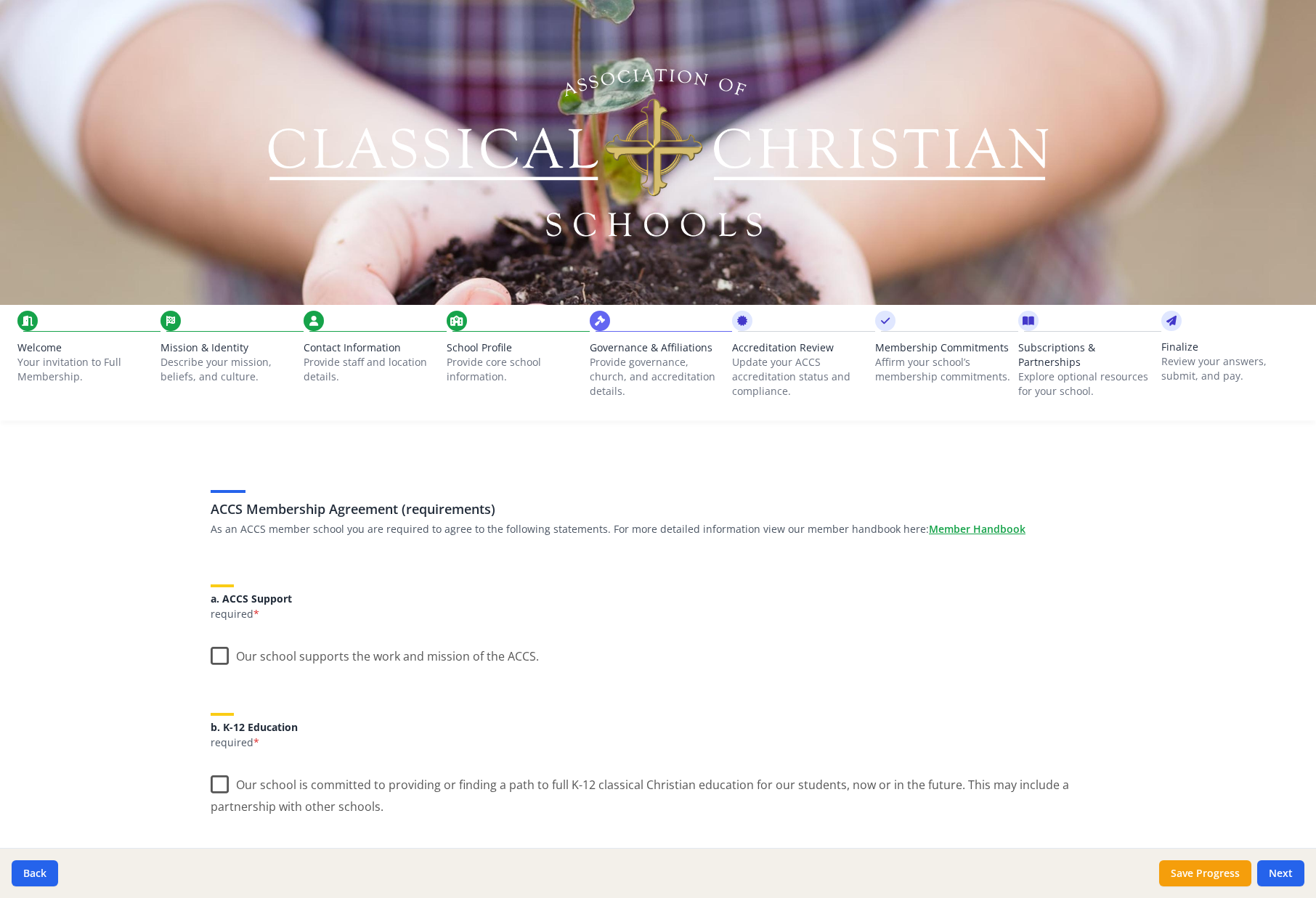 click on "Explore optional resources for your school." at bounding box center [1086, 384] 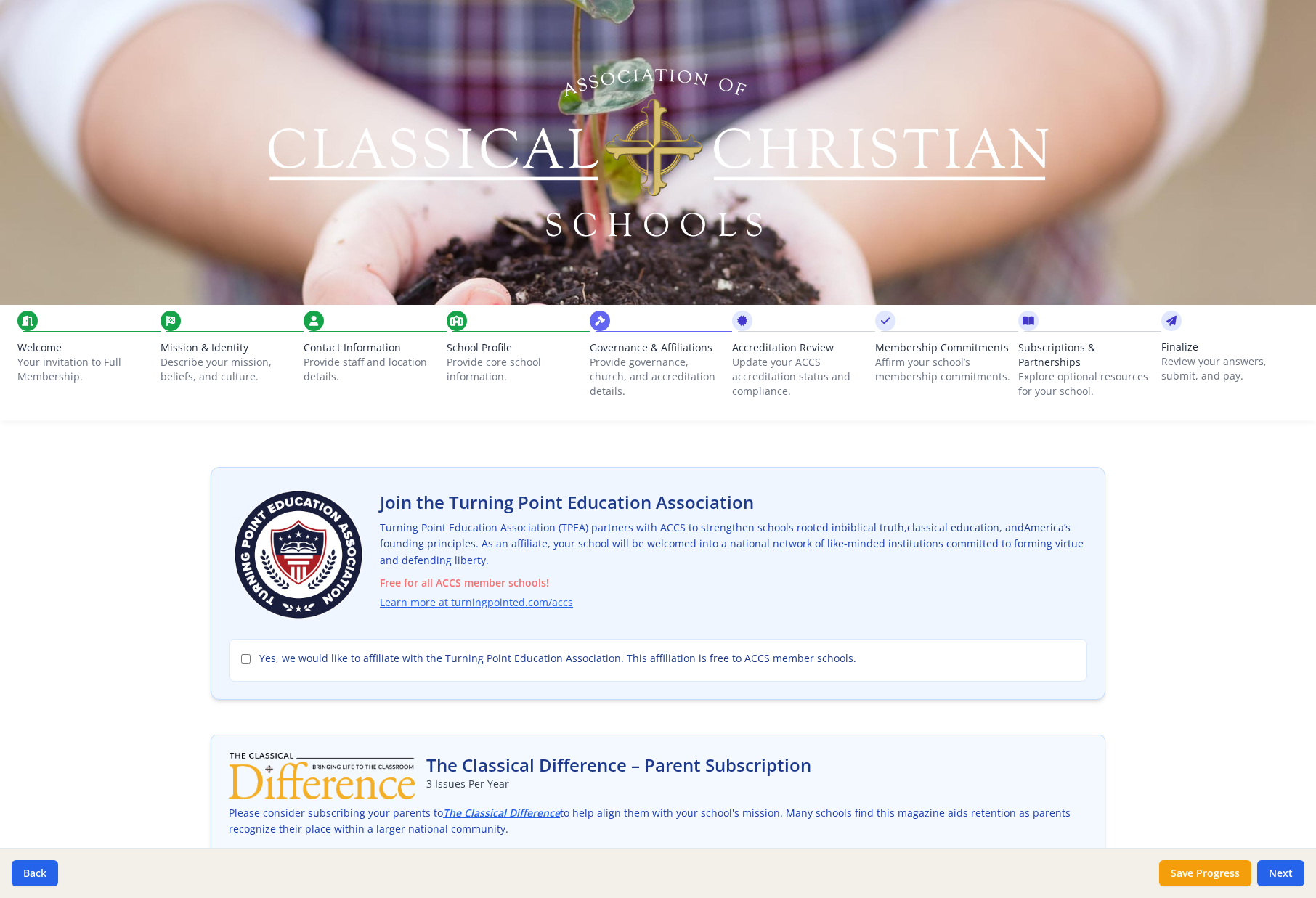 click on "Review your answers, submit, and pay." at bounding box center (1230, 369) 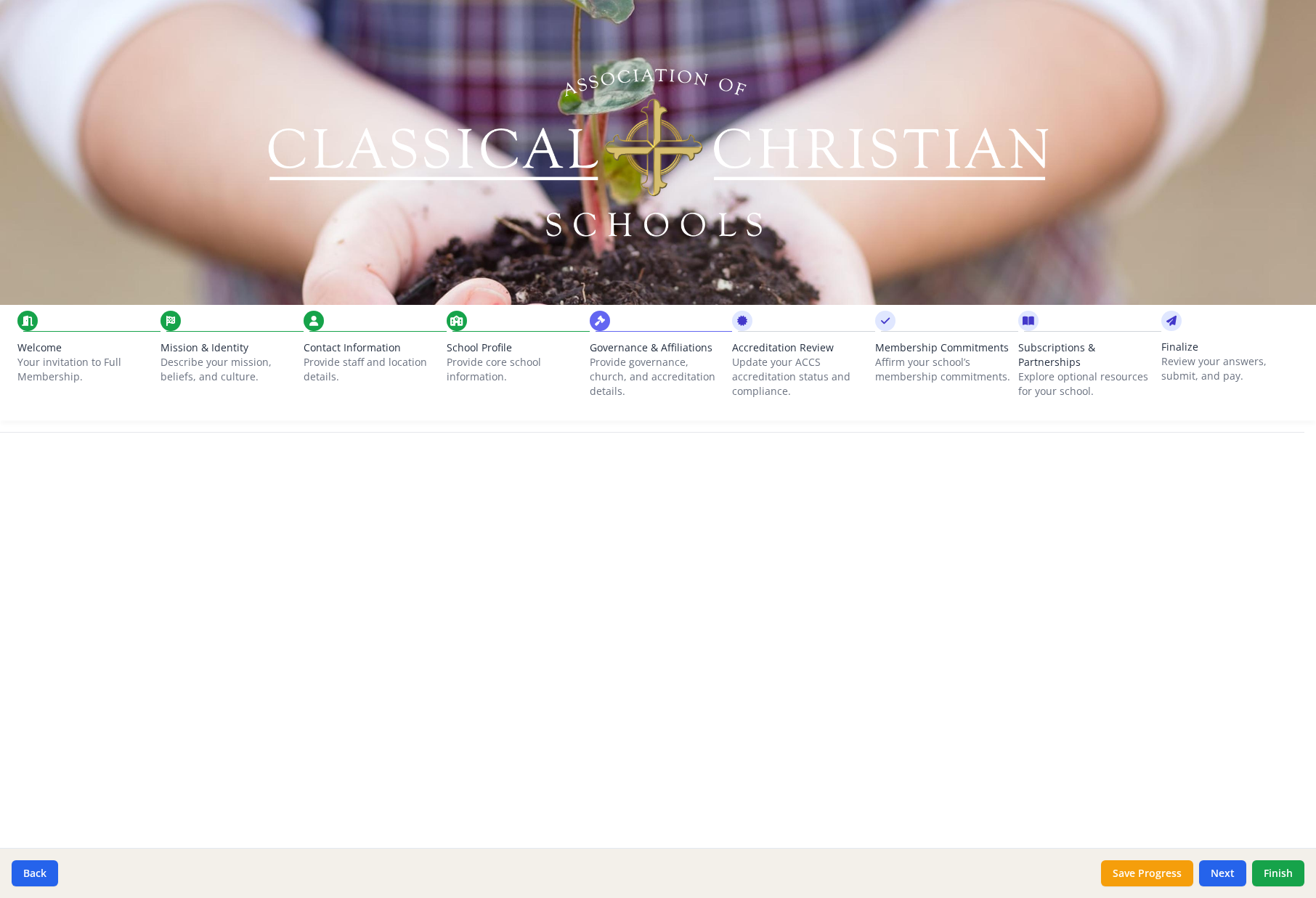 click on "Explore optional resources for your school." at bounding box center [1086, 384] 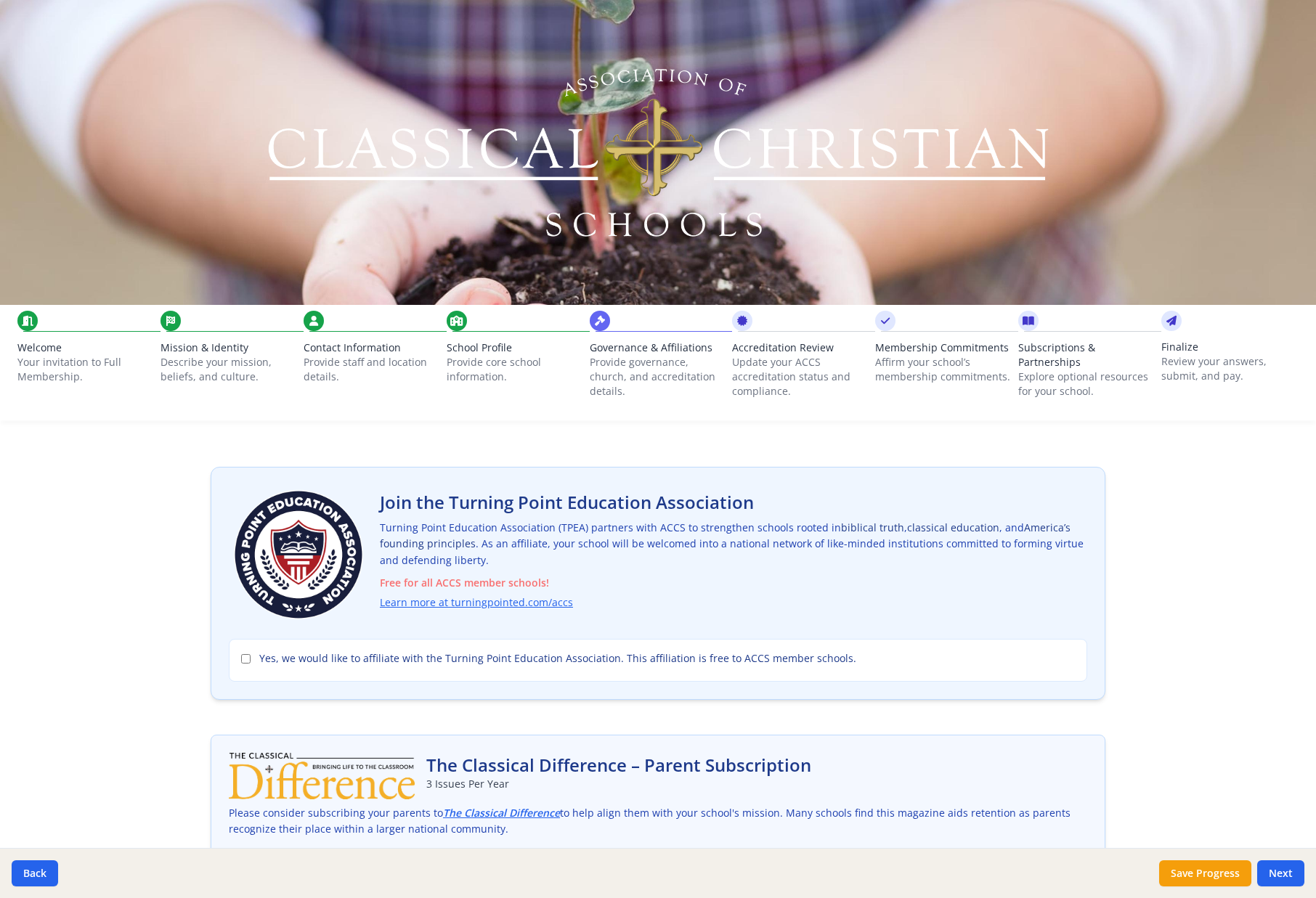 click on "Affirm your school’s membership commitments." at bounding box center (943, 370) 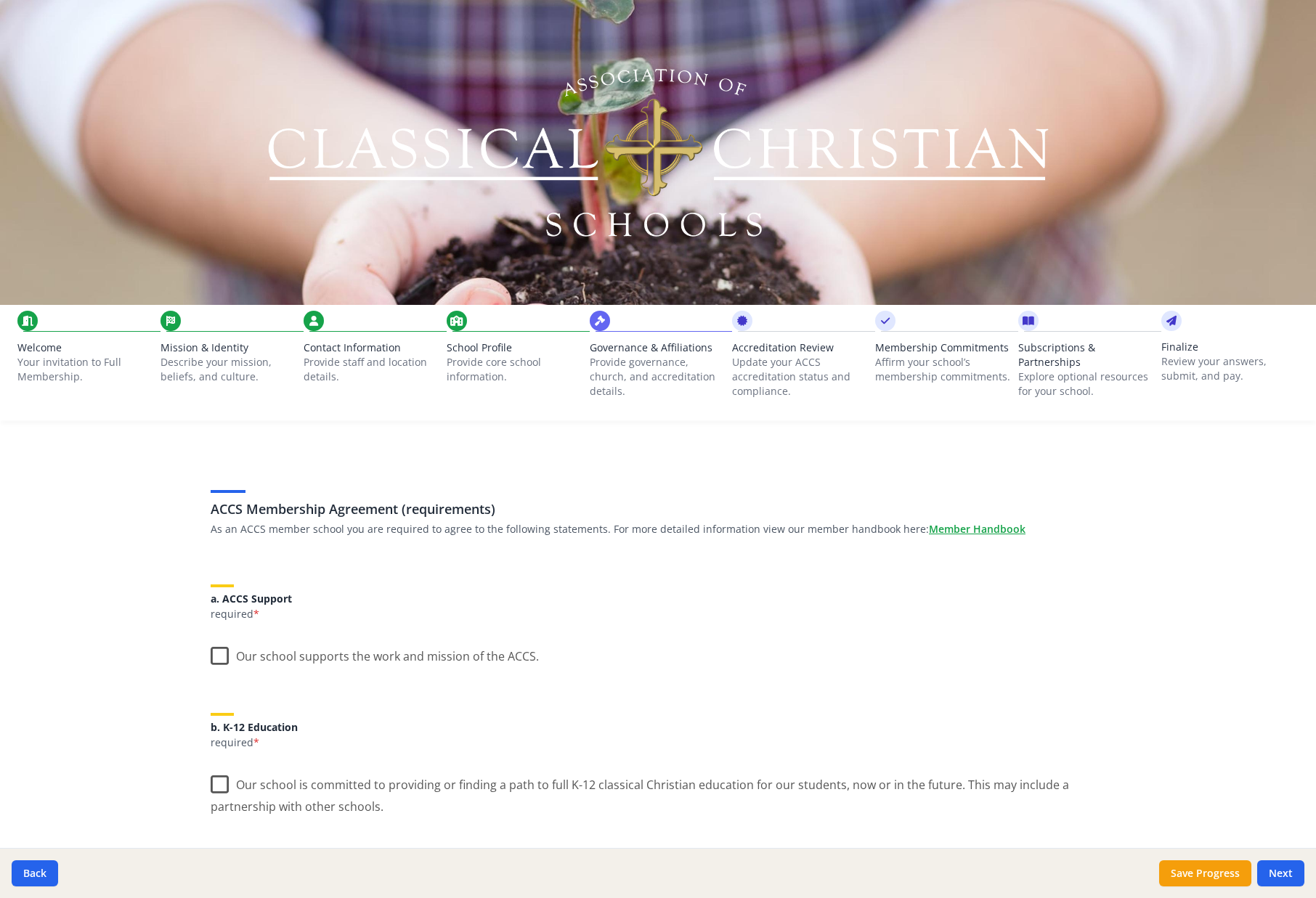 click on "Update your ACCS accreditation status and compliance." at bounding box center (800, 377) 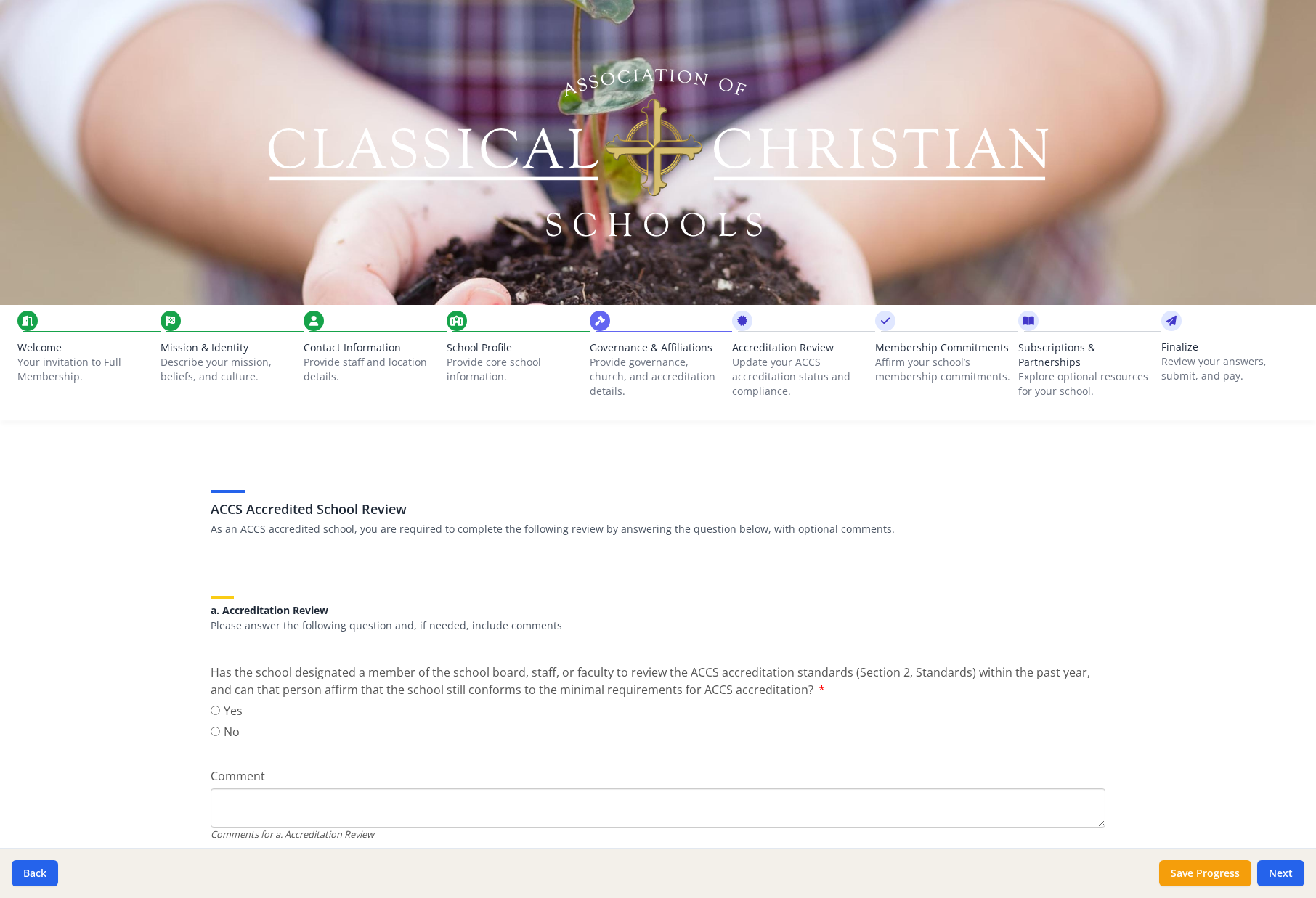 click on "Provide governance, church, and accreditation details." at bounding box center (658, 377) 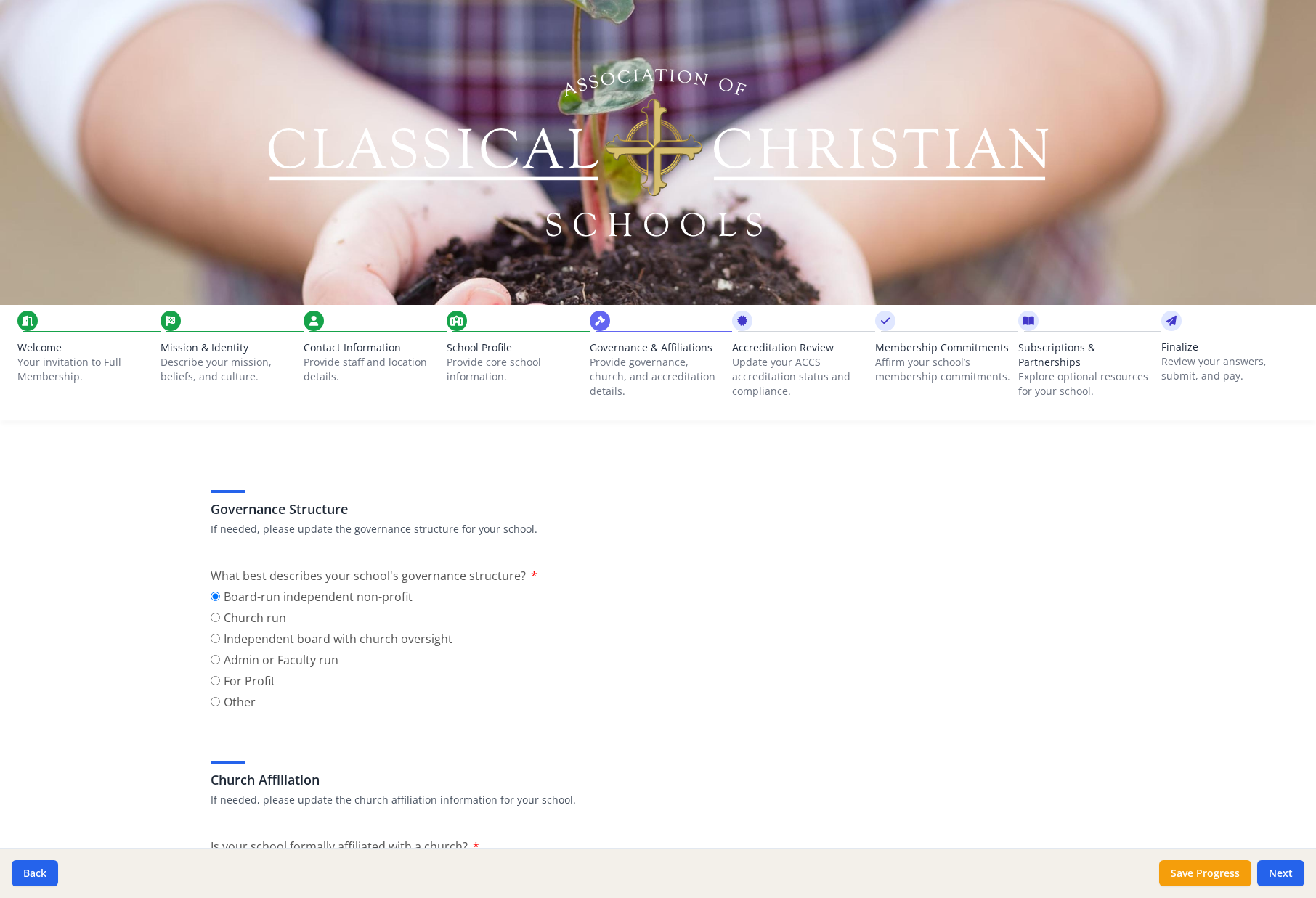click on "Provide core school information." at bounding box center [515, 370] 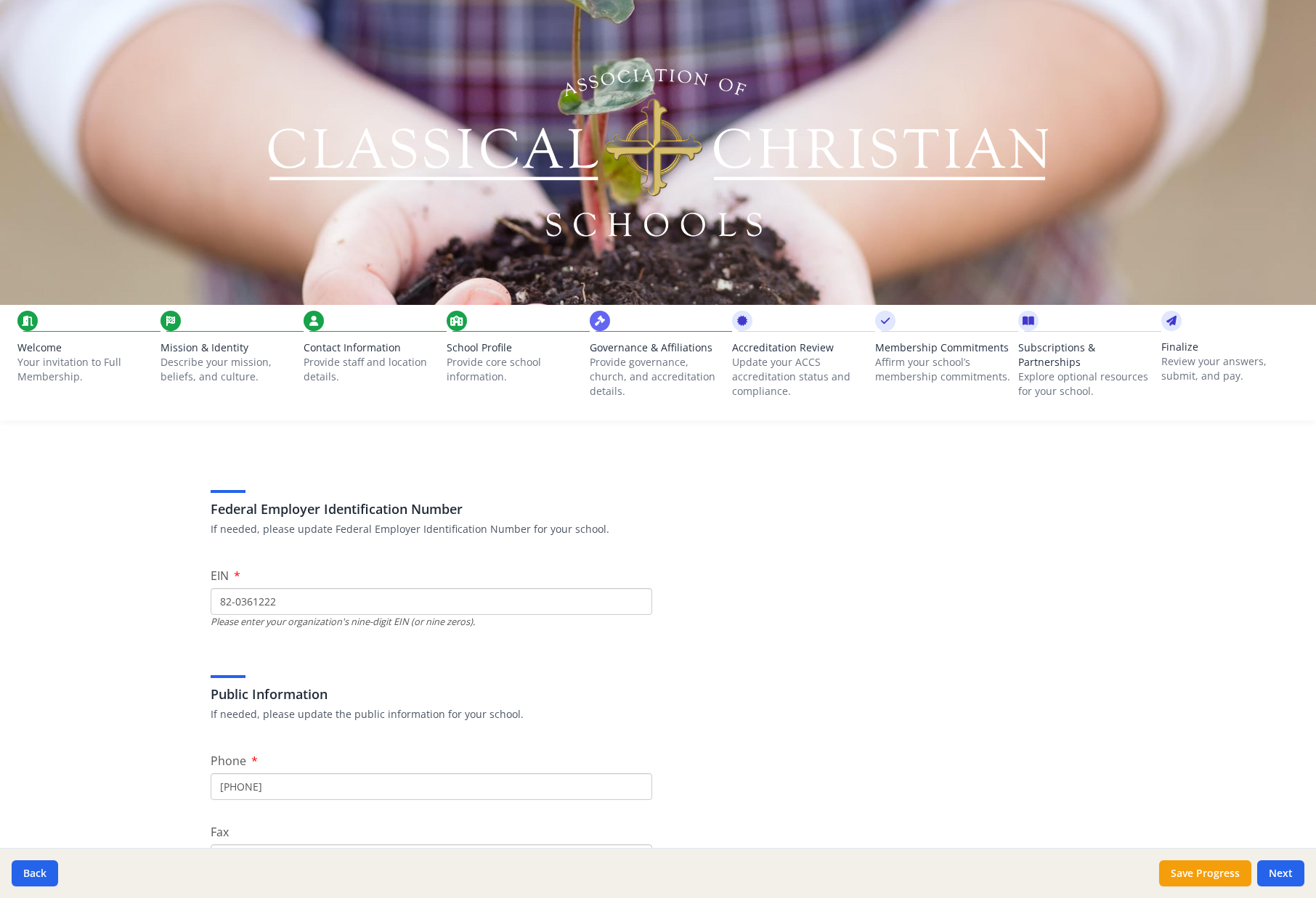 click on "Provide staff and location details." at bounding box center (372, 370) 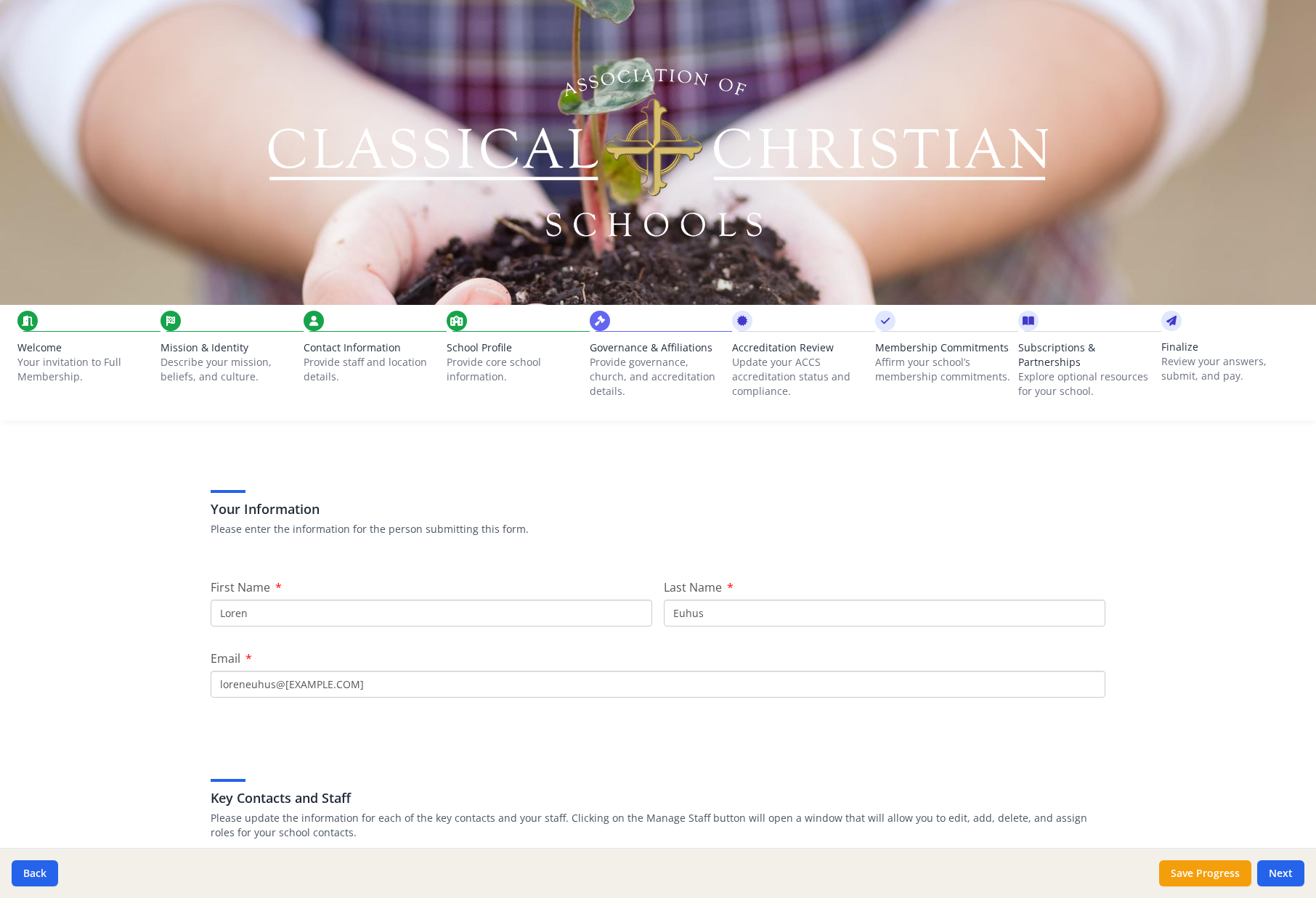 click on "Describe your mission, beliefs, and culture." at bounding box center [229, 370] 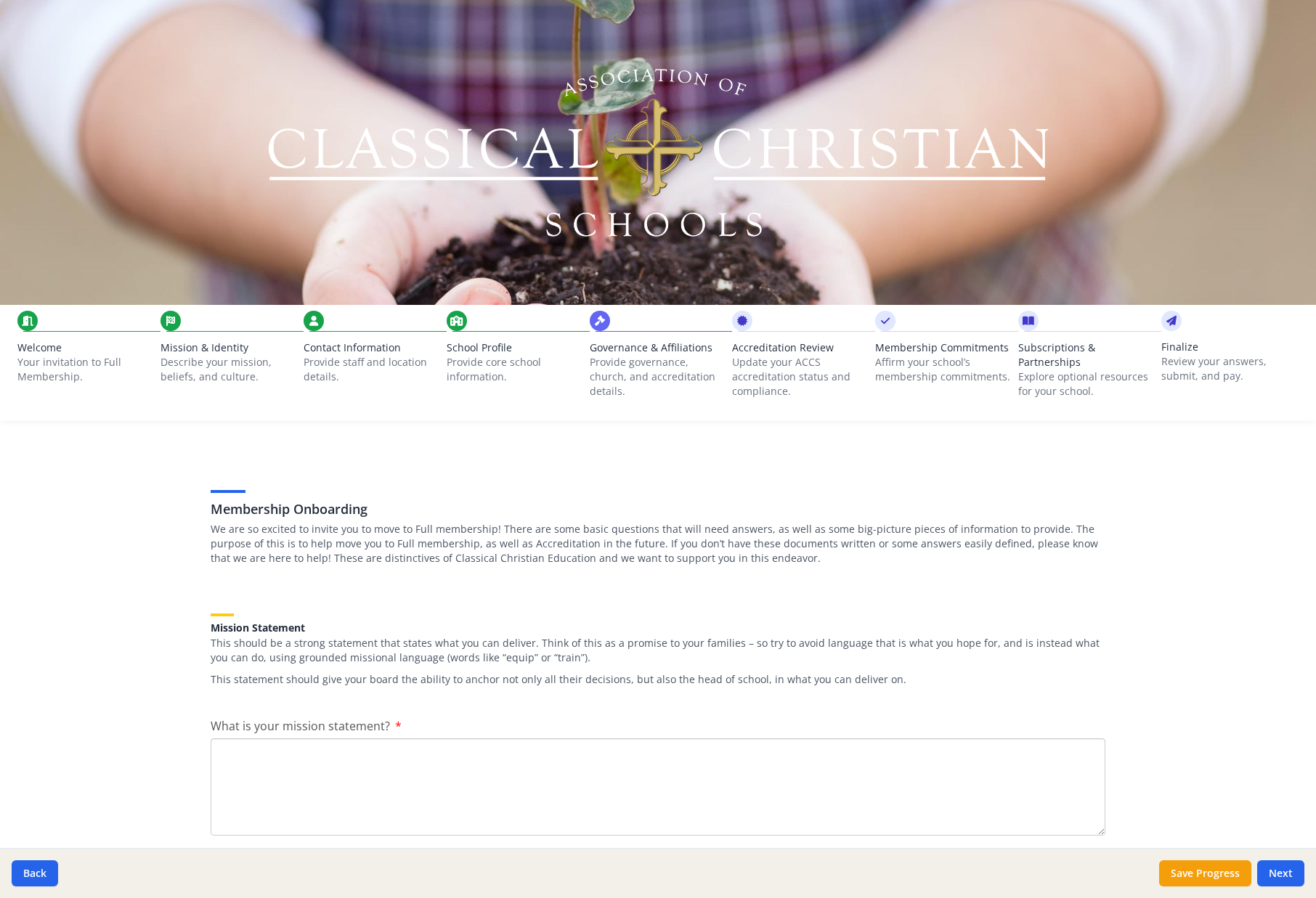 click on "Your invitation to Full Membership." at bounding box center [86, 370] 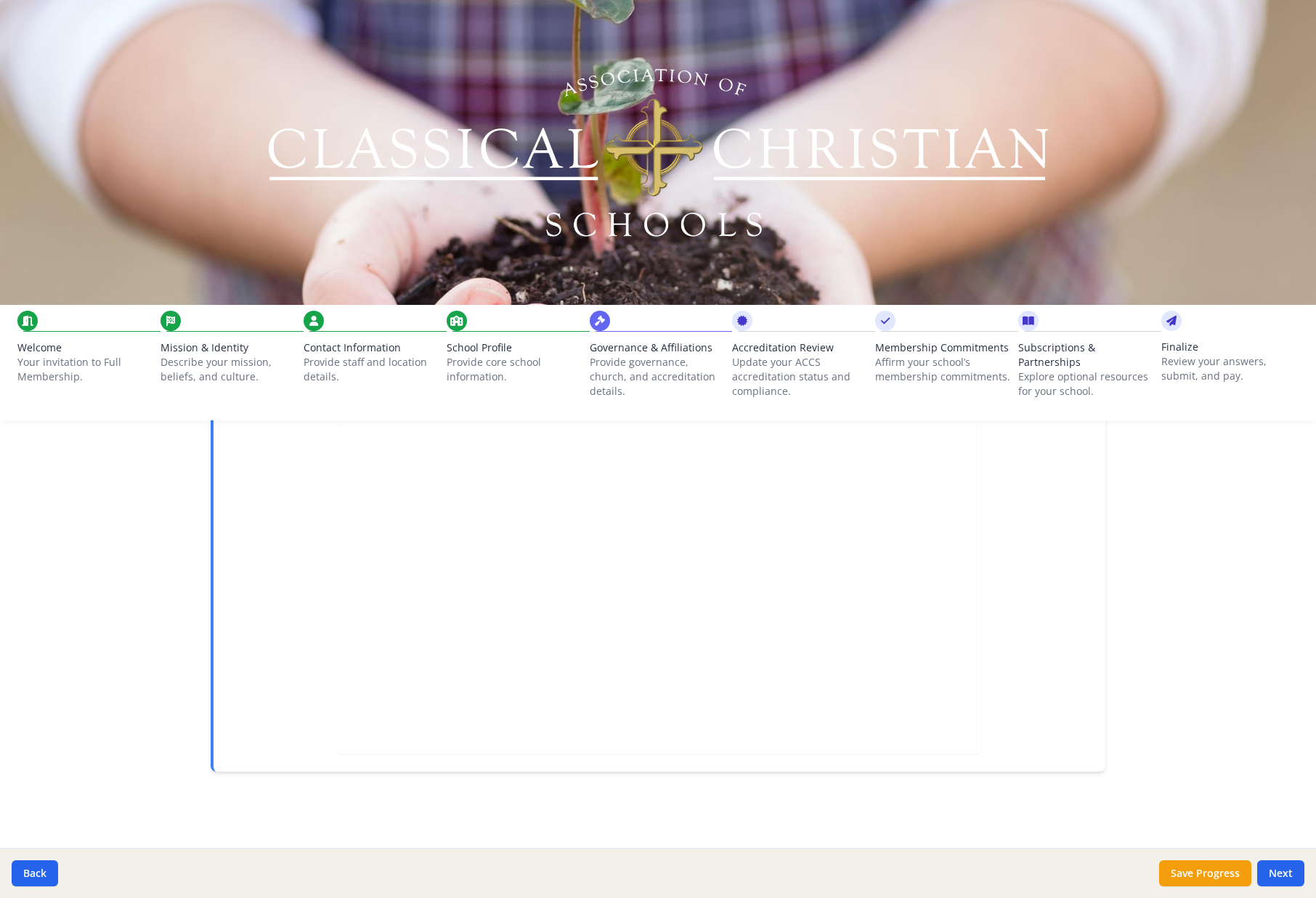 scroll, scrollTop: 0, scrollLeft: 0, axis: both 